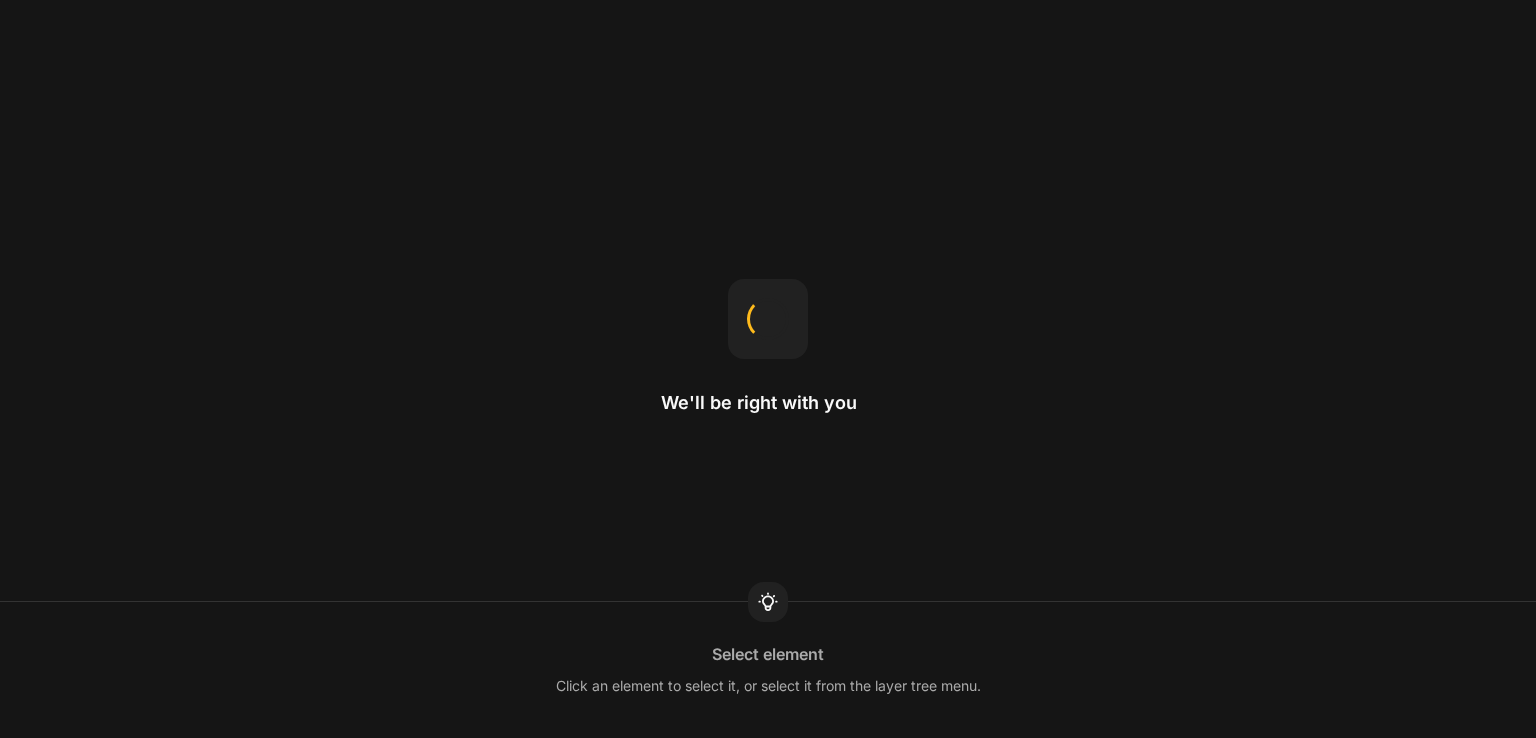 scroll, scrollTop: 0, scrollLeft: 0, axis: both 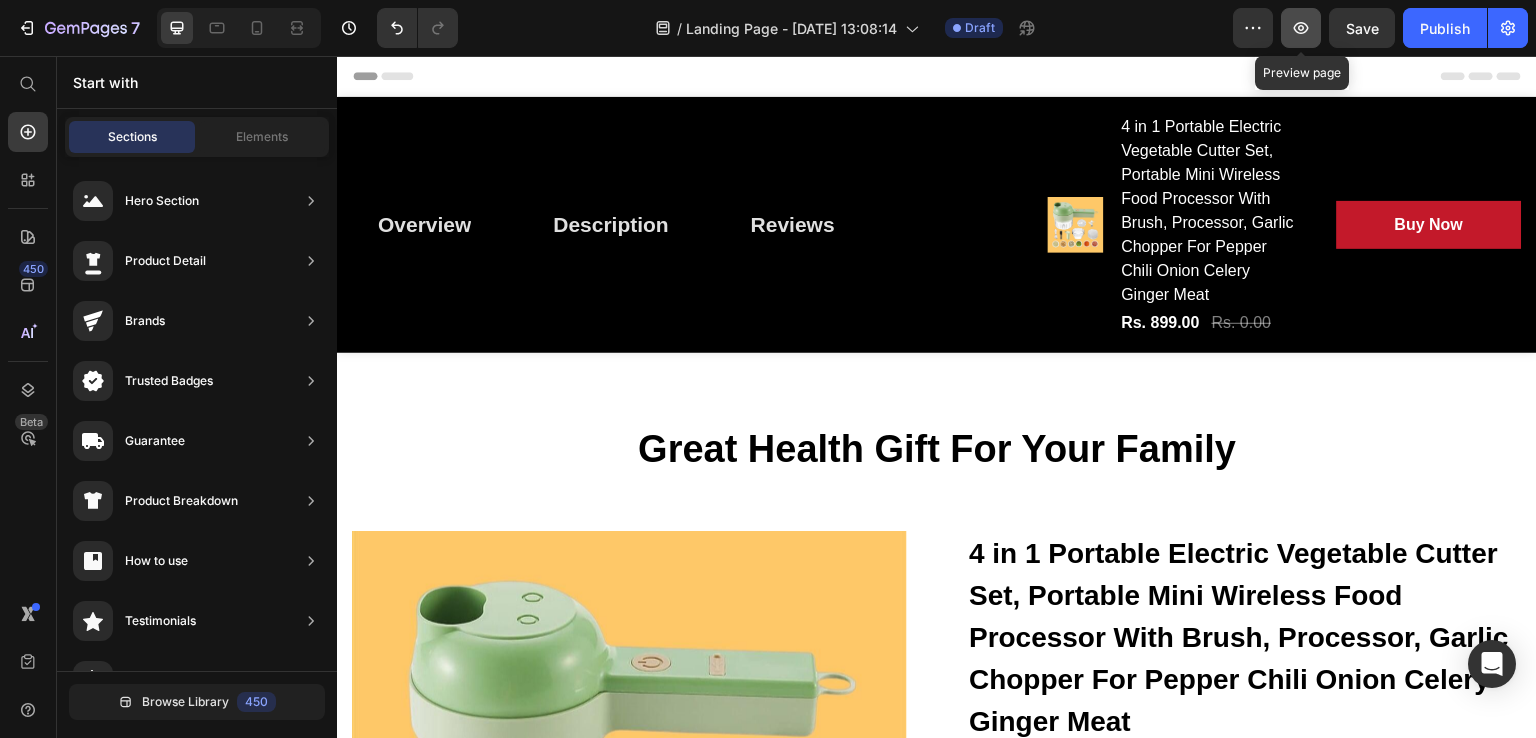 click 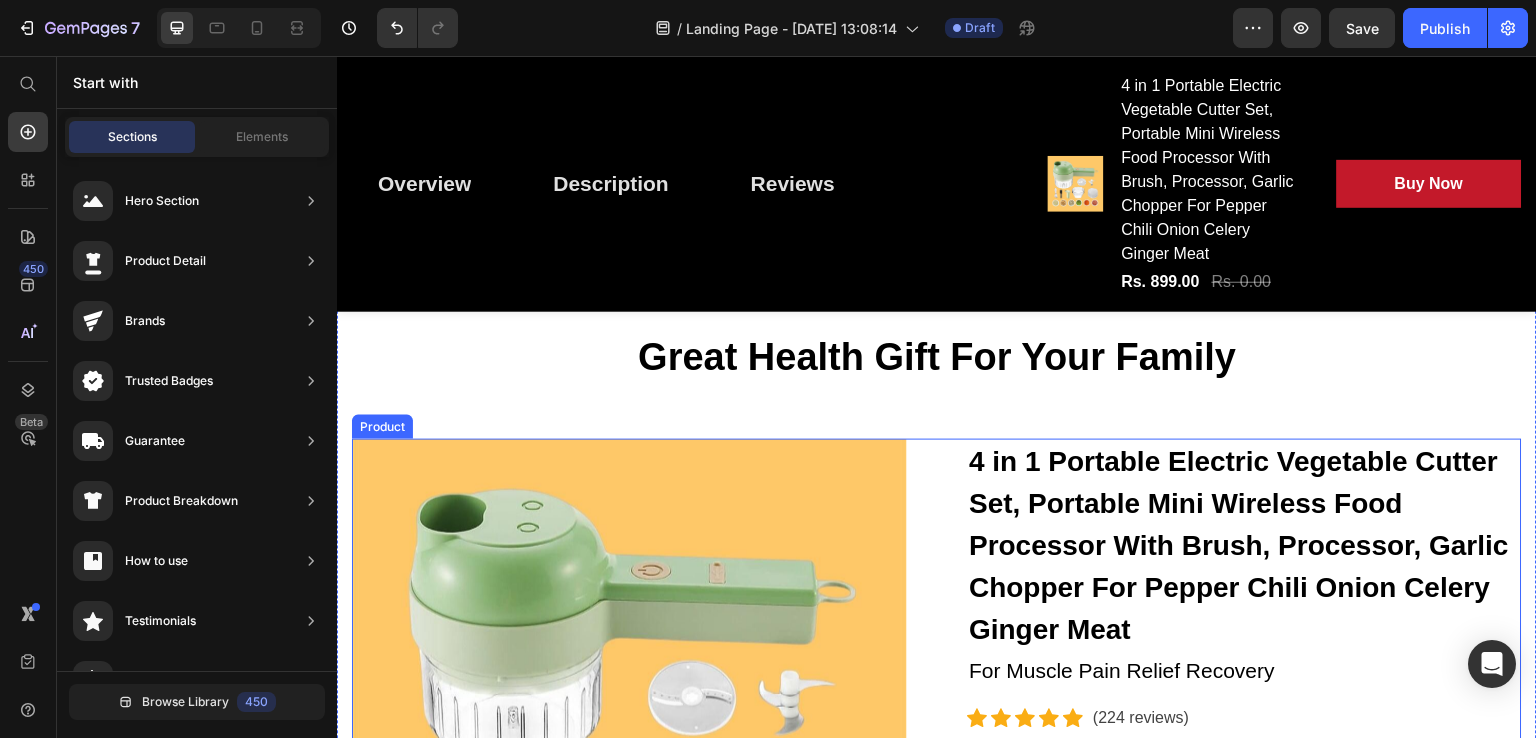 scroll, scrollTop: 0, scrollLeft: 0, axis: both 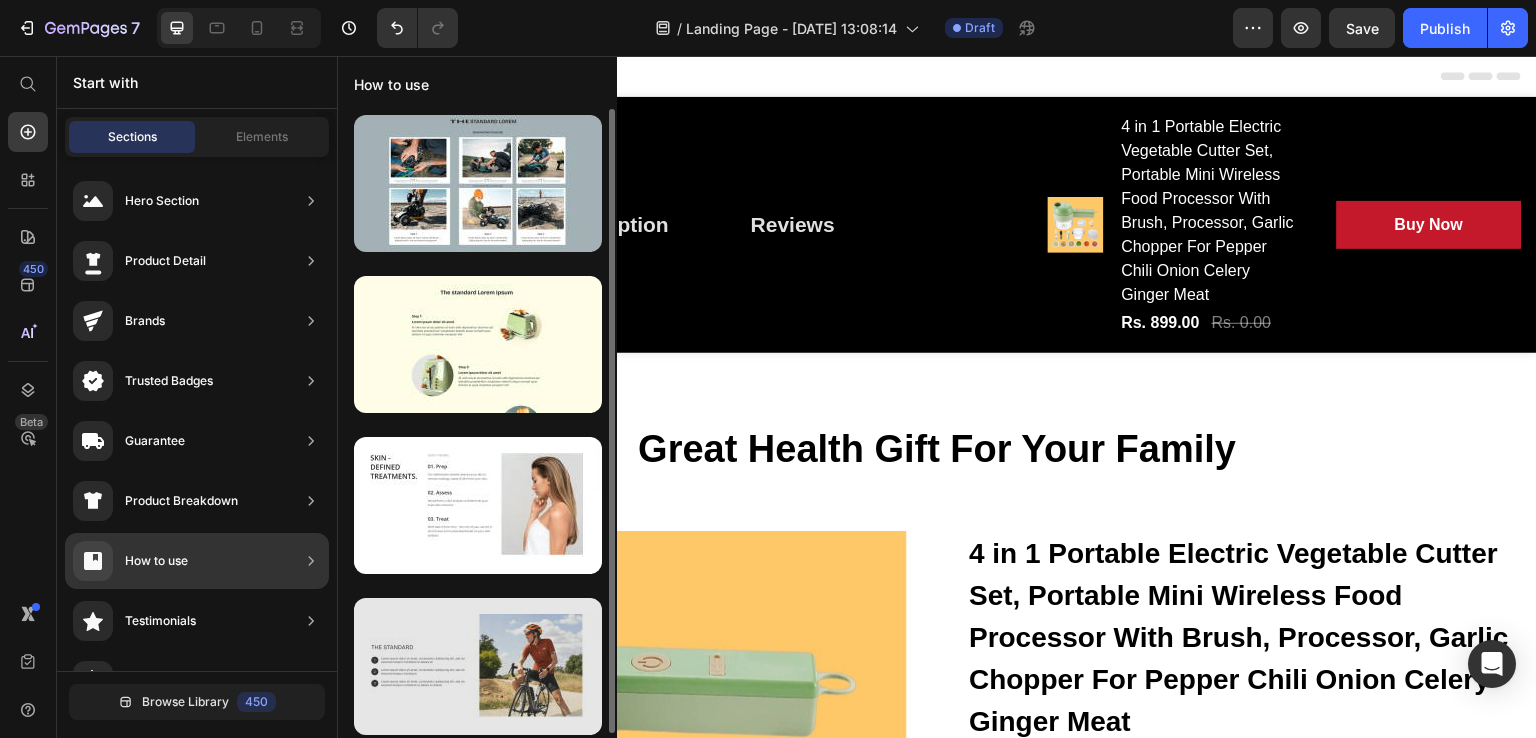 click at bounding box center [478, 666] 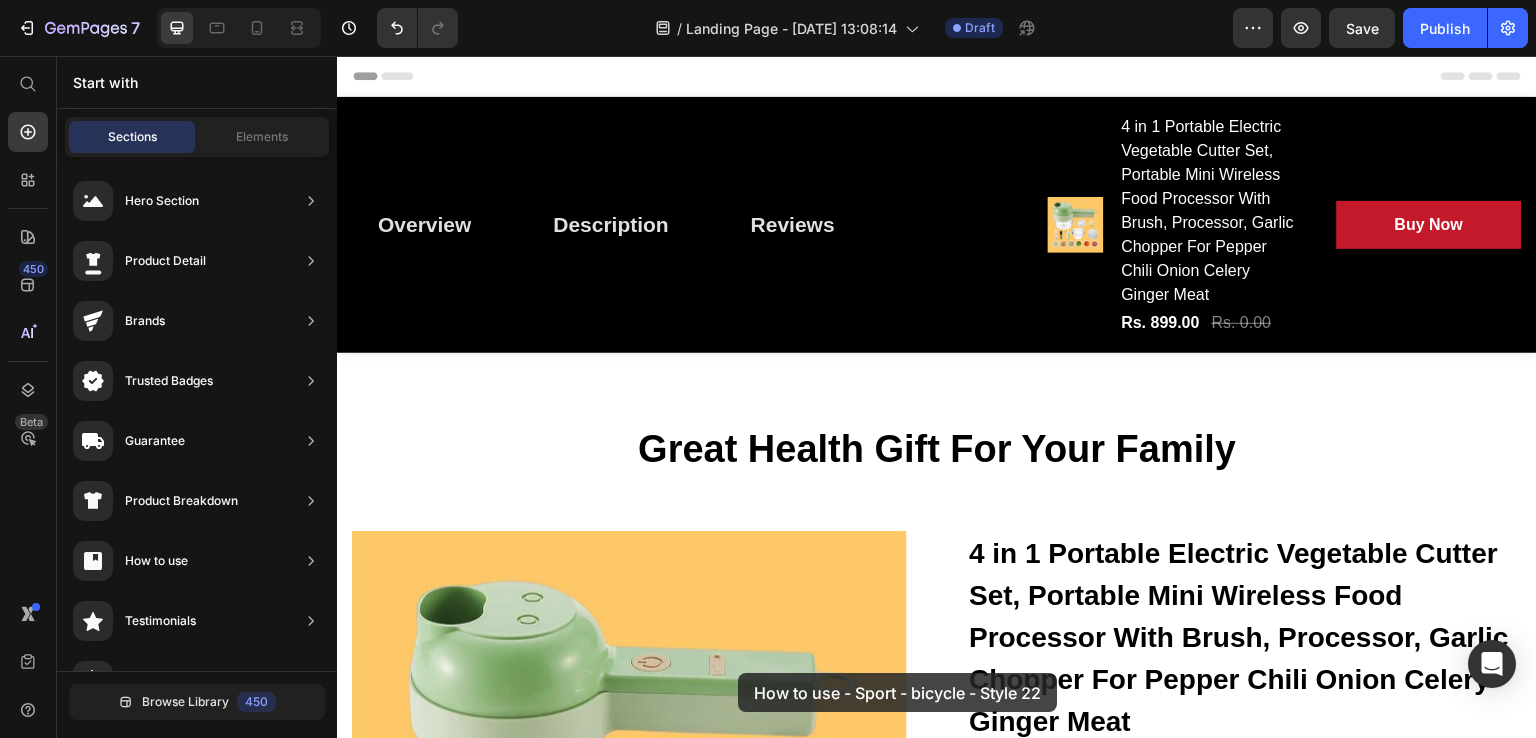 drag, startPoint x: 765, startPoint y: 693, endPoint x: 765, endPoint y: 675, distance: 18 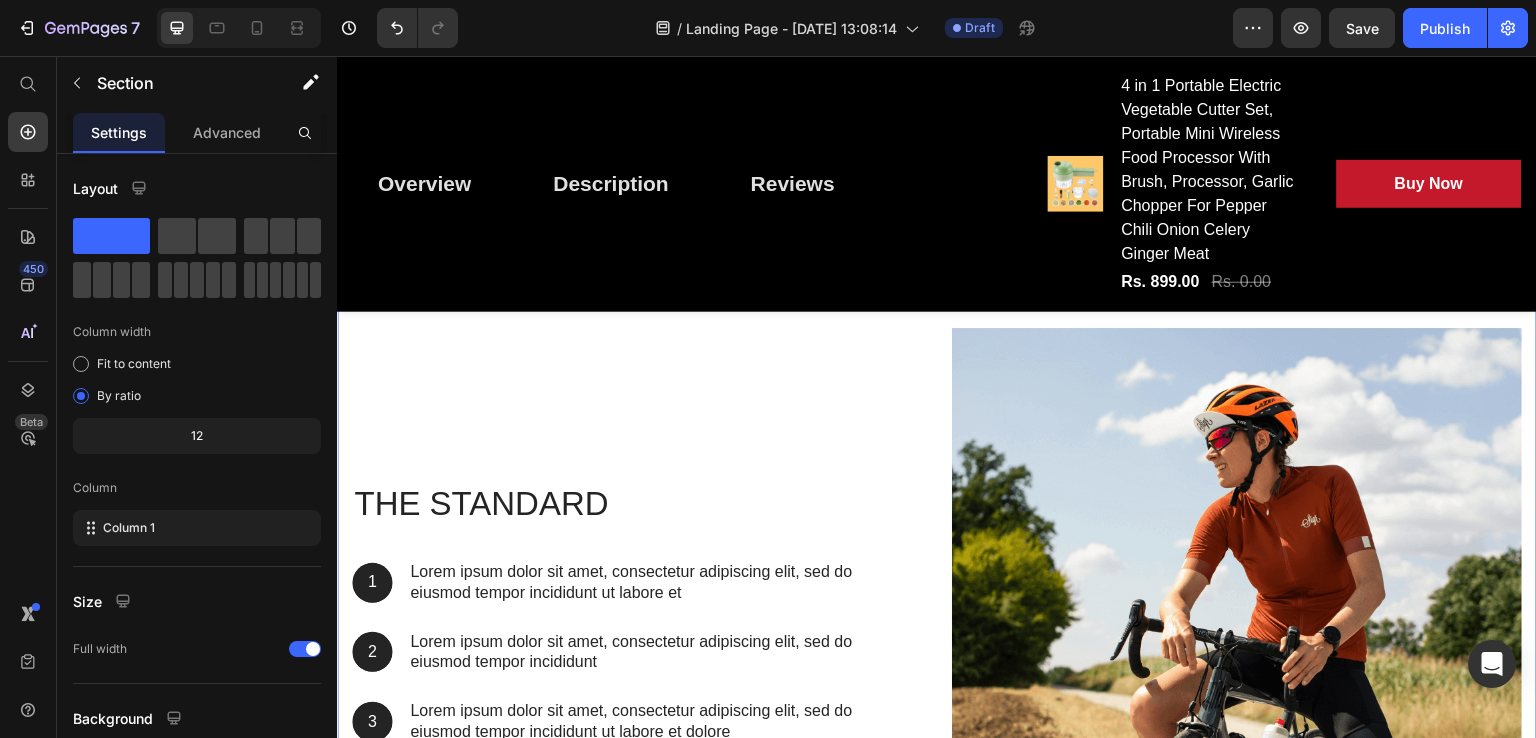 scroll, scrollTop: 103, scrollLeft: 0, axis: vertical 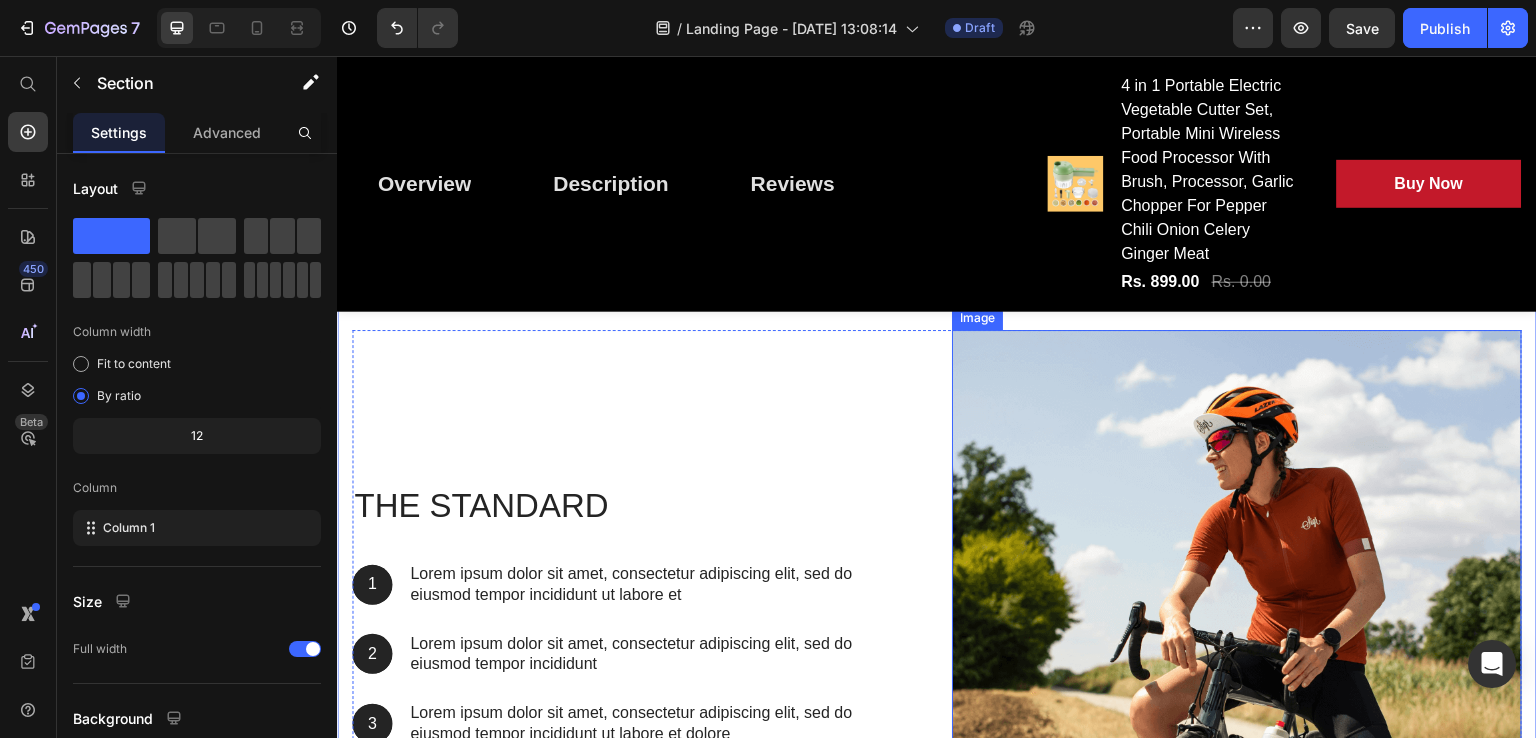 click at bounding box center [1237, 615] 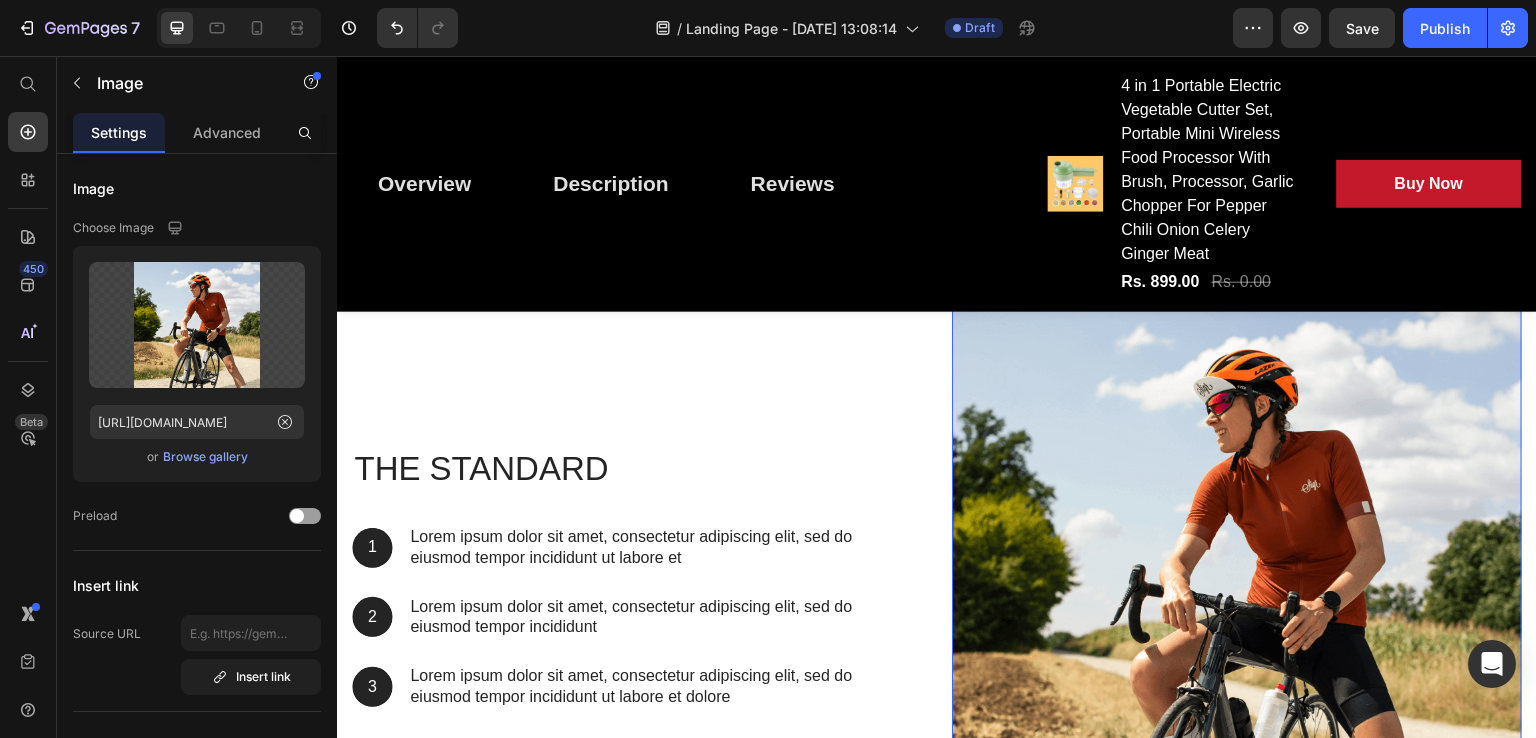 scroll, scrollTop: 0, scrollLeft: 0, axis: both 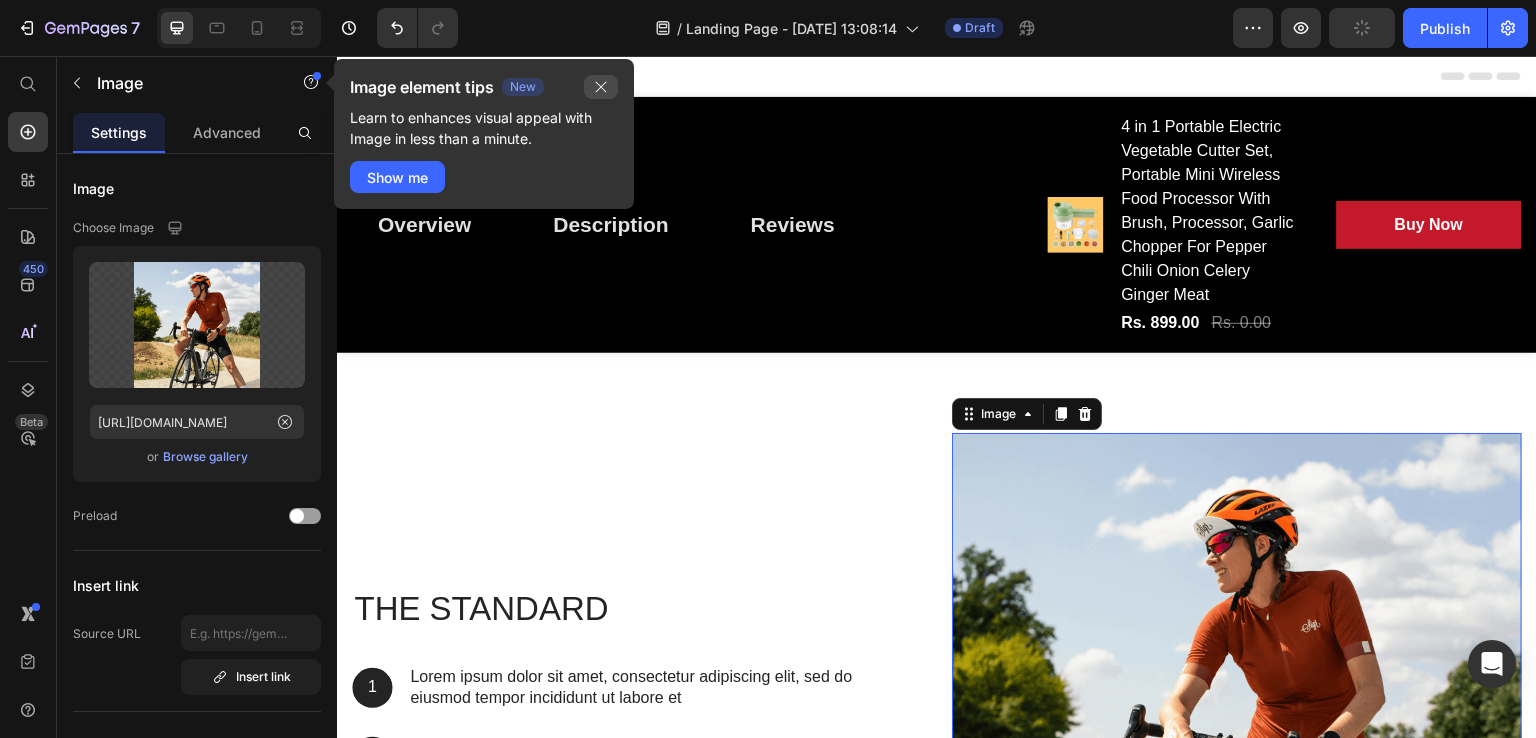 click 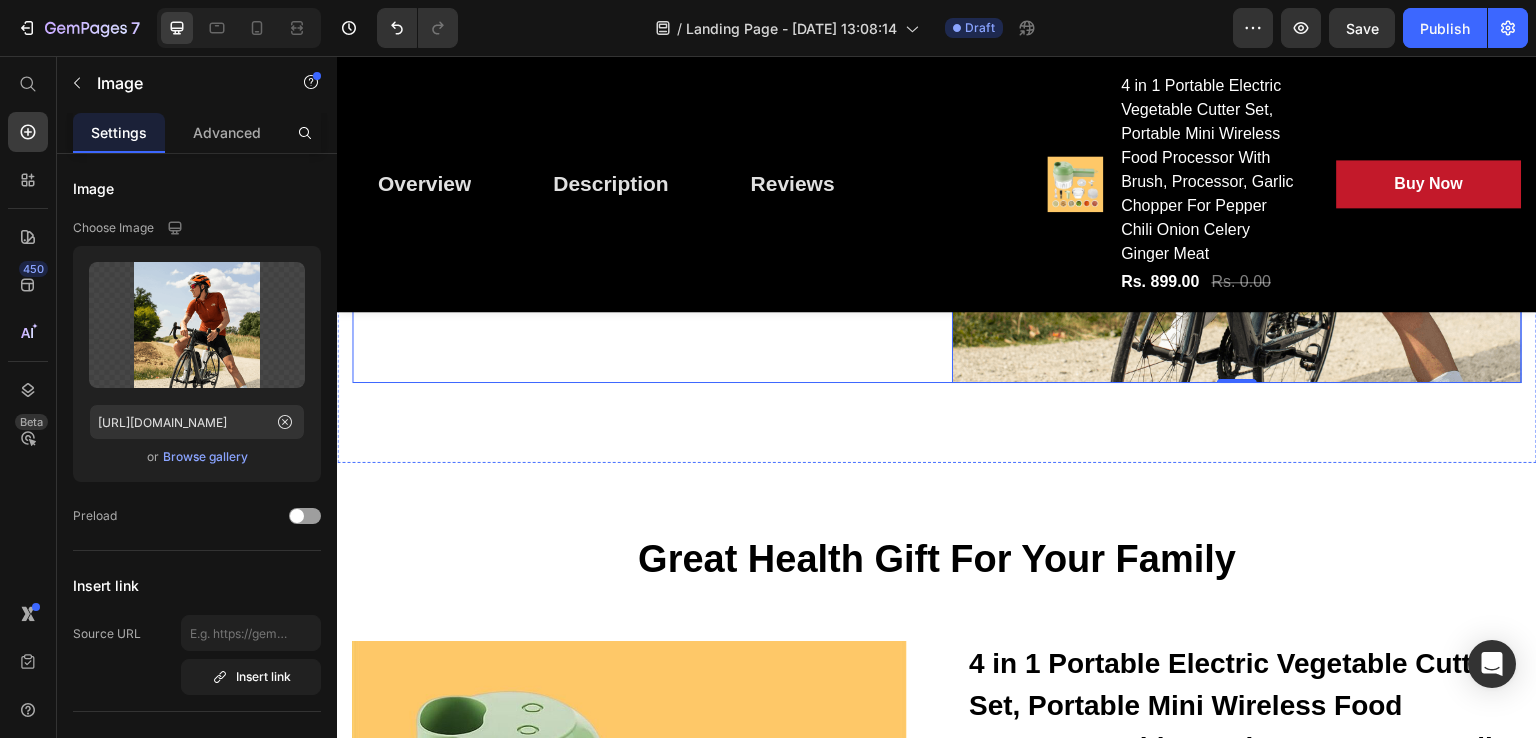 scroll, scrollTop: 992, scrollLeft: 0, axis: vertical 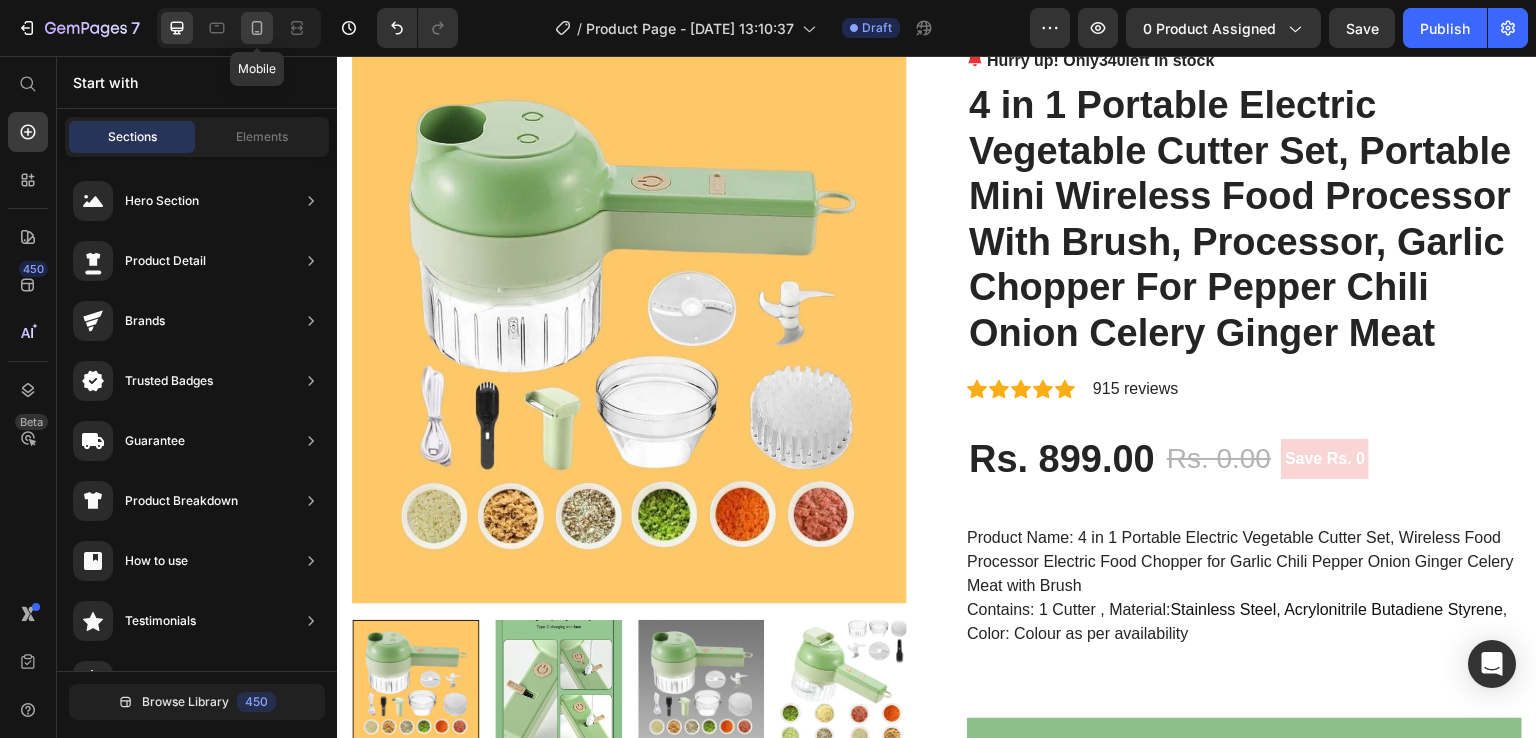 click 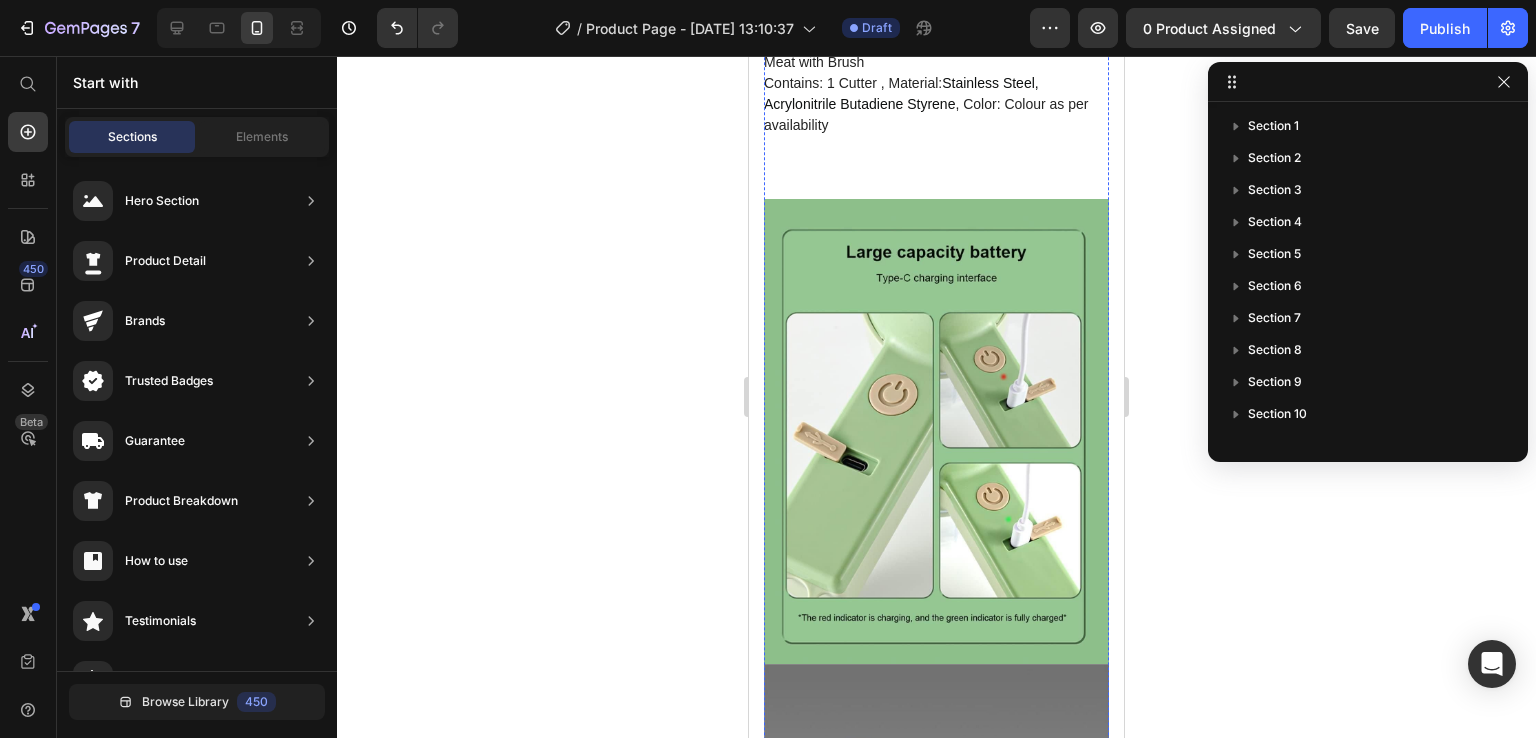 scroll, scrollTop: 1386, scrollLeft: 0, axis: vertical 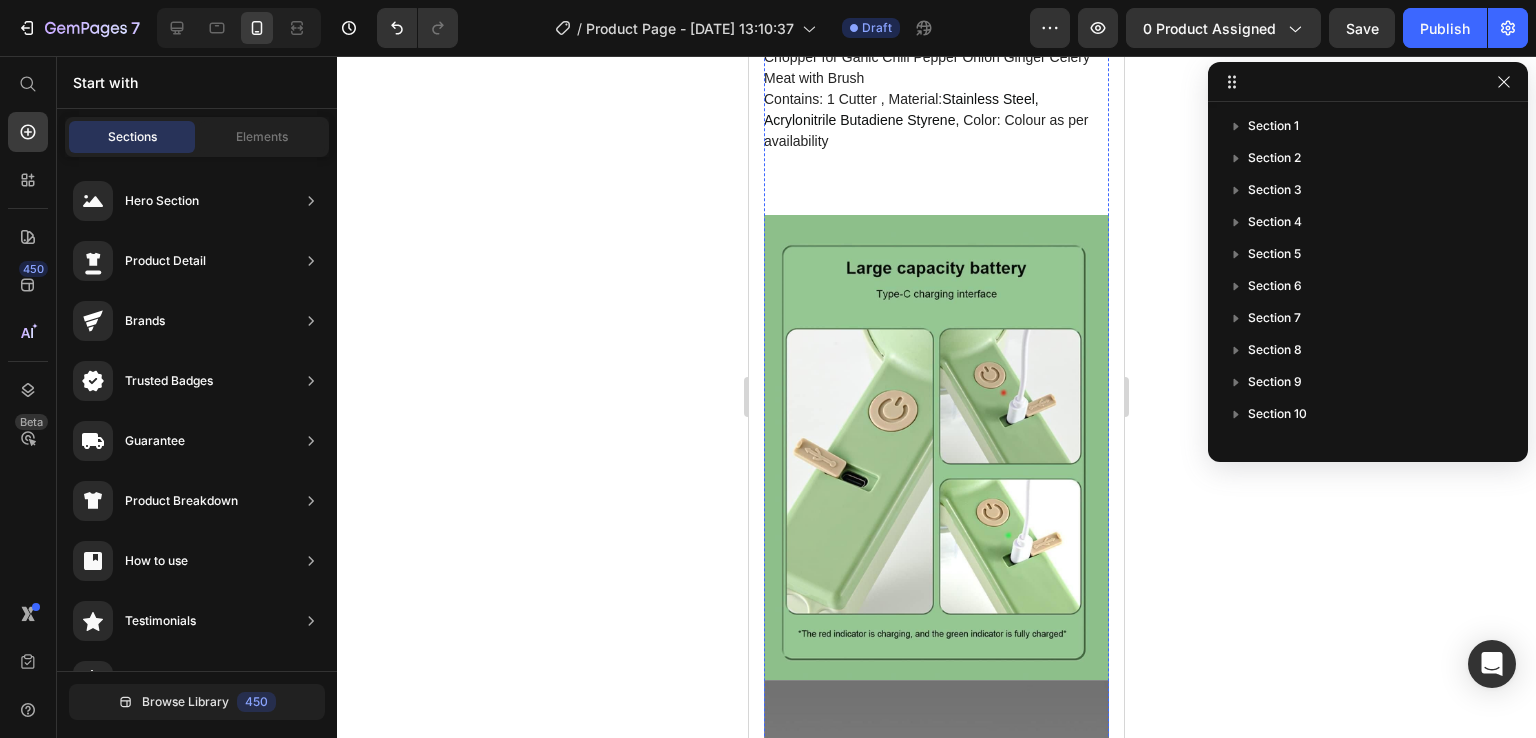 click at bounding box center (936, 447) 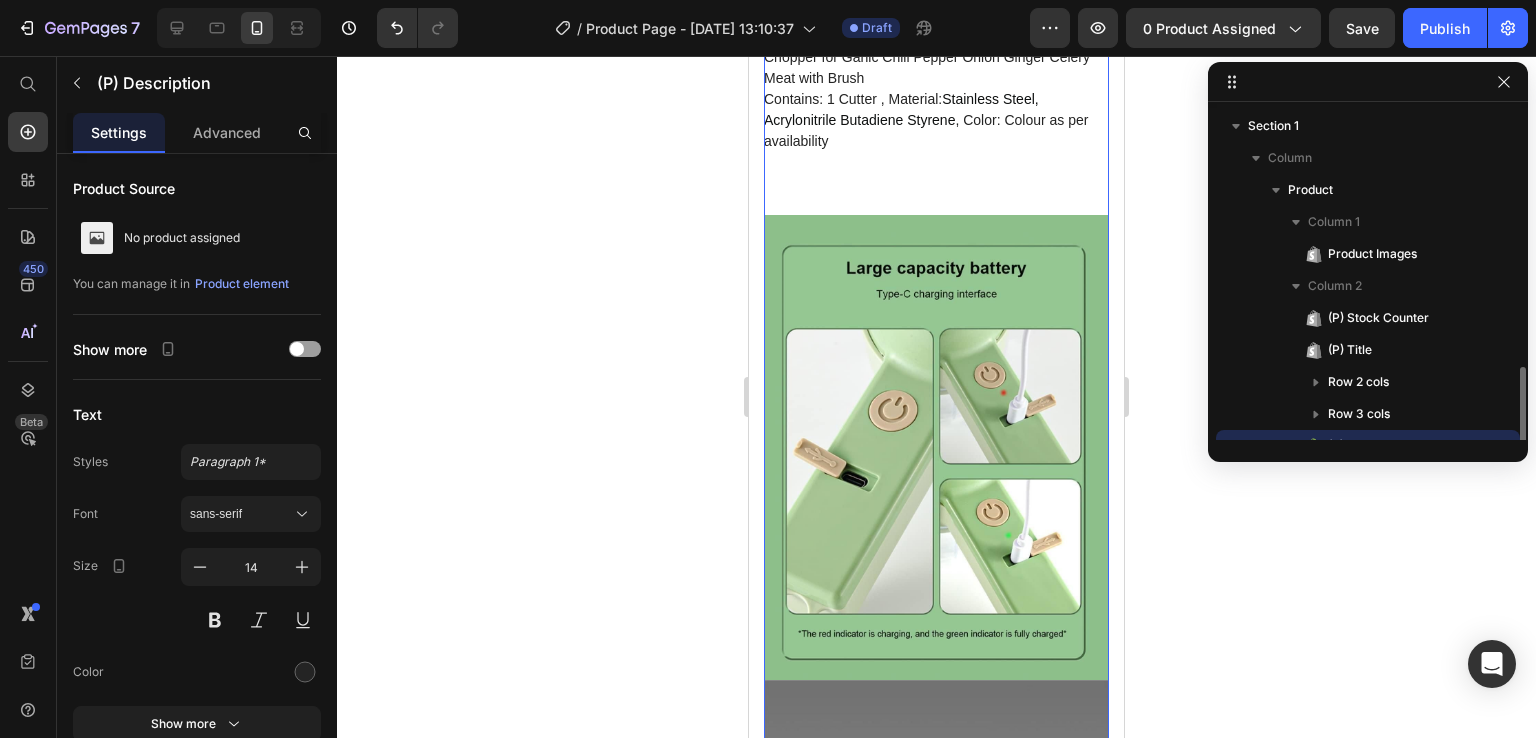 scroll, scrollTop: 186, scrollLeft: 0, axis: vertical 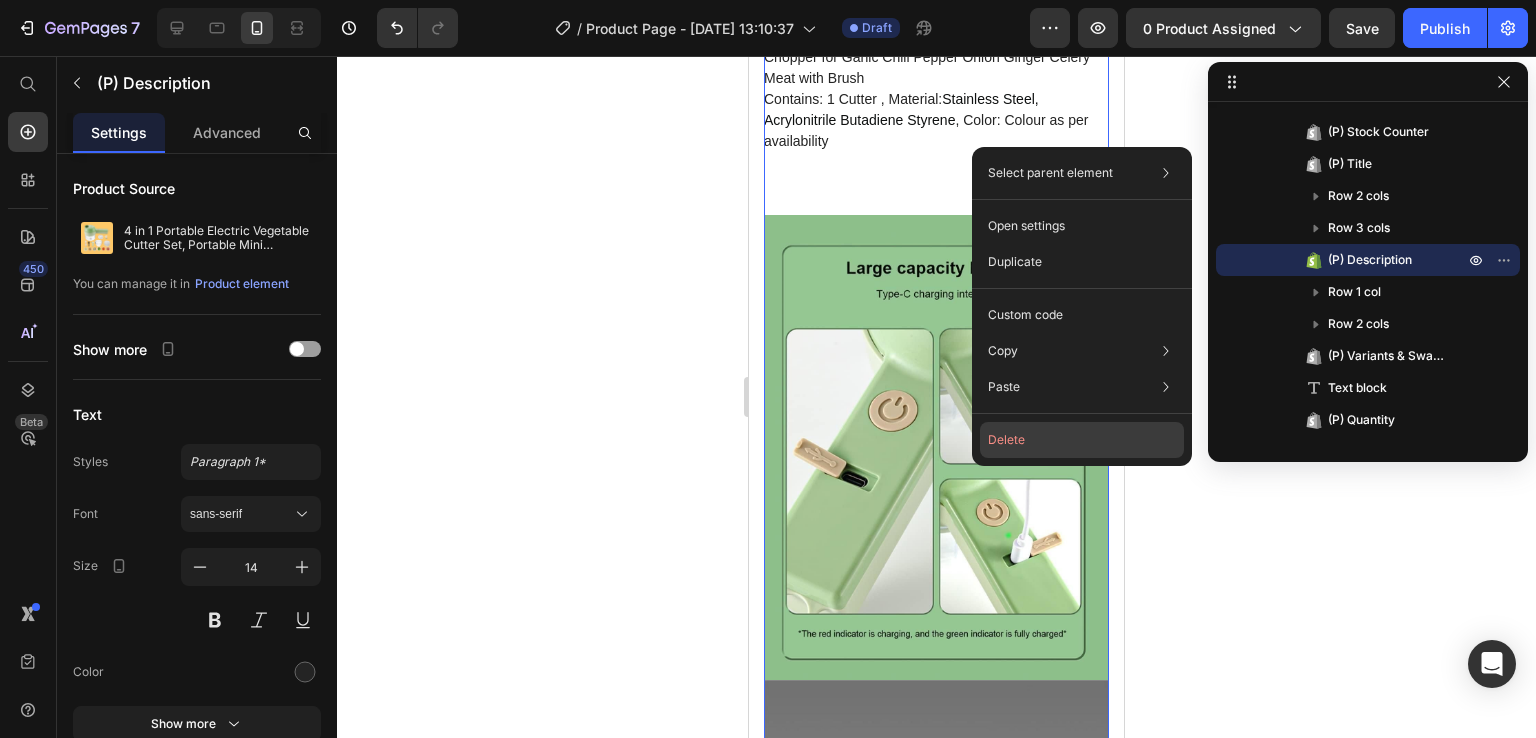click on "Delete" 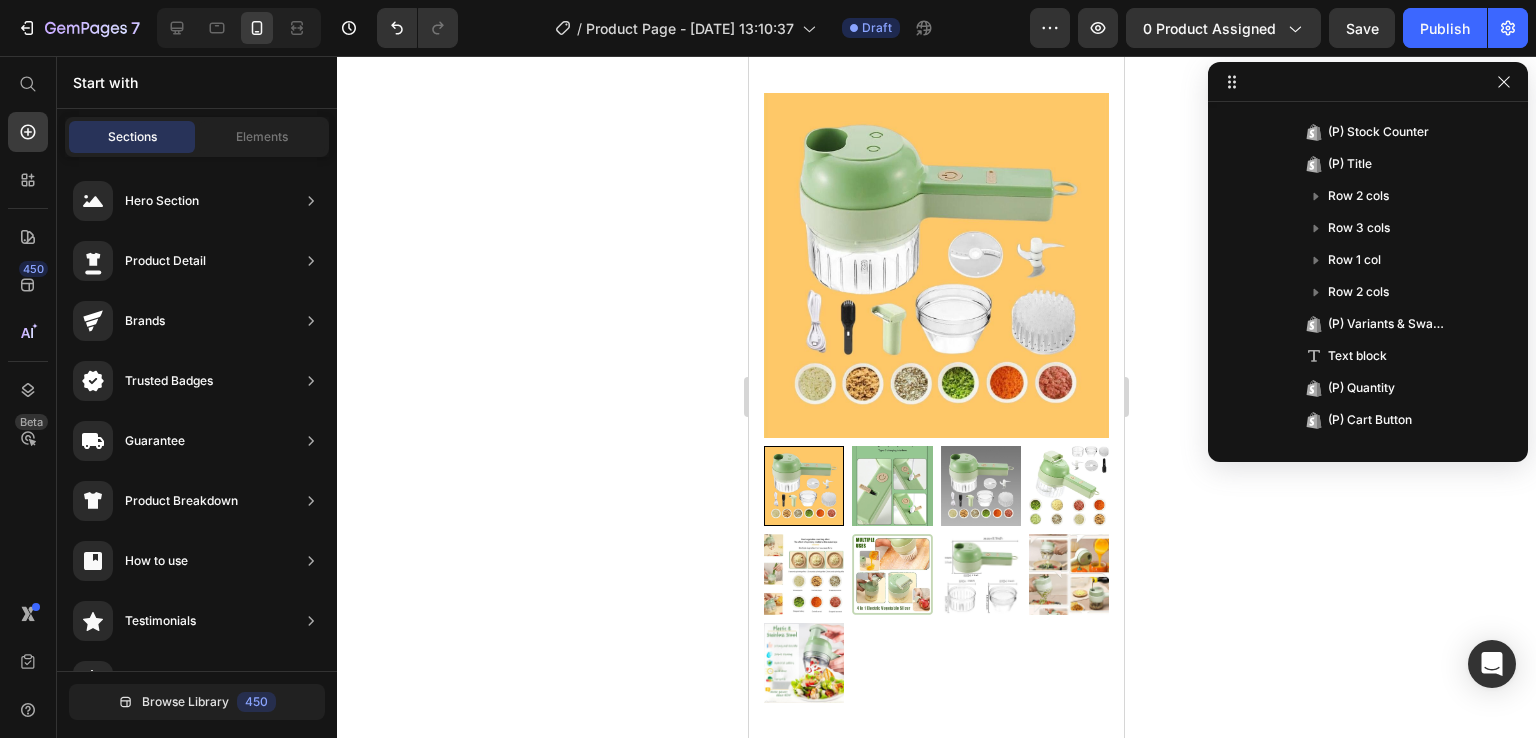 scroll, scrollTop: 0, scrollLeft: 0, axis: both 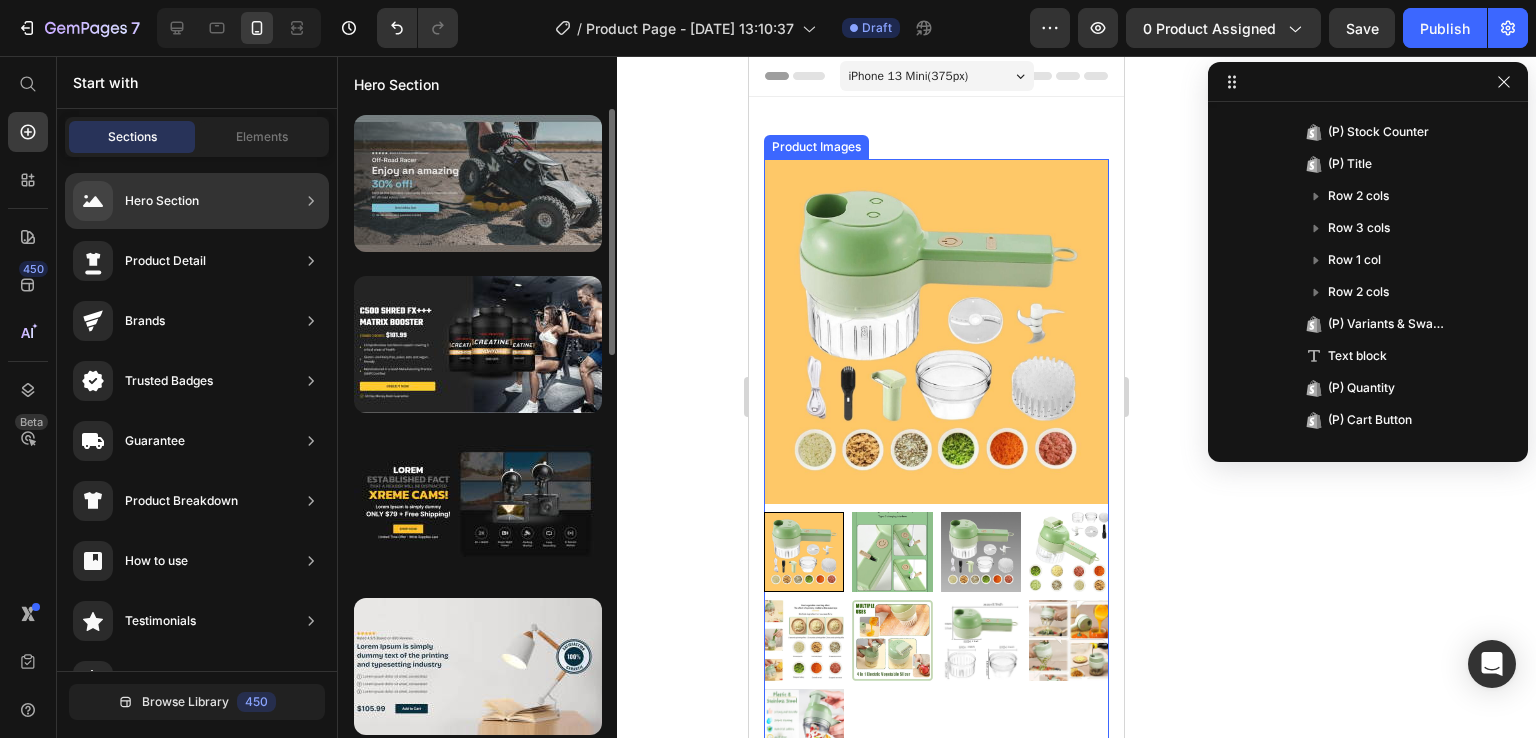 click at bounding box center (478, 183) 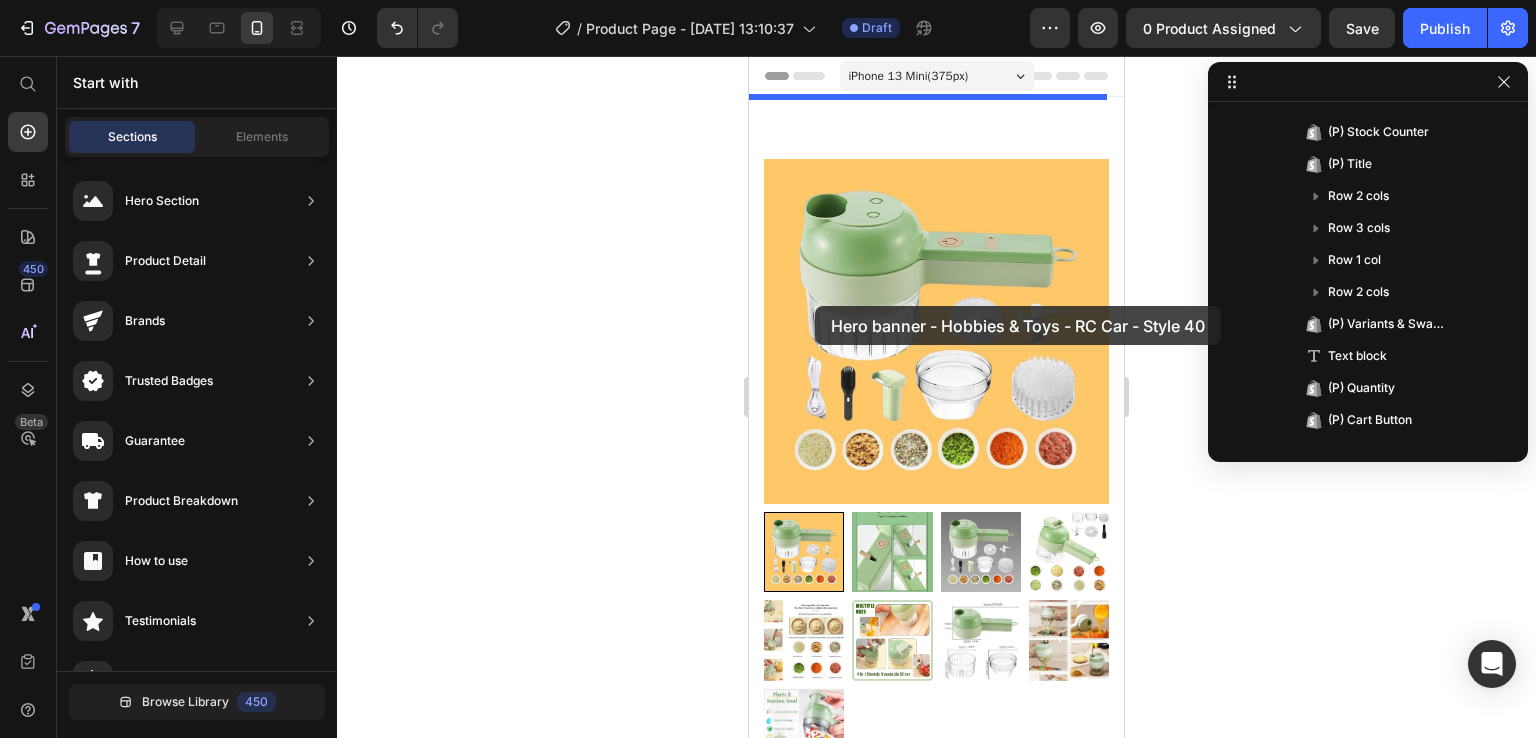 drag, startPoint x: 1220, startPoint y: 269, endPoint x: 1026, endPoint y: 355, distance: 212.20744 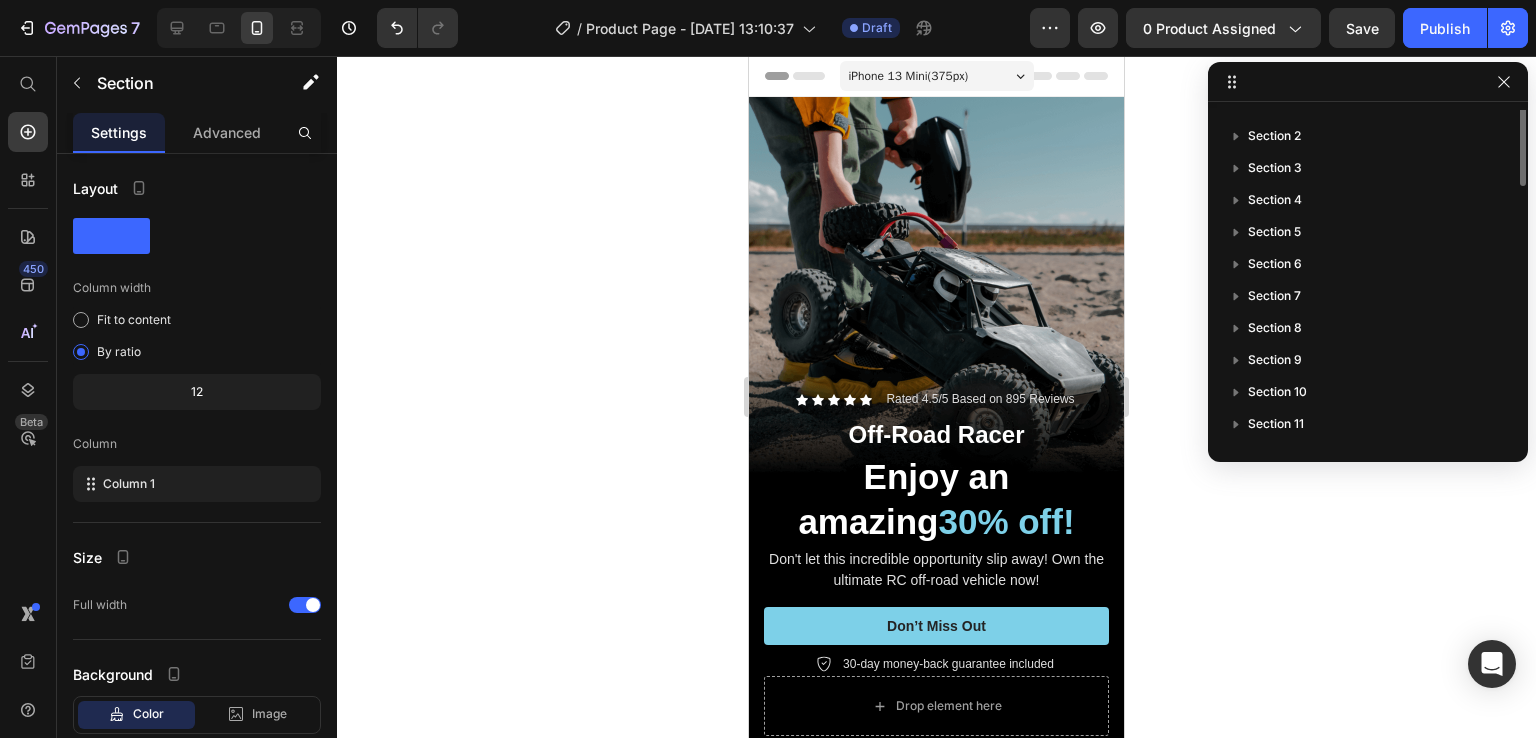 scroll, scrollTop: 0, scrollLeft: 0, axis: both 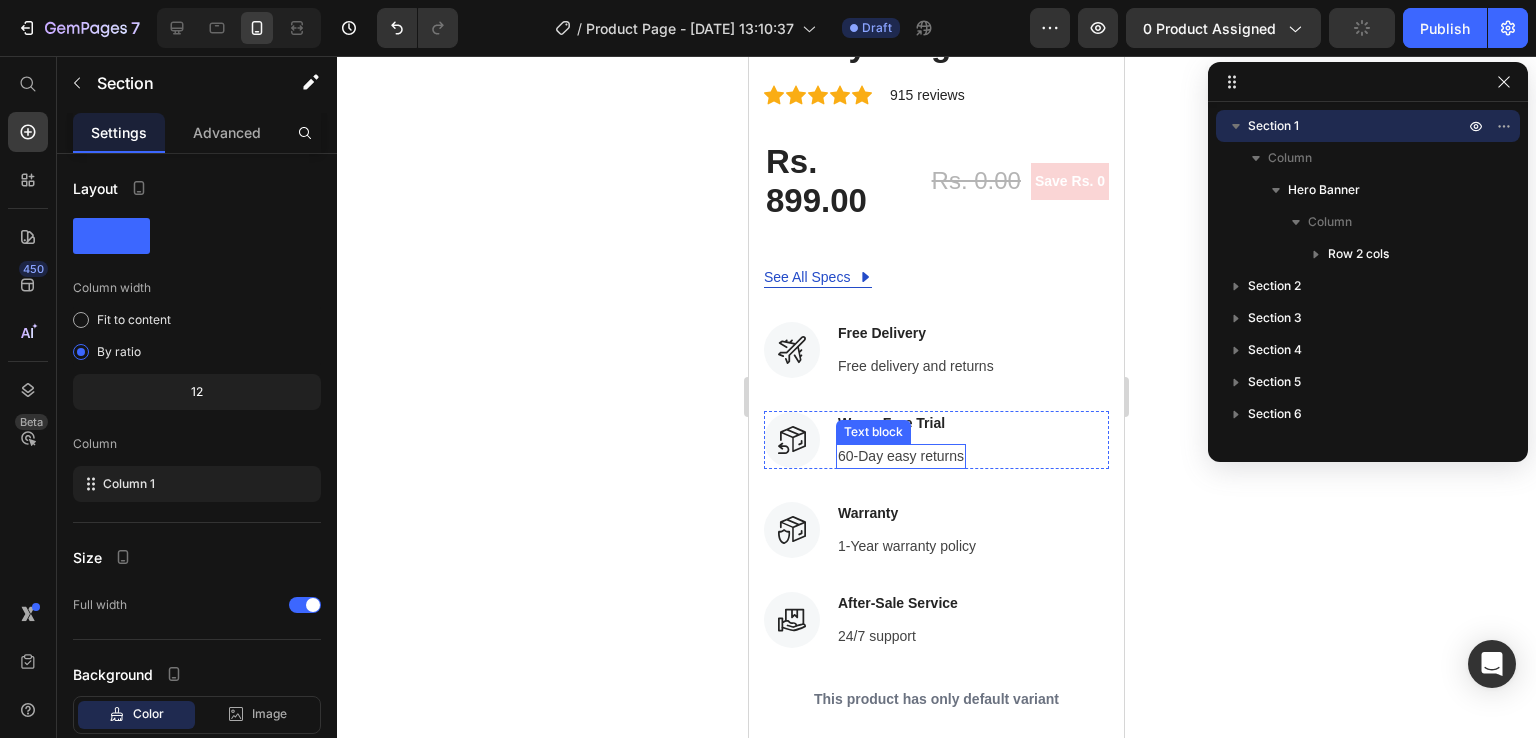 click on "60-Day easy returns" at bounding box center [901, 456] 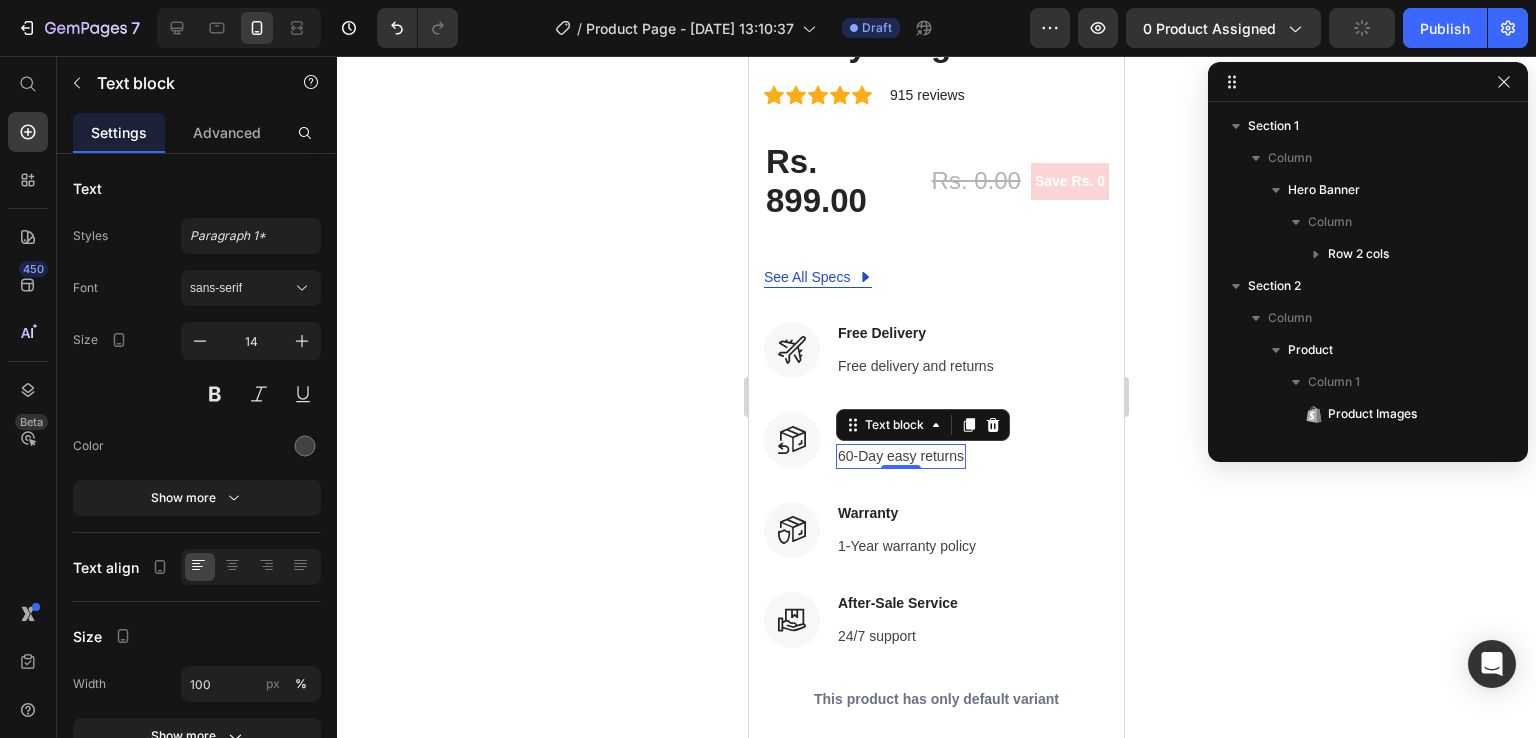 scroll, scrollTop: 666, scrollLeft: 0, axis: vertical 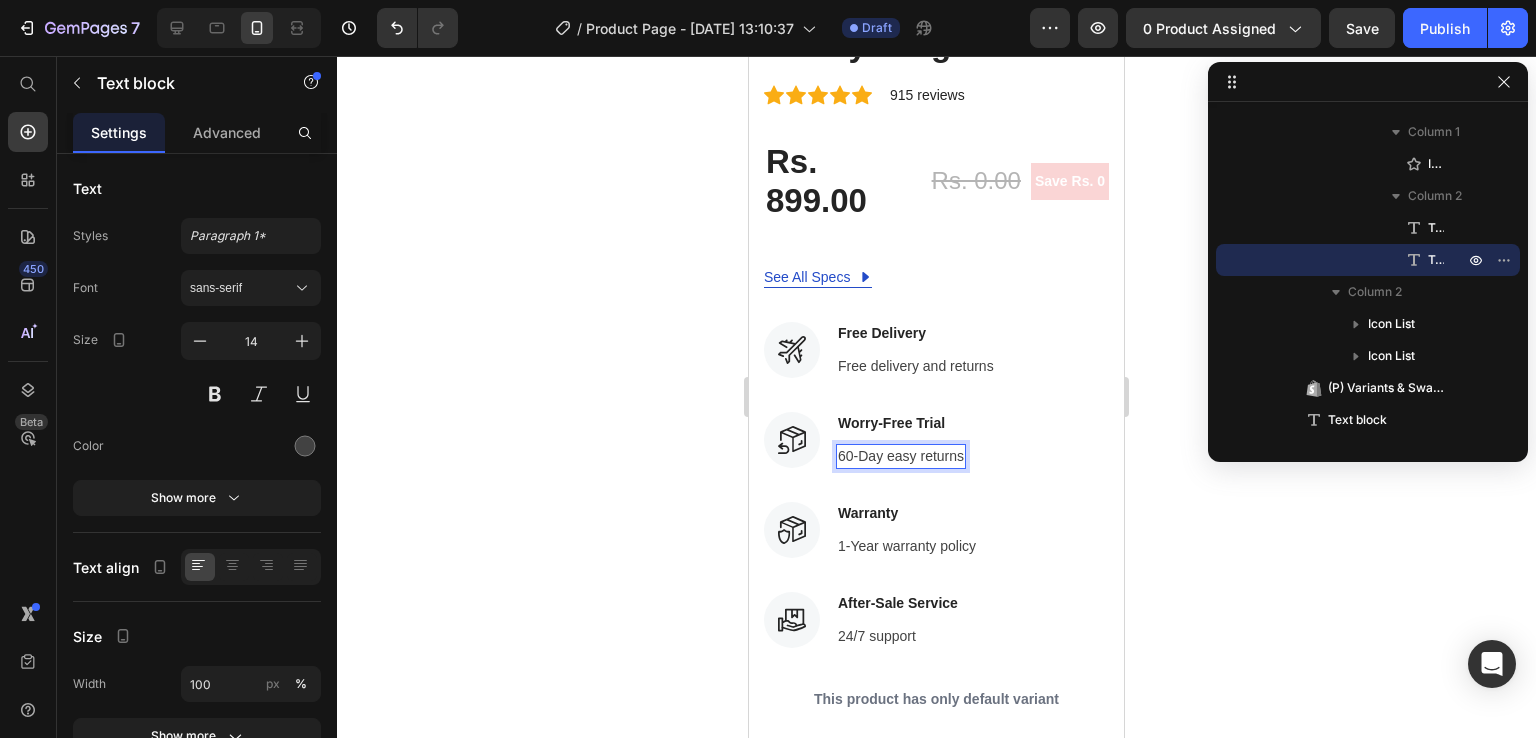 click on "60-Day easy returns" at bounding box center (901, 456) 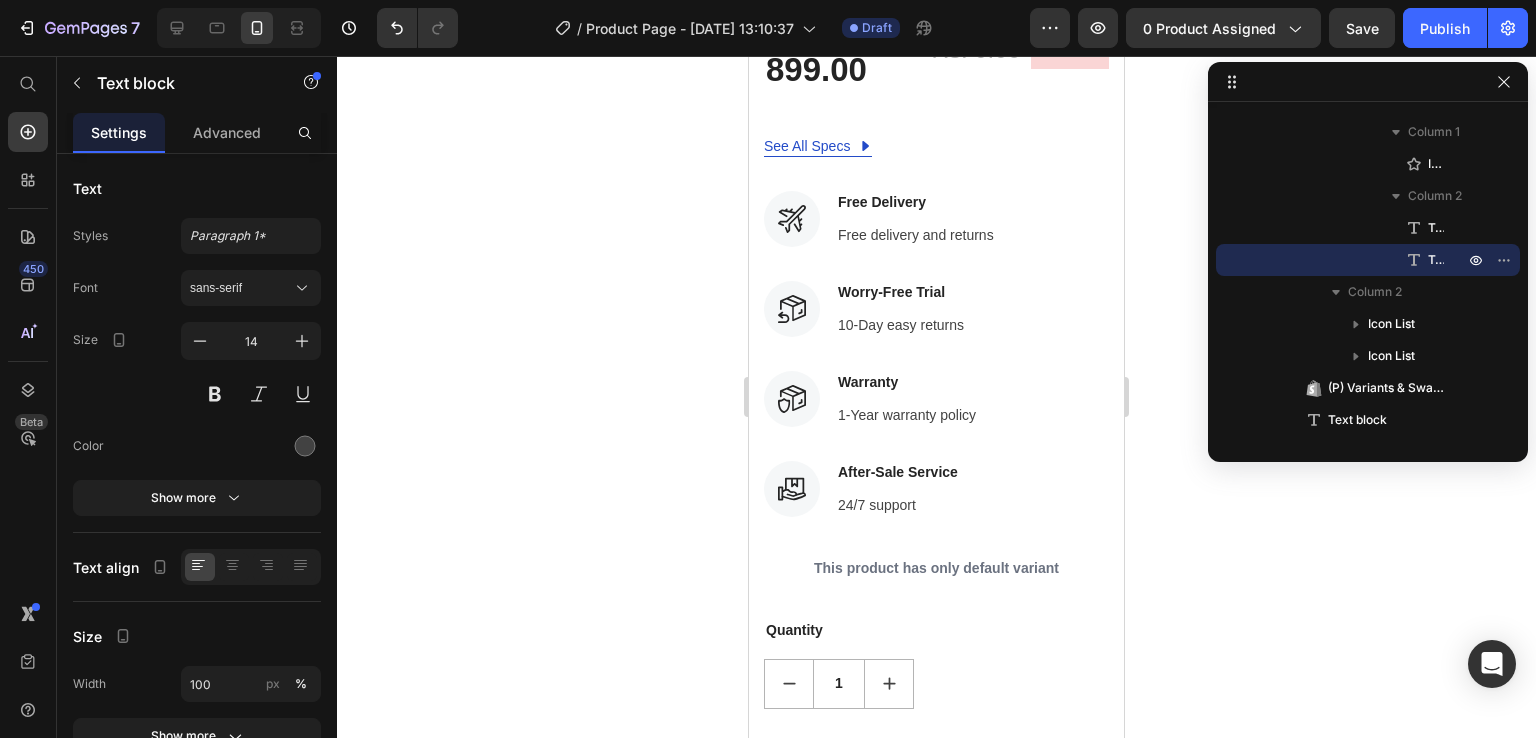 scroll, scrollTop: 1894, scrollLeft: 0, axis: vertical 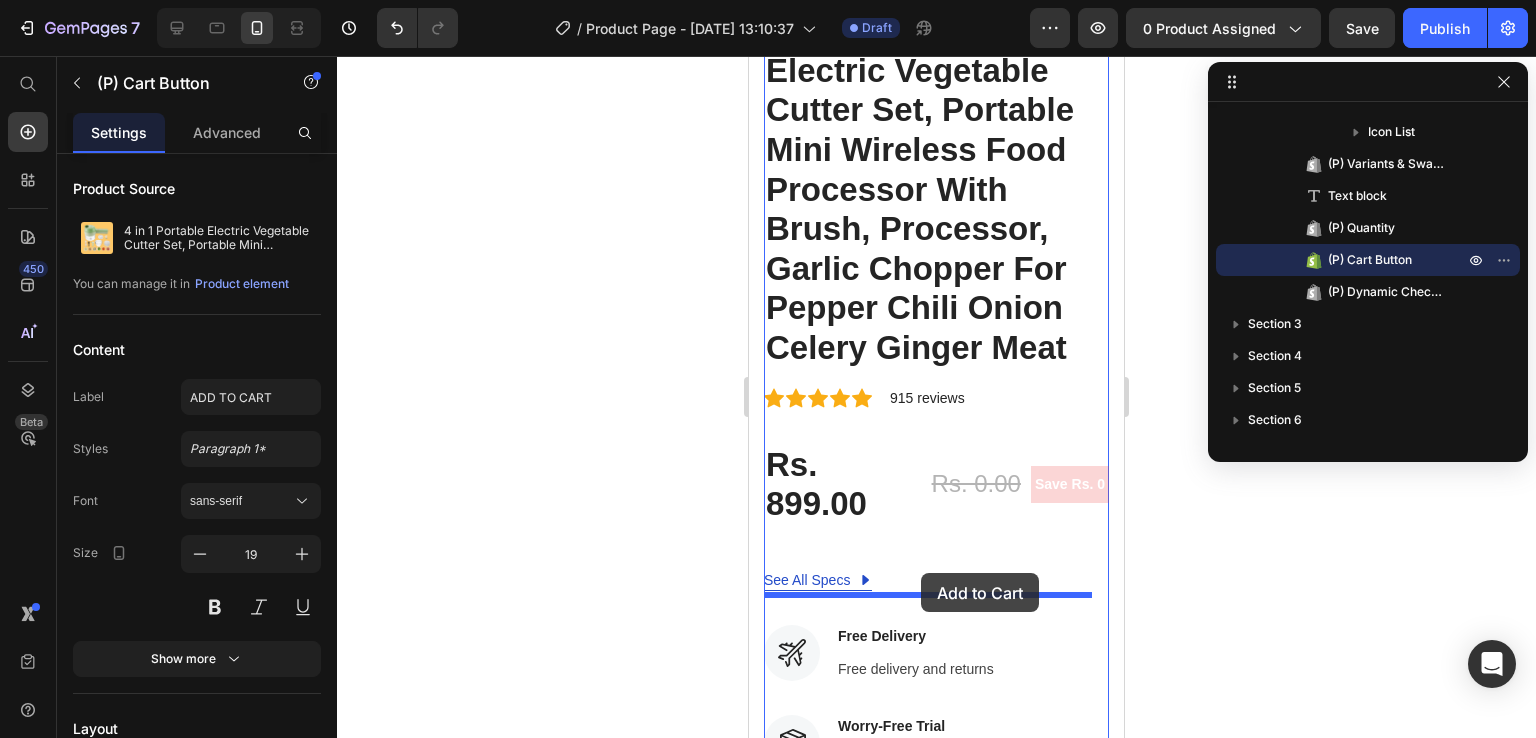 drag, startPoint x: 1079, startPoint y: 720, endPoint x: 920, endPoint y: 561, distance: 224.85995 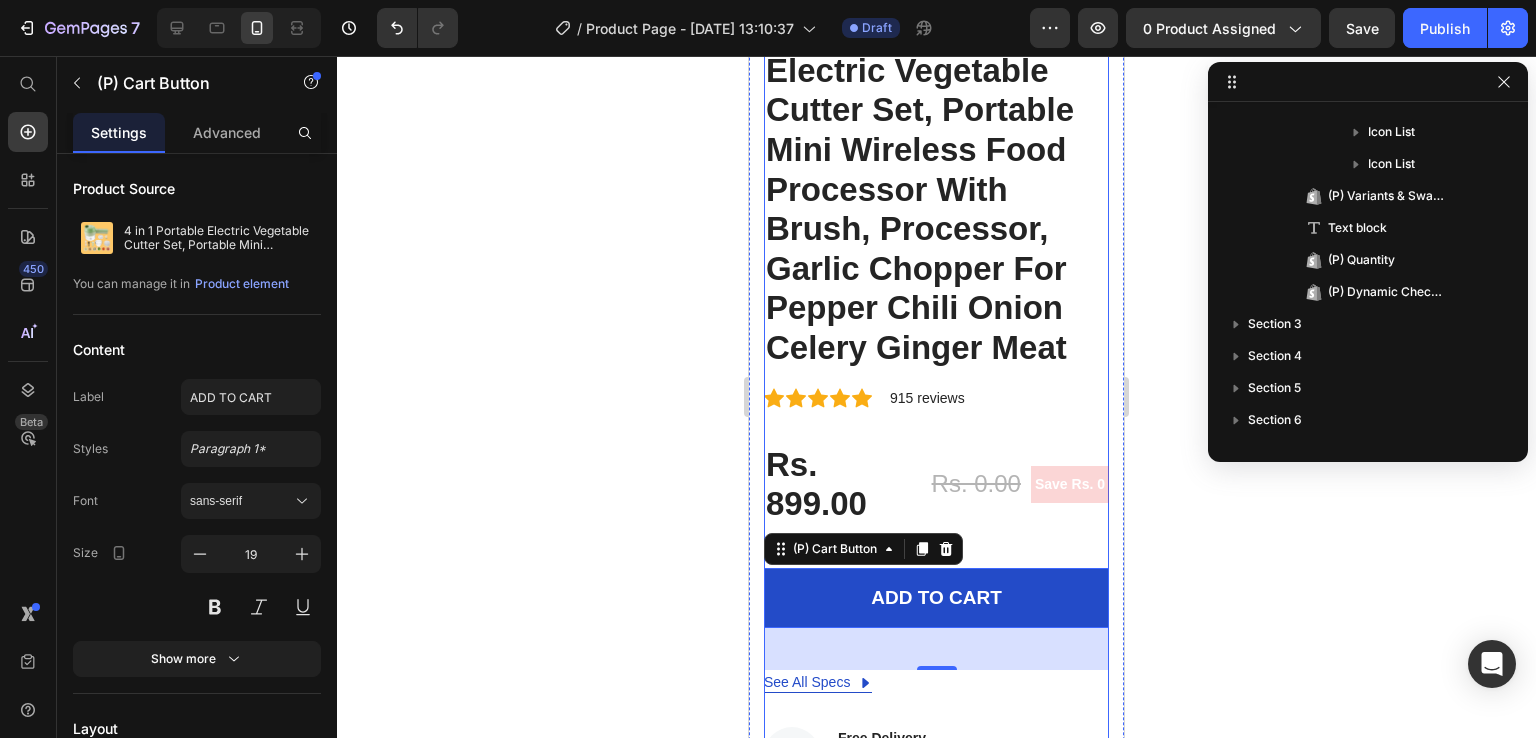 scroll, scrollTop: 1657, scrollLeft: 0, axis: vertical 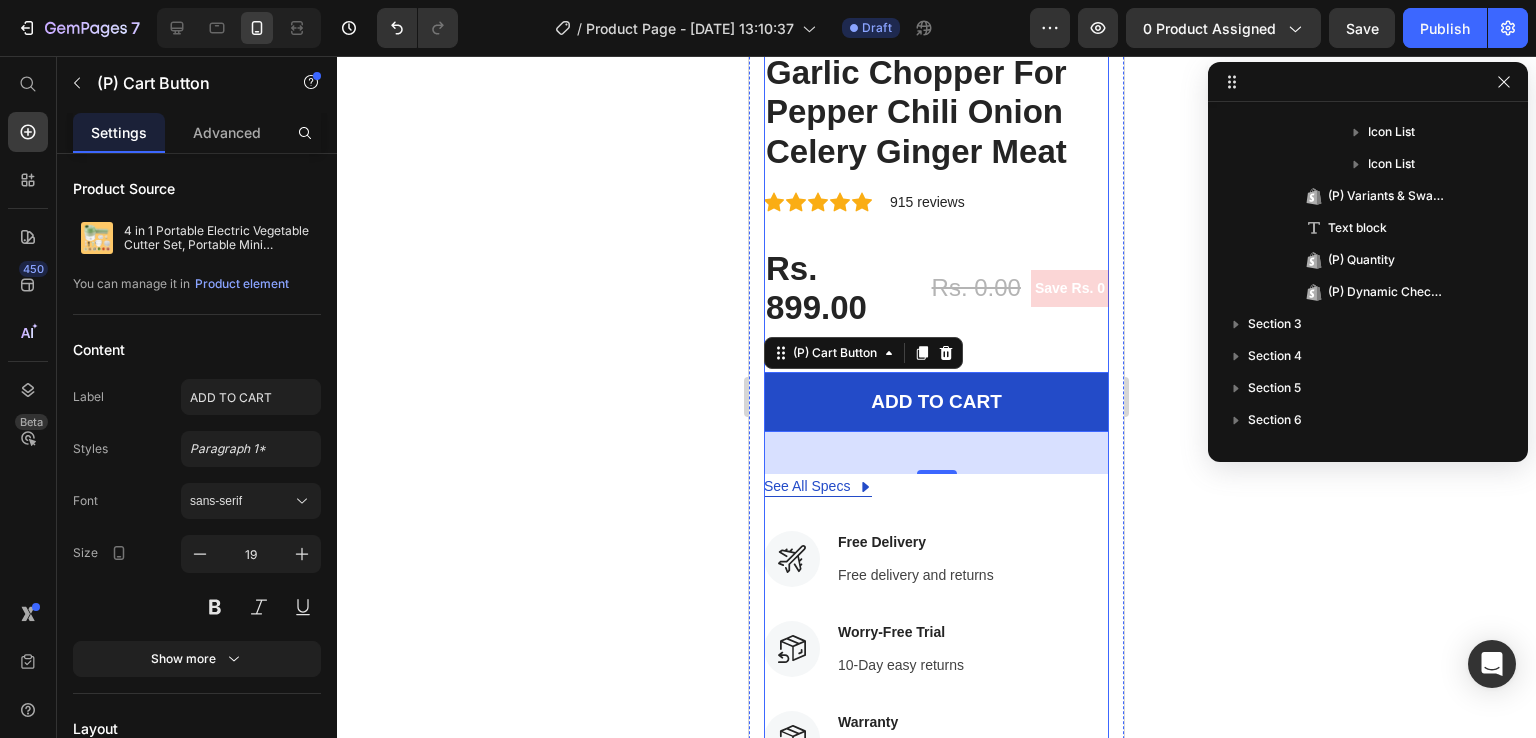 click on "Hurry up! Only  340  left in stock (P) Stock Counter 4 in 1 Portable Electric Vegetable Cutter Set, Portable Mini Wireless Food Processor With Brush, Processor, Garlic Chopper For Pepper Chili Onion Celery Ginger Meat (P) Title
Icon
Icon
Icon
Icon
Icon Icon List Hoz 915 reviews Text block Row Rs. 899.00 (P) Price Rs. 0.00 (P) Price Save Rs. 0 Product Badge Row ADD TO CART (P) Cart Button   0
See All Specs Button Row
Icon Free Delivery Text block Free delivery and returns Text block Icon List
Icon Worry-Free Trial Text block 10-Day easy returns Text block Icon List
Icon Warranty Text block 1-Year warranty policy Text block Icon List
Icon After-Sale Service Text block 24/7 support Text block Icon List Row This product has only default variant (P) Variants & Swatches Quantity Text block 1 (P) Quantity Buy it now (P) Dynamic Checkout" at bounding box center [936, 461] 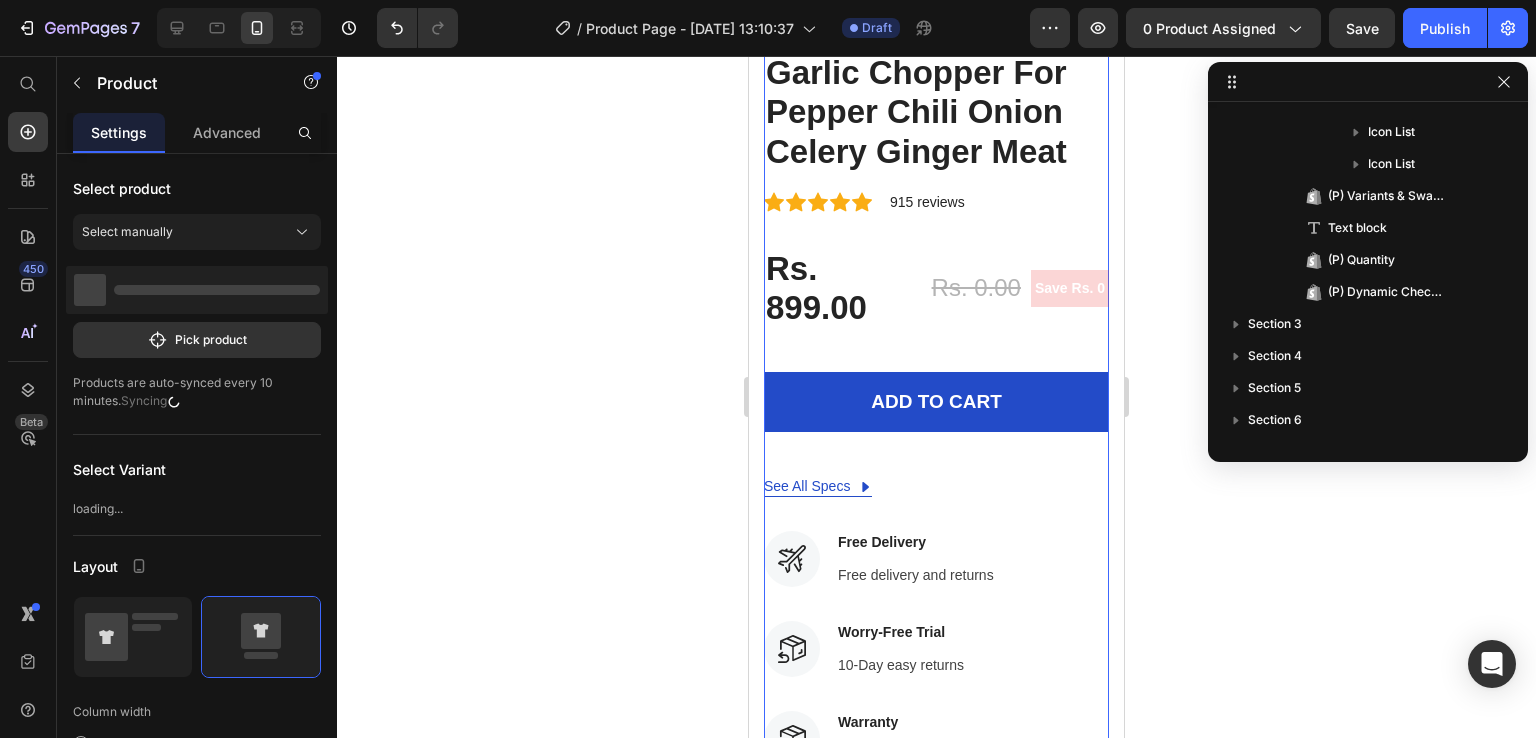 scroll, scrollTop: 90, scrollLeft: 0, axis: vertical 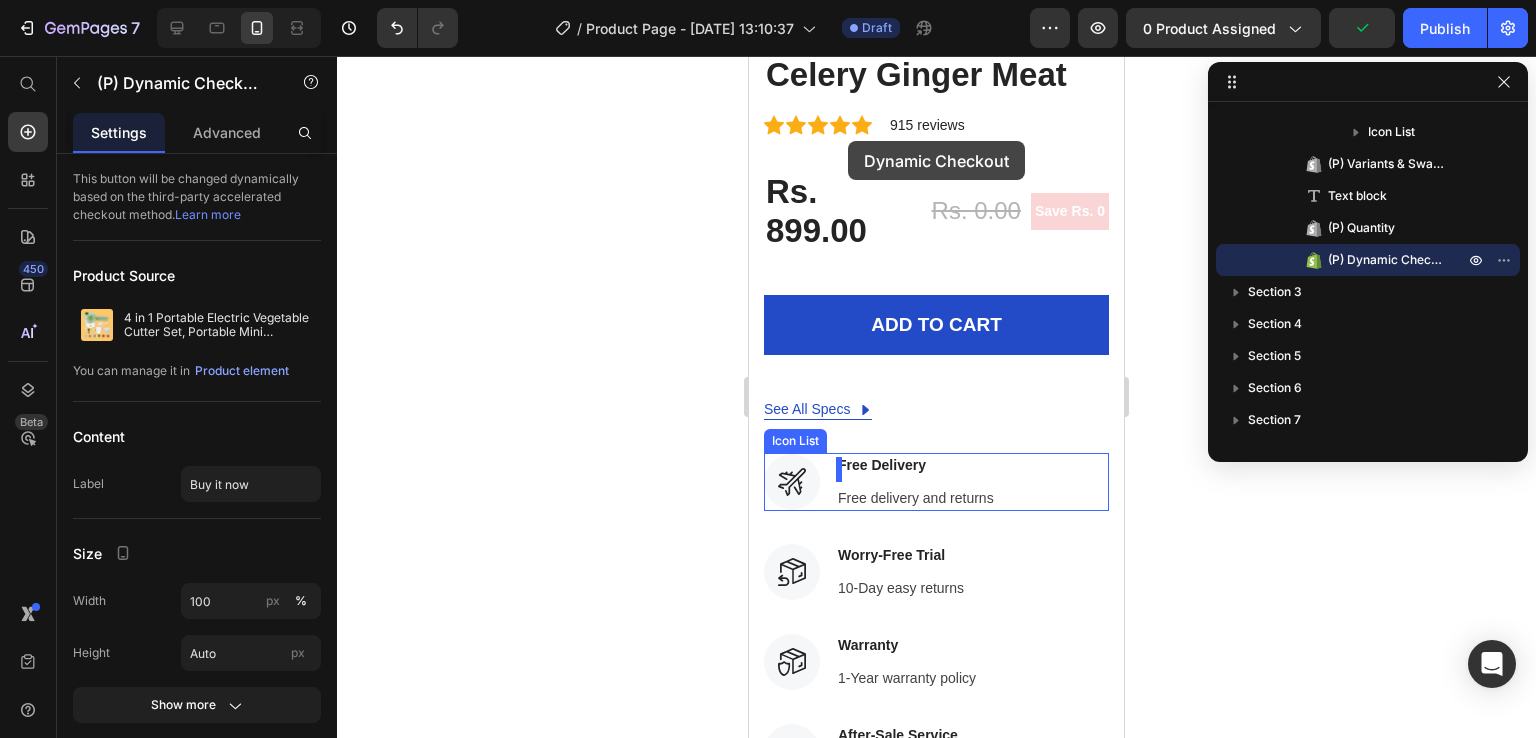 drag, startPoint x: 916, startPoint y: 481, endPoint x: 876, endPoint y: 318, distance: 167.83623 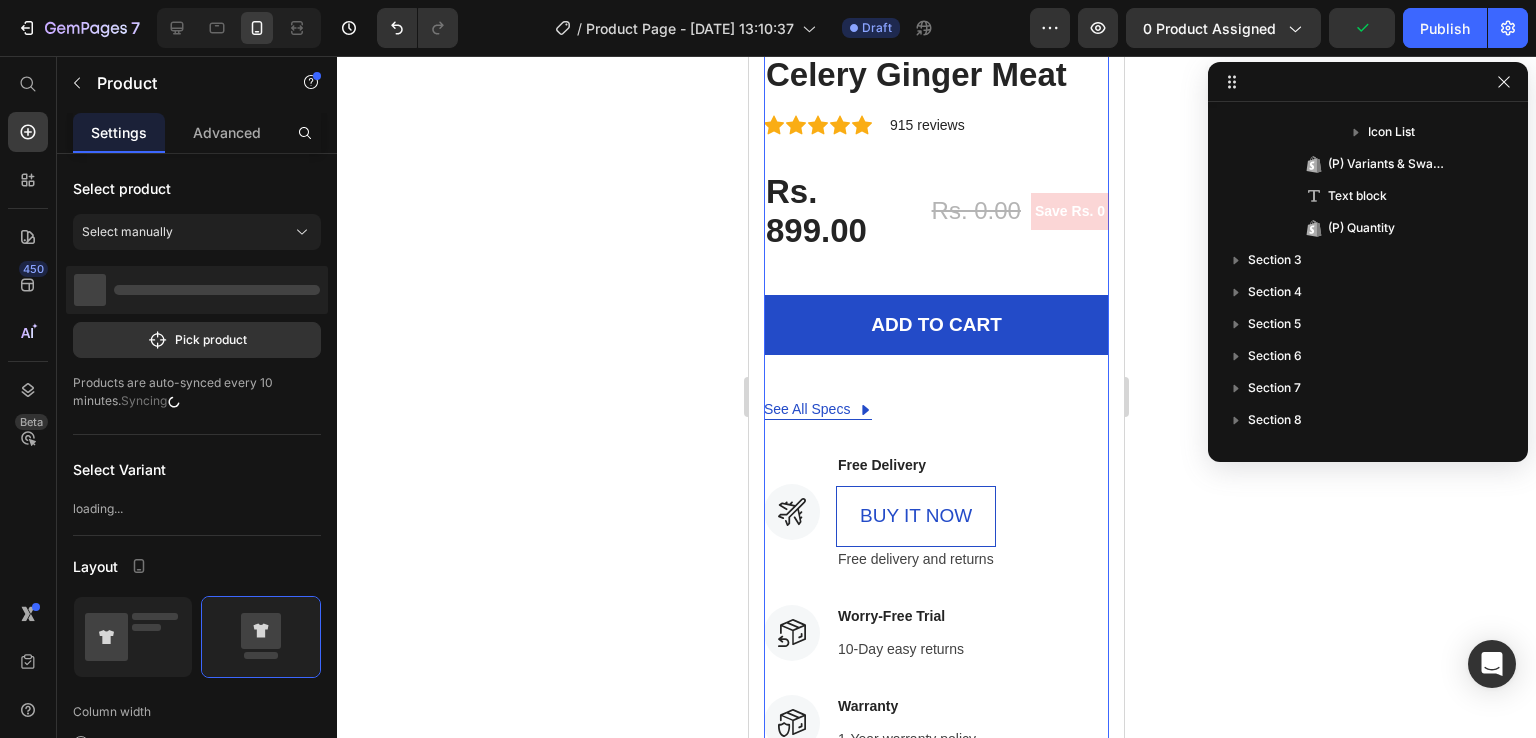 scroll, scrollTop: 1664, scrollLeft: 0, axis: vertical 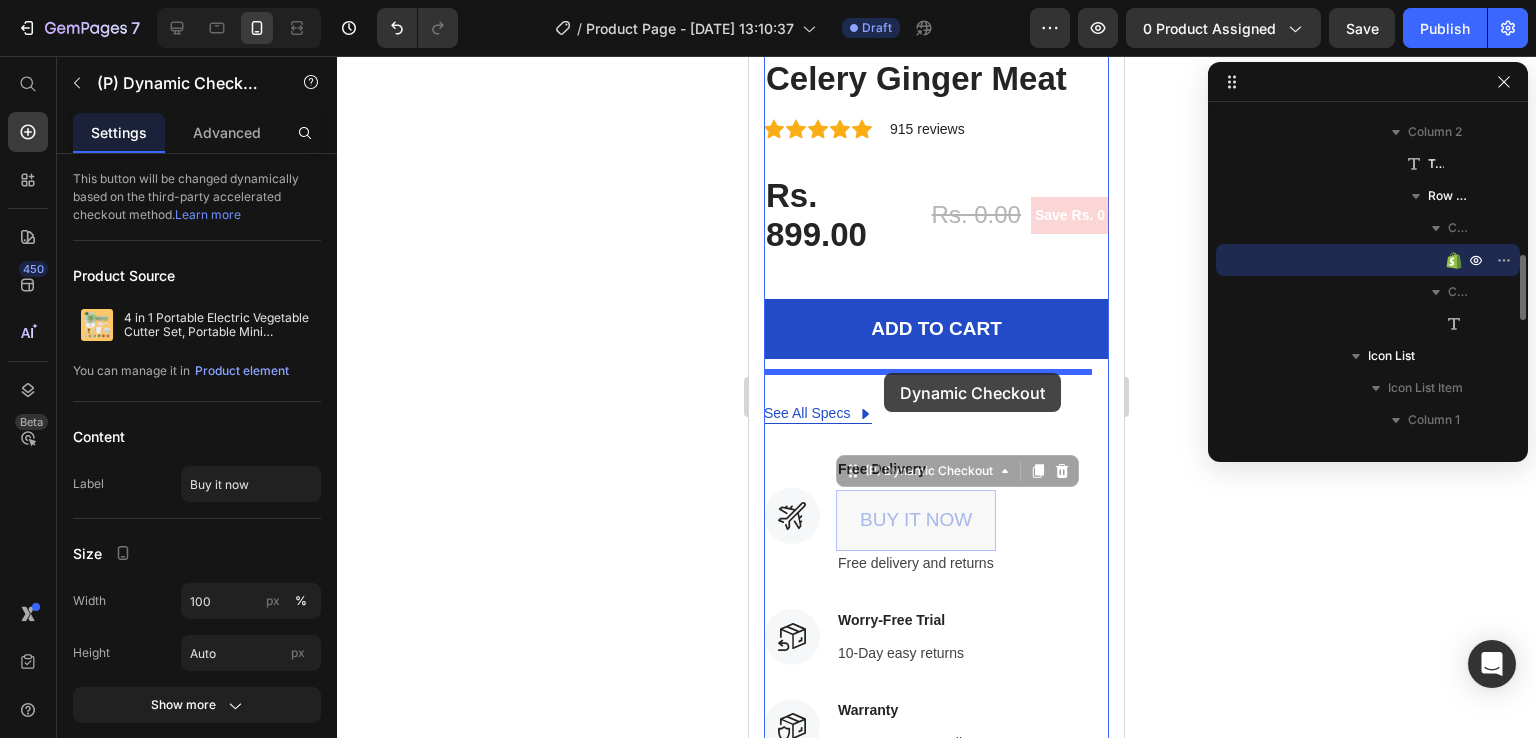 drag, startPoint x: 907, startPoint y: 477, endPoint x: 884, endPoint y: 369, distance: 110.42192 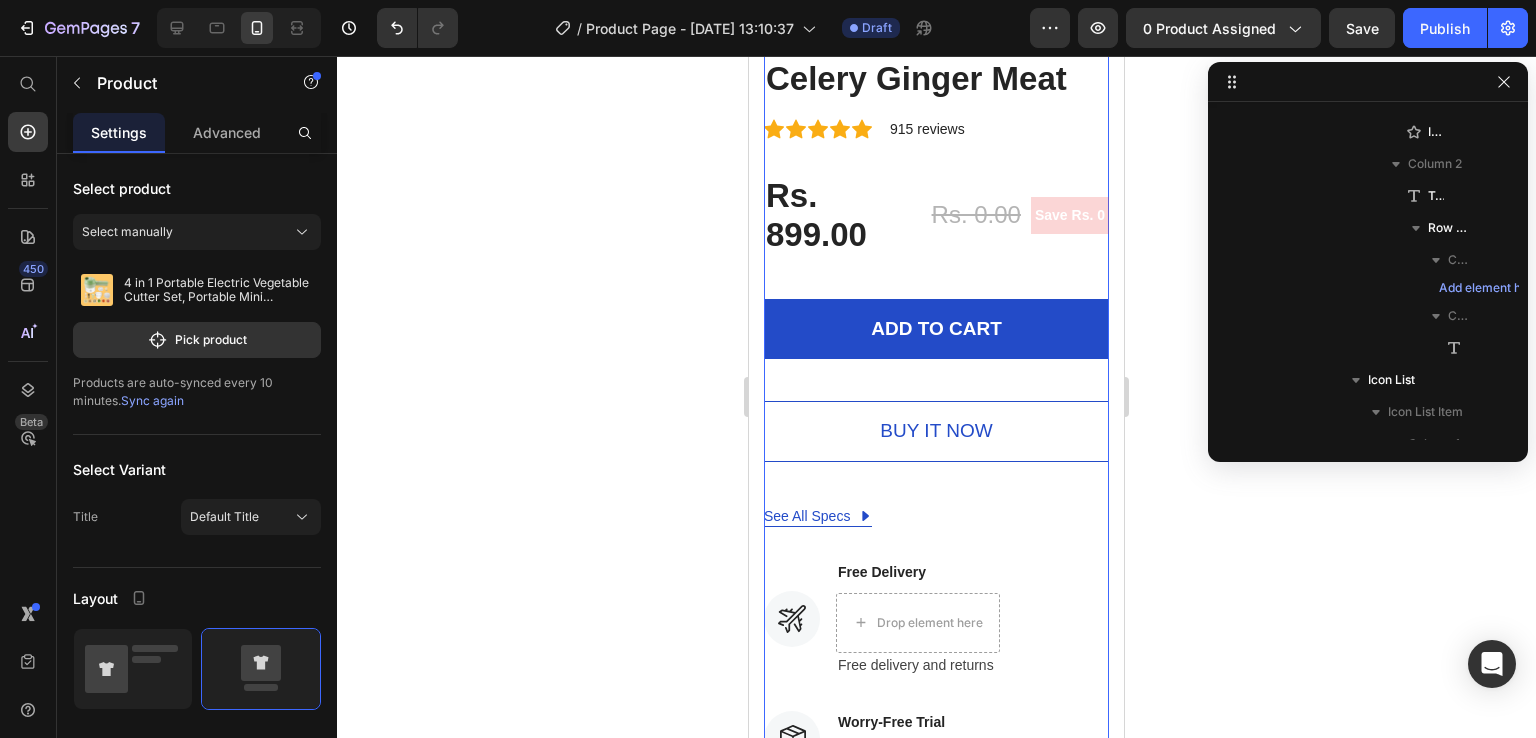 scroll, scrollTop: 90, scrollLeft: 0, axis: vertical 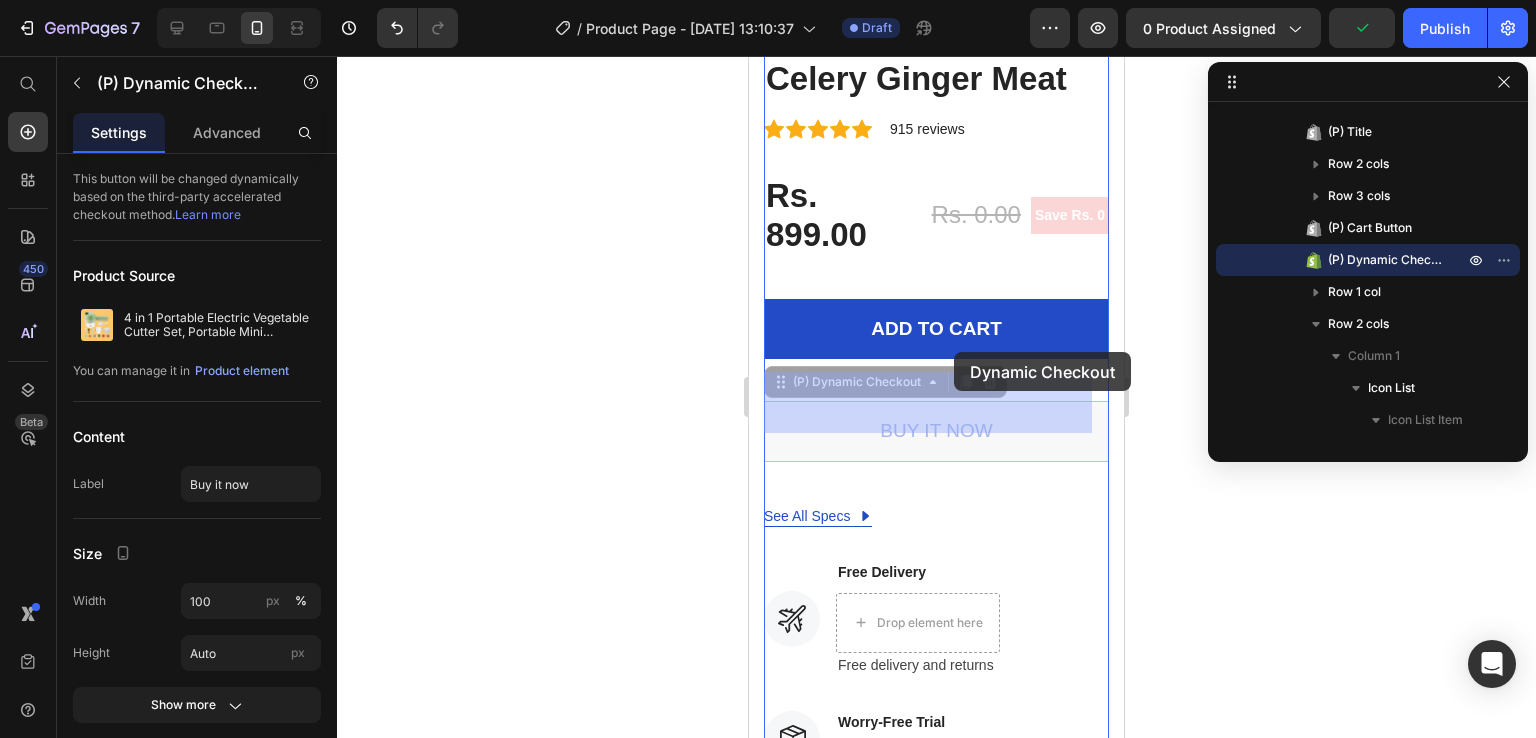 drag, startPoint x: 957, startPoint y: 409, endPoint x: 954, endPoint y: 352, distance: 57.07889 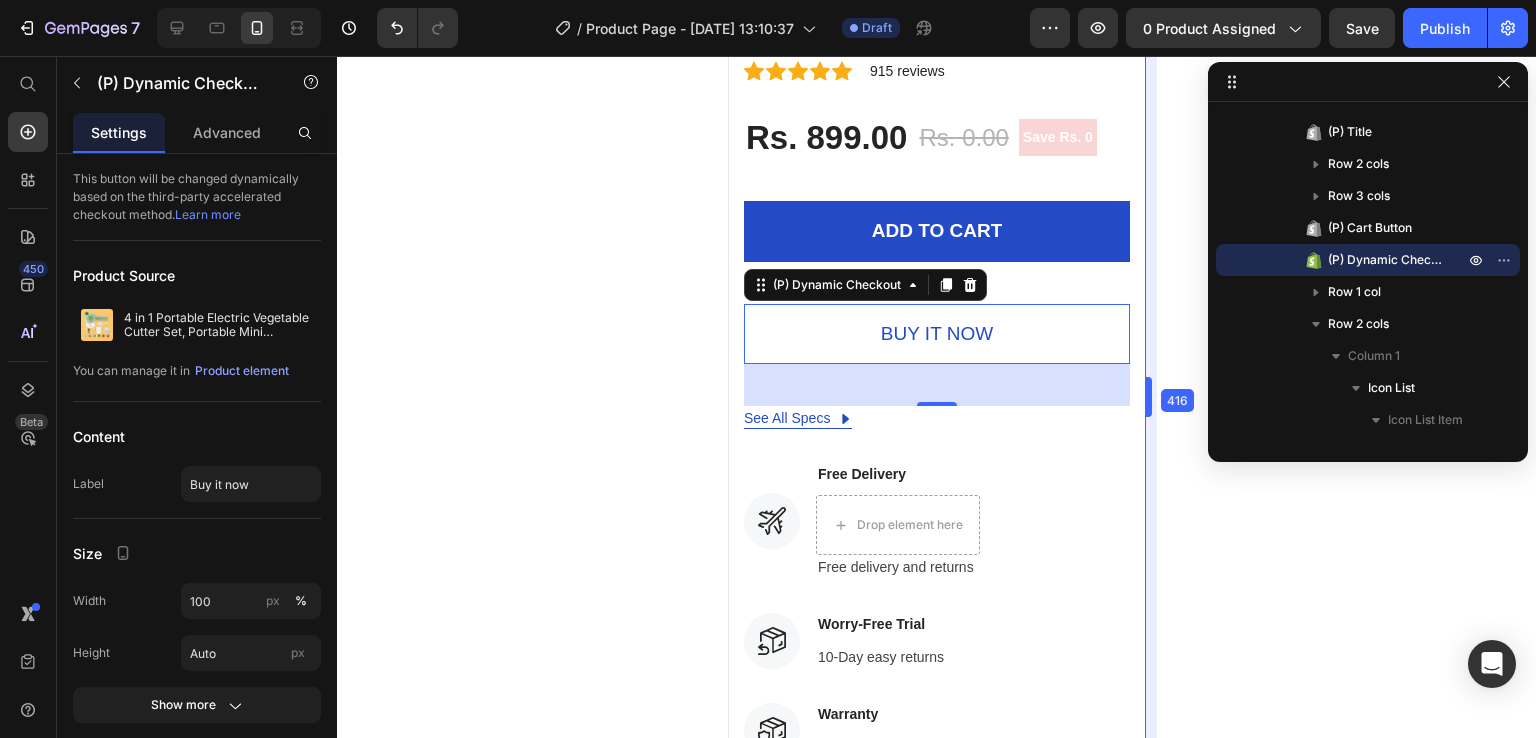 drag, startPoint x: 1125, startPoint y: 428, endPoint x: 1183, endPoint y: 423, distance: 58.21512 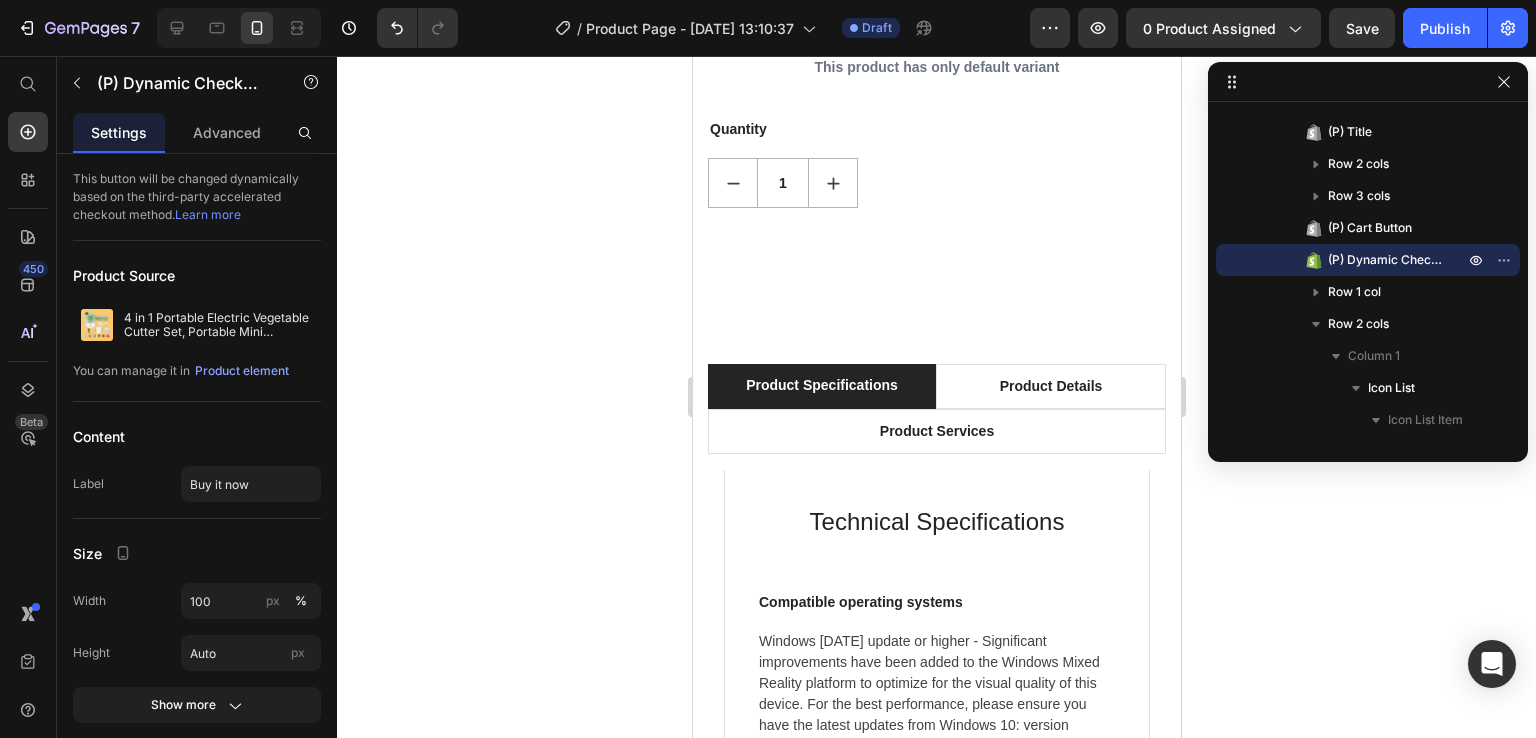 scroll, scrollTop: 2951, scrollLeft: 0, axis: vertical 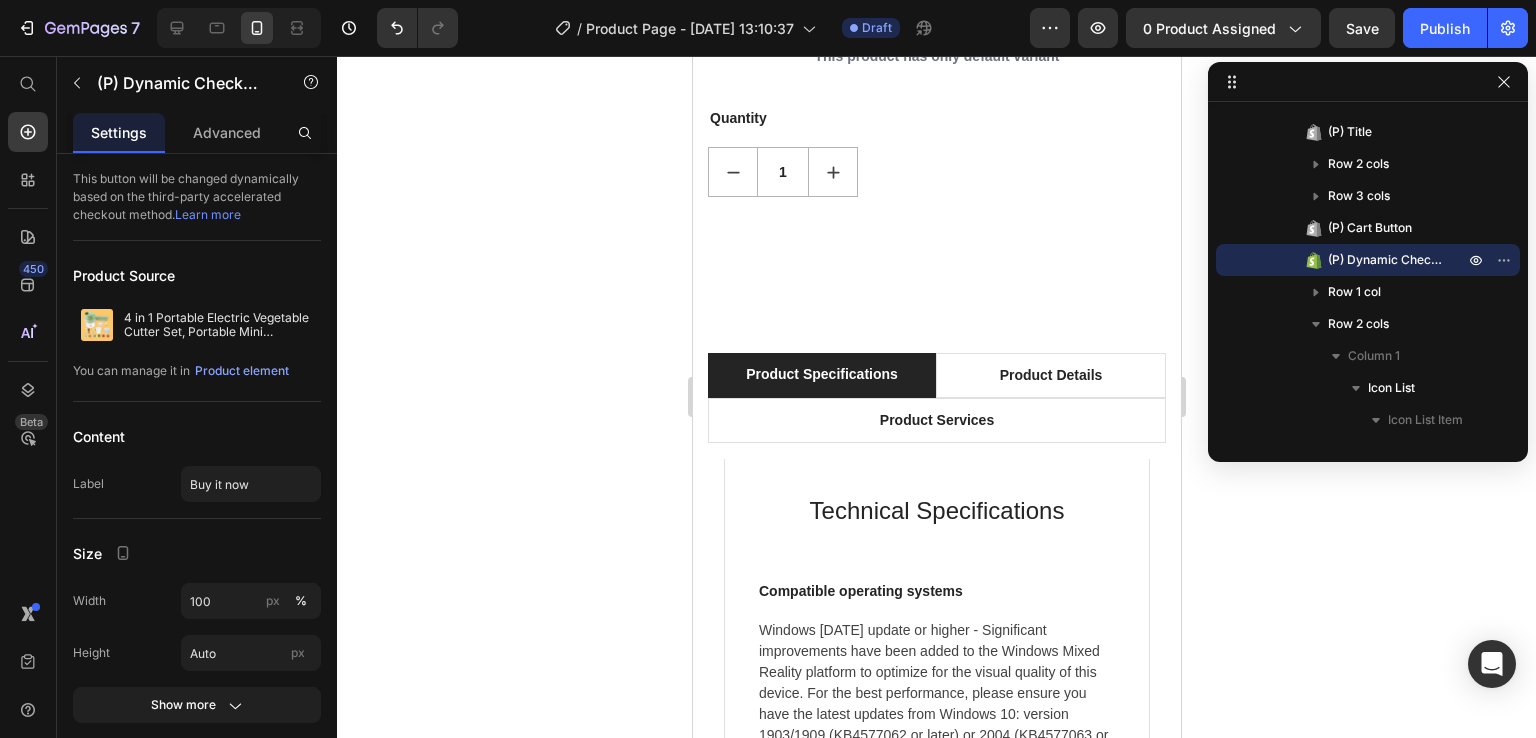 click on "Technical Specifications Heading Compatible operating systems Text block Windows [DATE] update or higher - Significant improvements have been added to the Windows Mixed Reality platform to optimize for the visual quality of this device. For the best performance, please ensure you have the latest updates from Windows 10: version 1903/1909 (KB4577062 or later) or 2004 (KB4577063 or later). Text block Row Memory Text block 128GB/256GB Text block Row Field of view Text block 120 degrees Text block Row Resolution Text block 2448 x 2448 pixels per eye Text block Row Weight Text block 560 grams Text block Row Material Text block Magnesium alloy, plastic Text block Row Color Text block Black Text block Row Row What's Included Heading Image VR Headset Text block Image 2 Touch Controllers Text block Image Charging Cable Text block Image Power Adapter Text block Image Glasses Spacer Text block Icon List Image Row Row Professional Support Heading Image Installation Text block Text block Image 24/7 Support Desk Row" at bounding box center [936, 921] 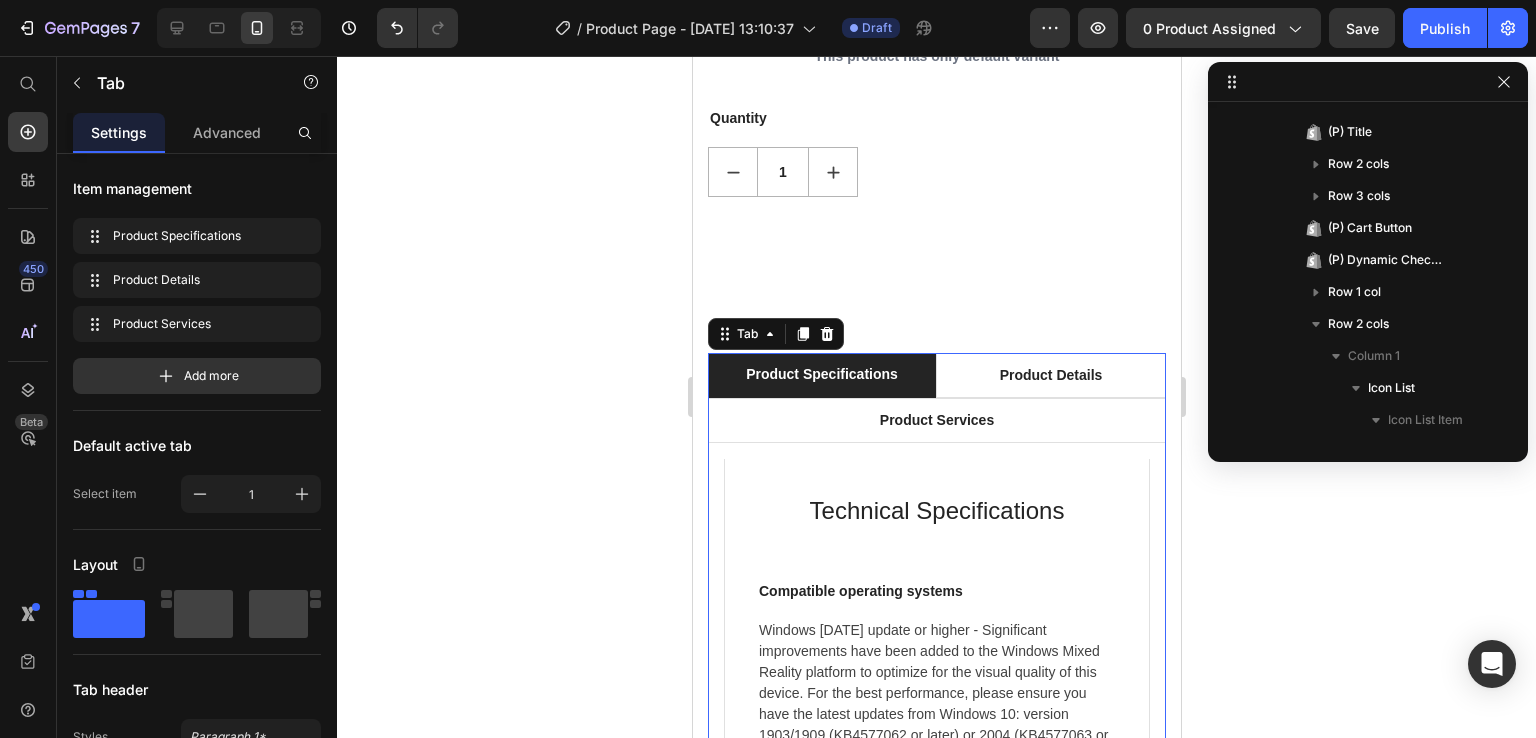 scroll, scrollTop: 1394, scrollLeft: 0, axis: vertical 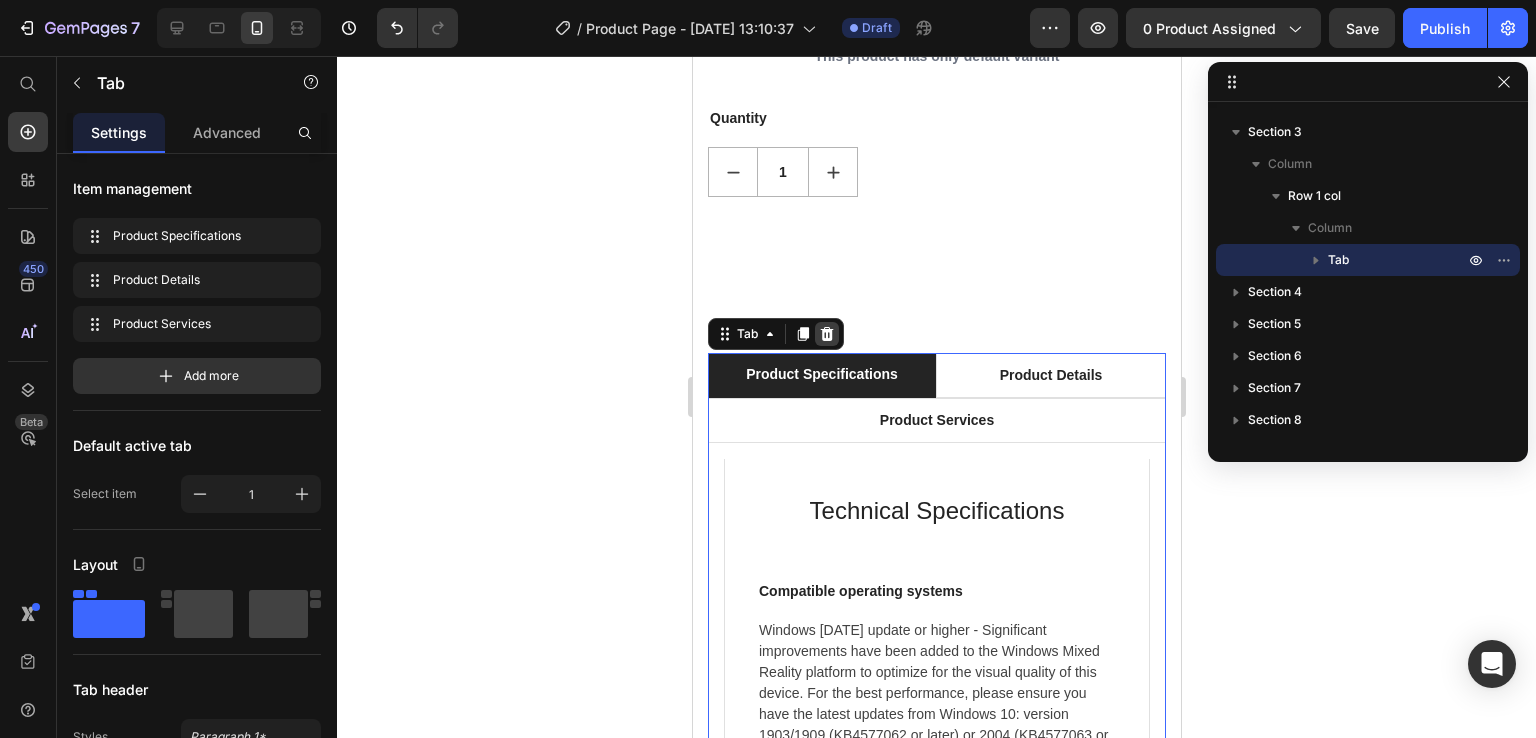 click 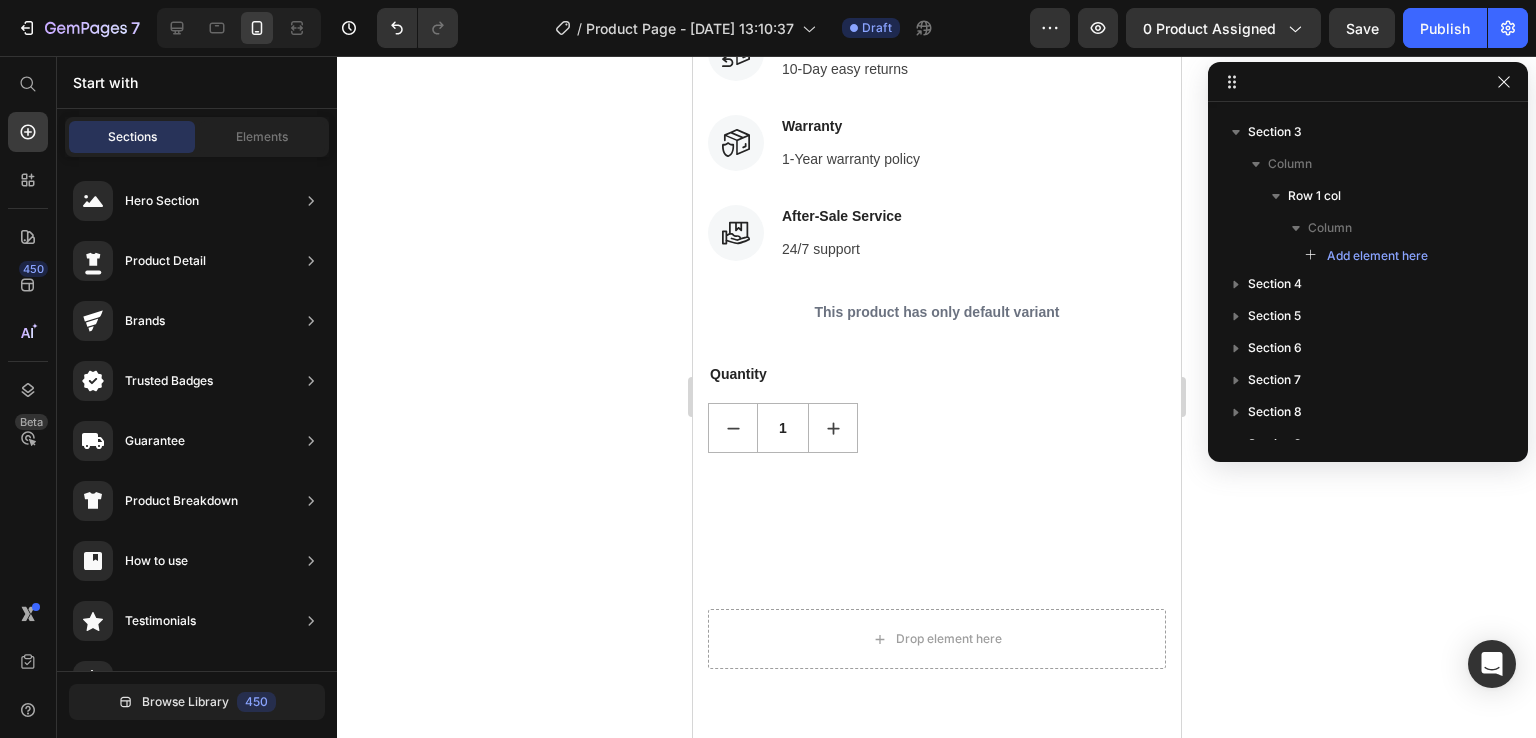scroll, scrollTop: 2801, scrollLeft: 0, axis: vertical 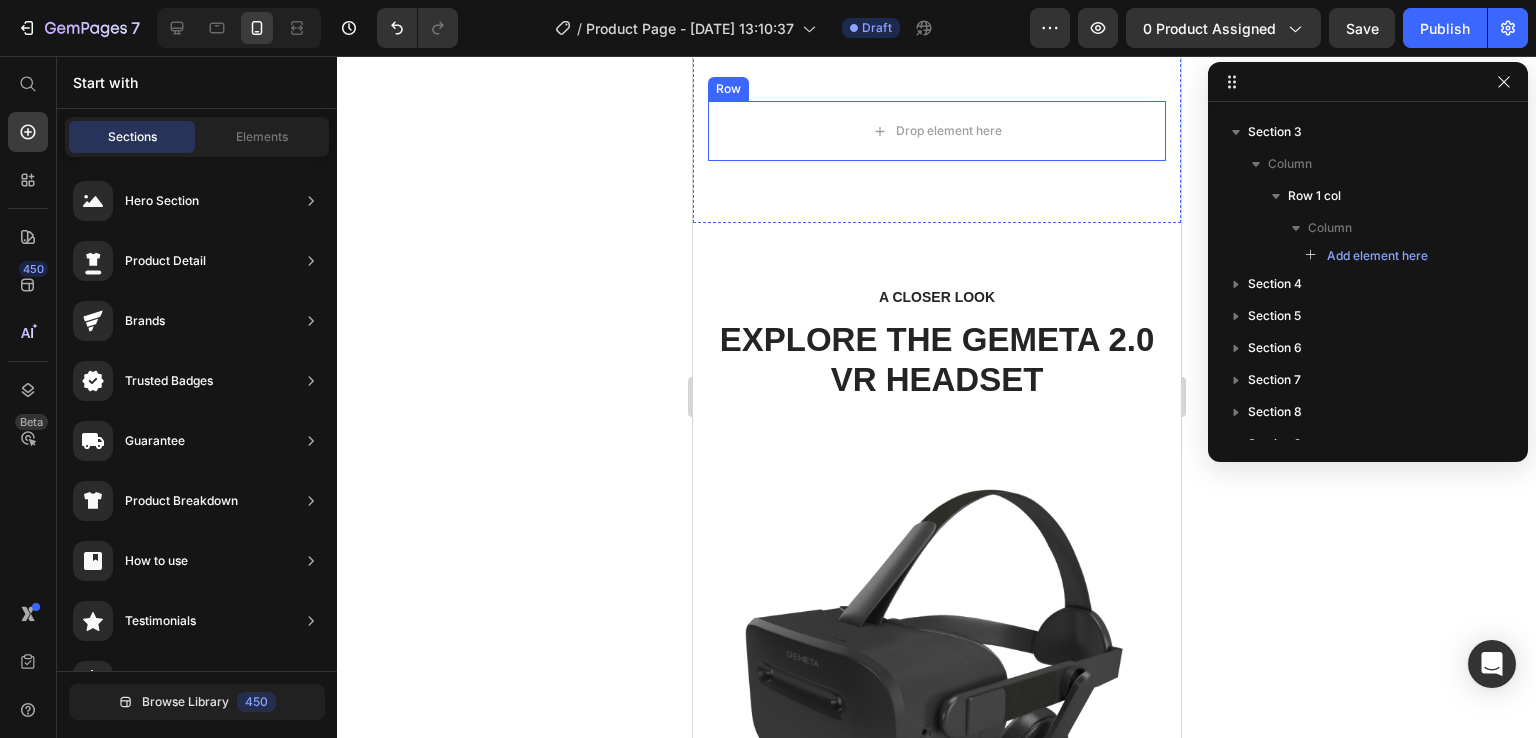 click at bounding box center [936, 687] 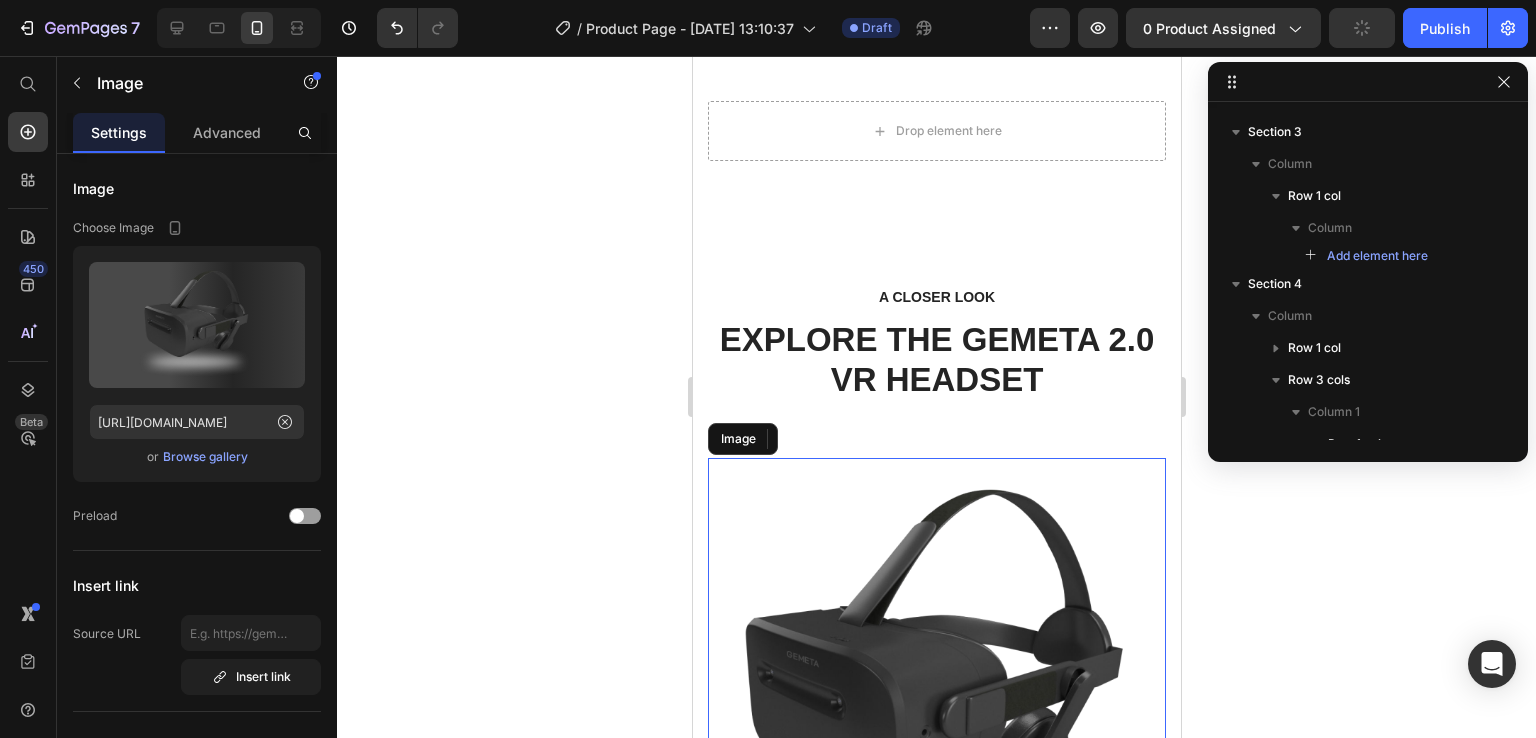 scroll, scrollTop: 3197, scrollLeft: 0, axis: vertical 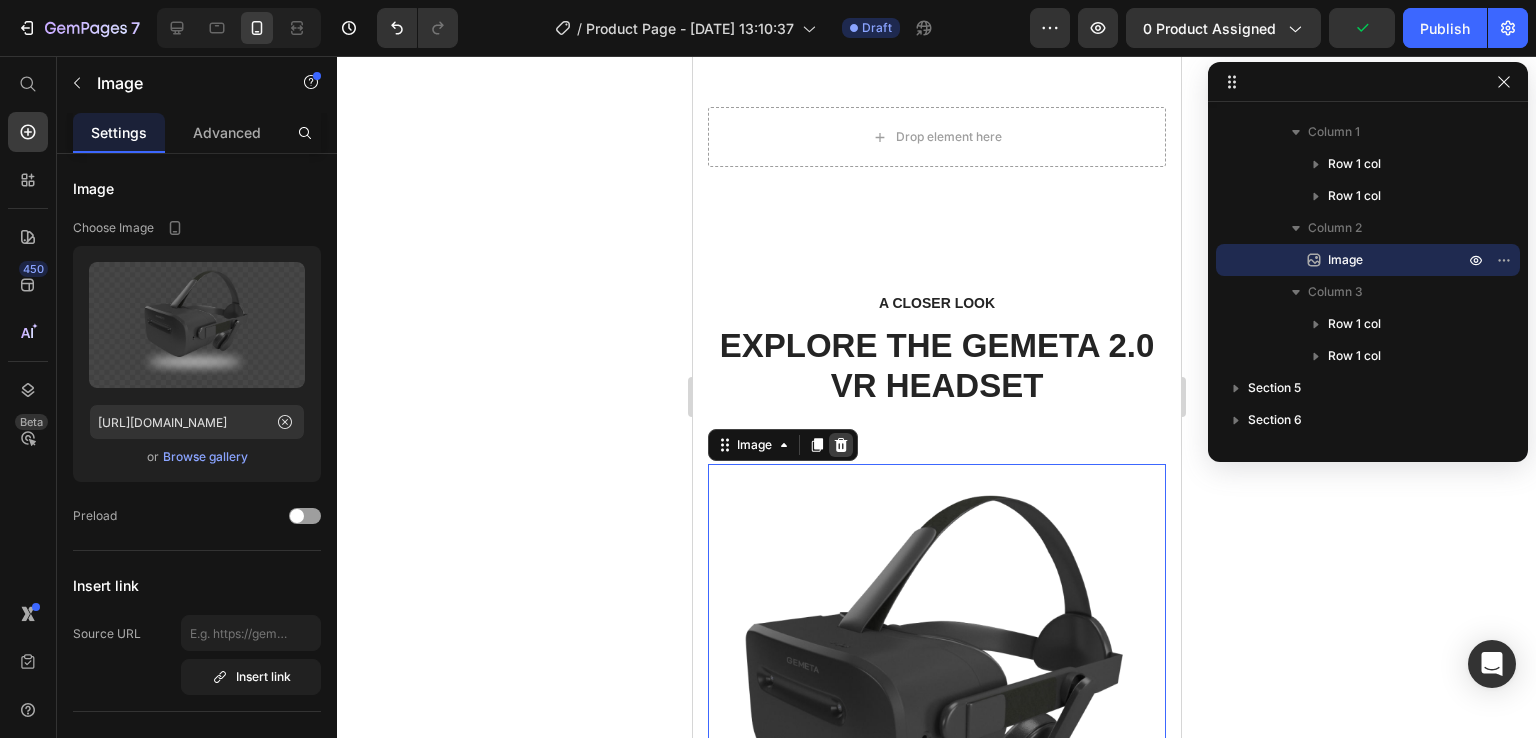 click 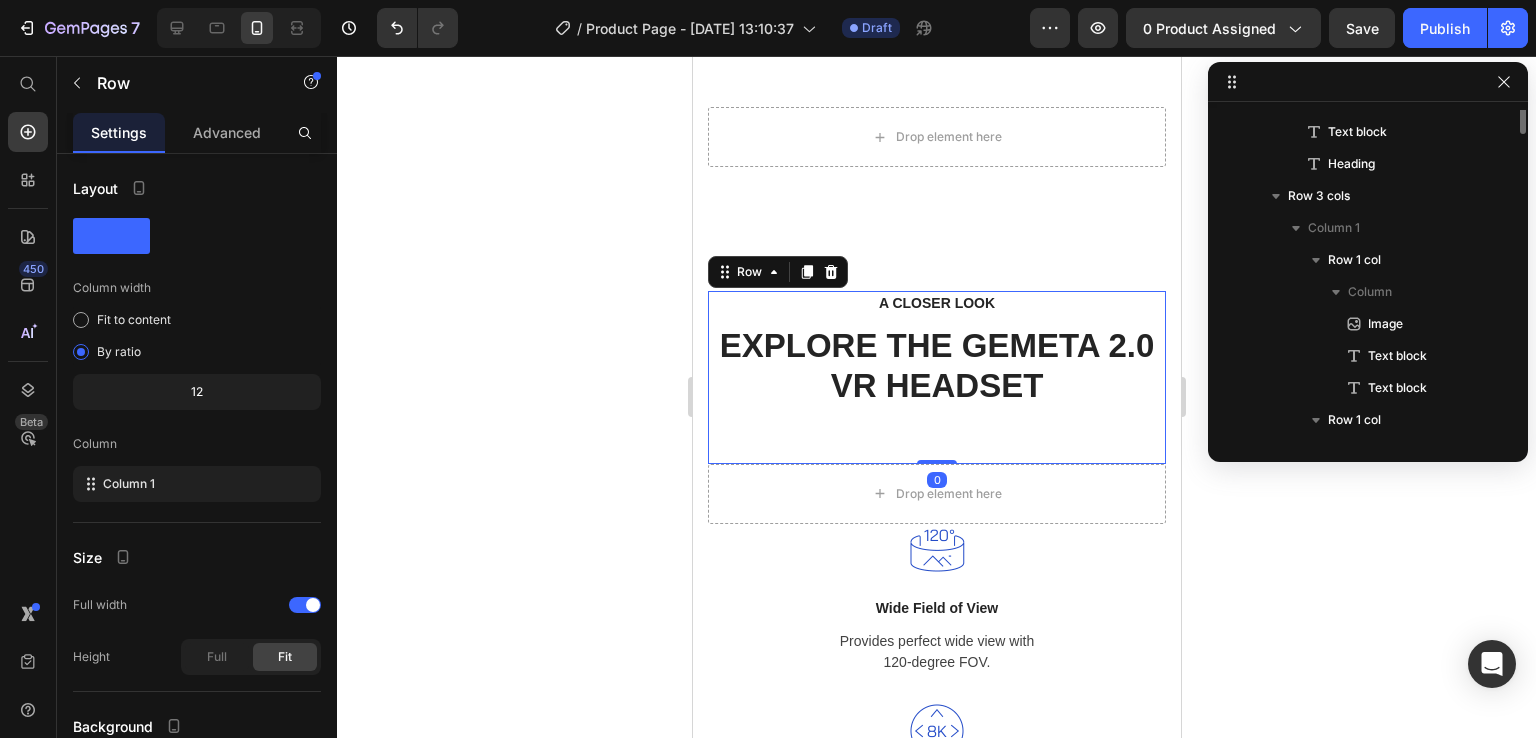 scroll, scrollTop: 1482, scrollLeft: 0, axis: vertical 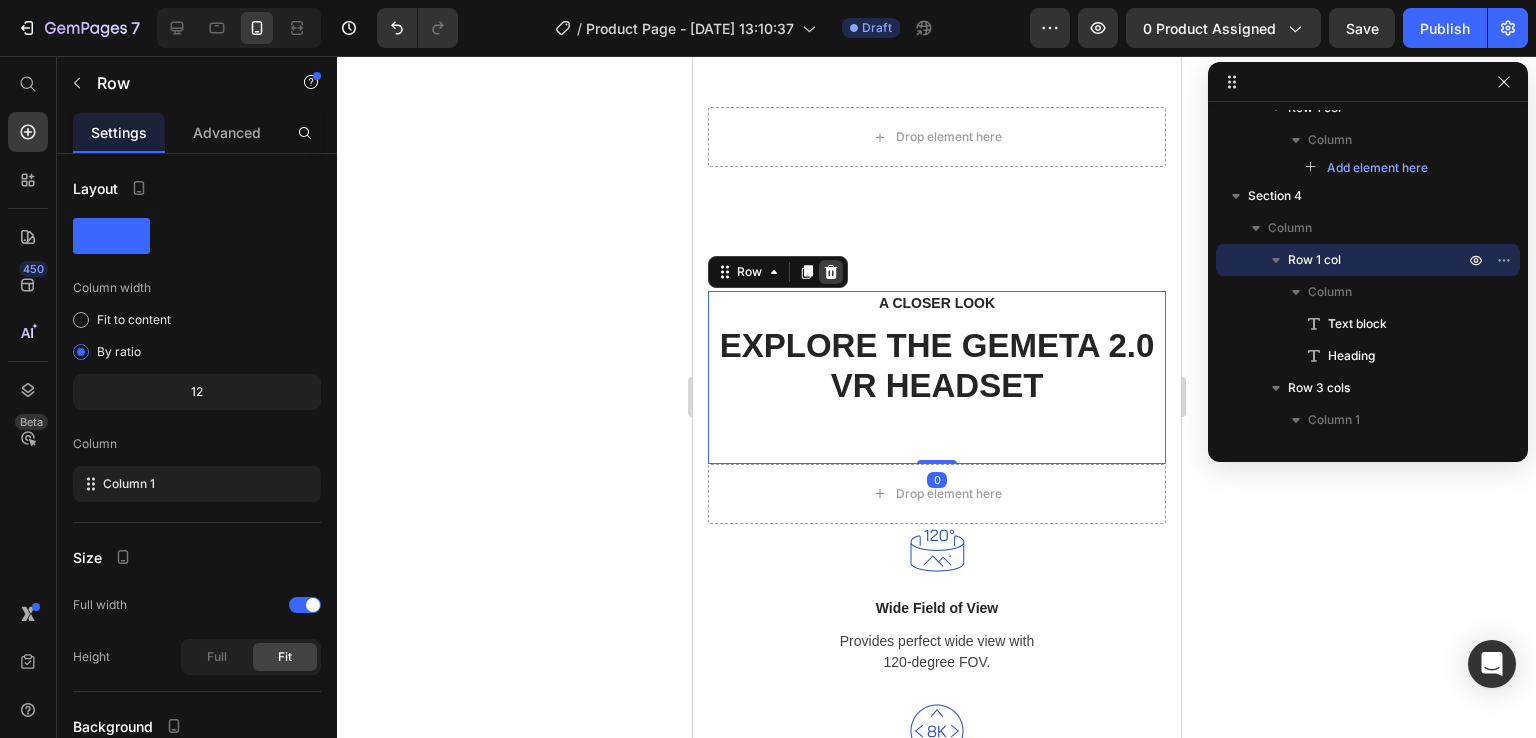 click at bounding box center (830, 272) 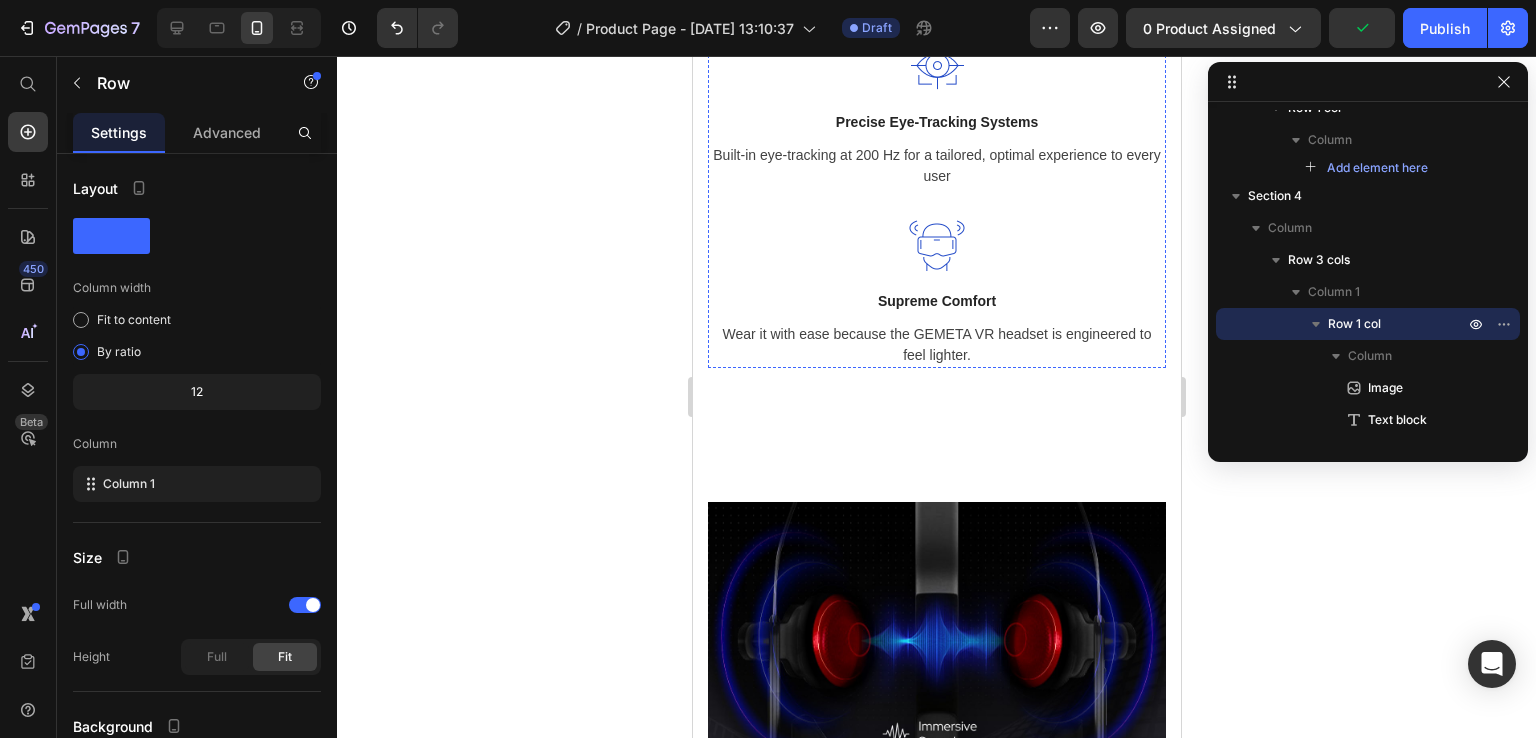 scroll, scrollTop: 3284, scrollLeft: 0, axis: vertical 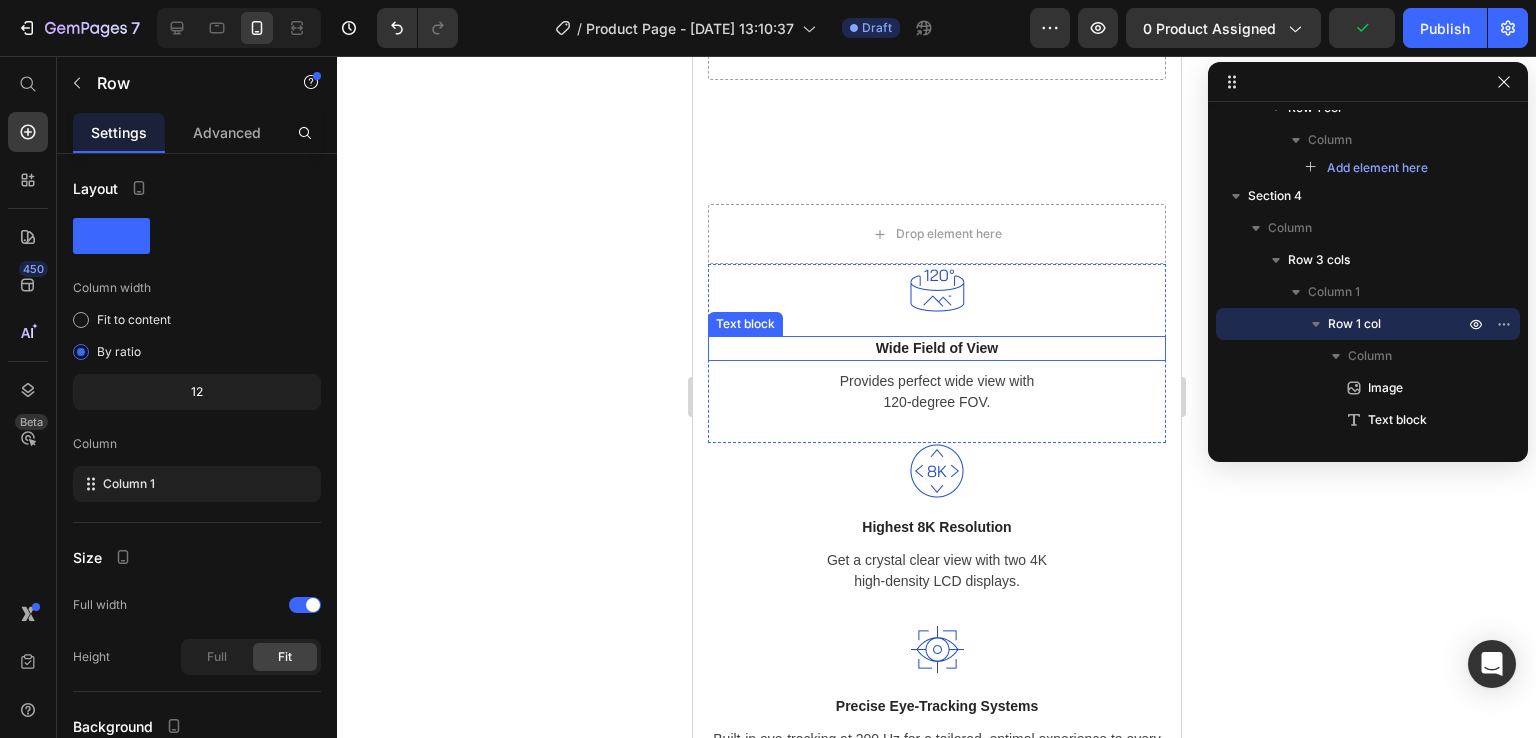 click on "Text block" at bounding box center (744, 324) 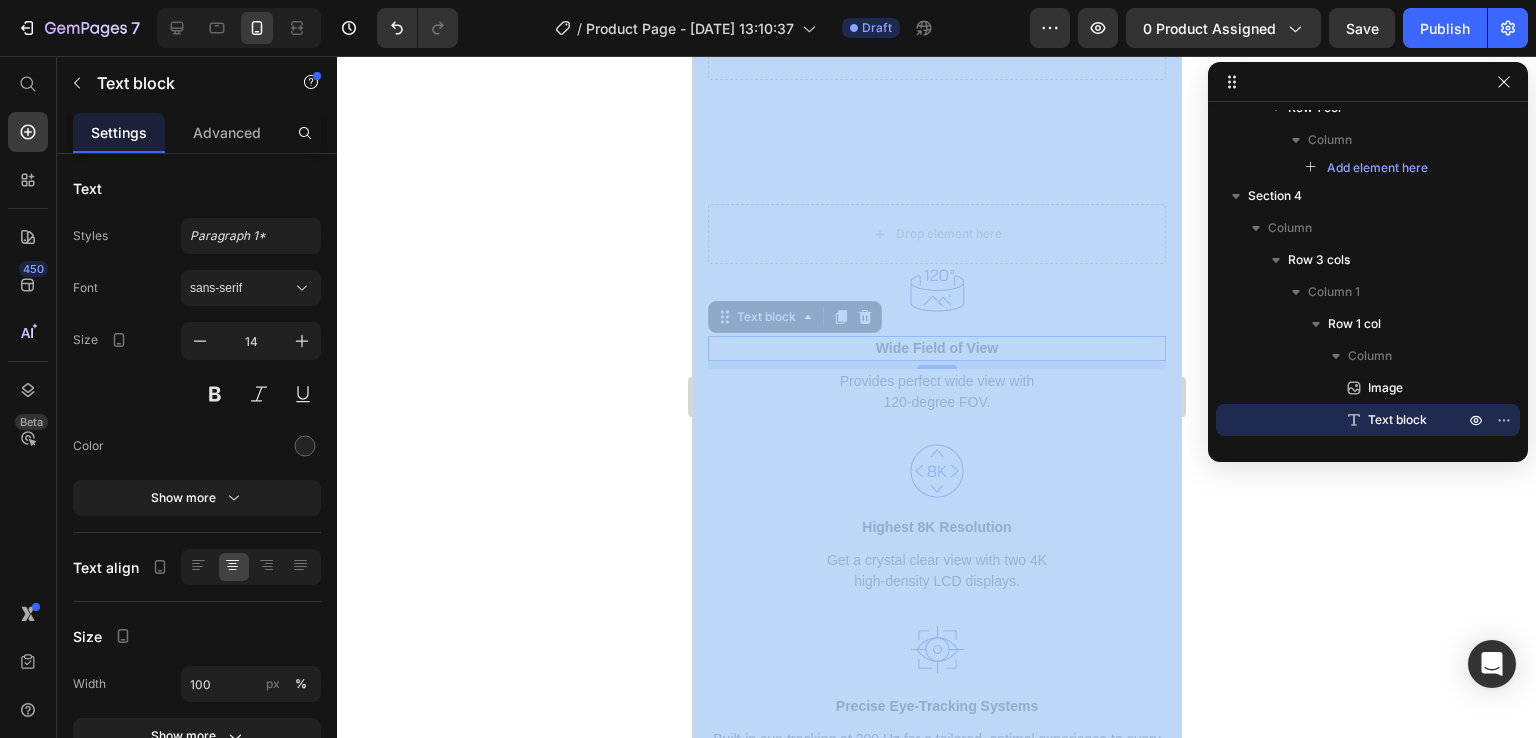drag, startPoint x: 1313, startPoint y: 226, endPoint x: 885, endPoint y: 383, distance: 455.88705 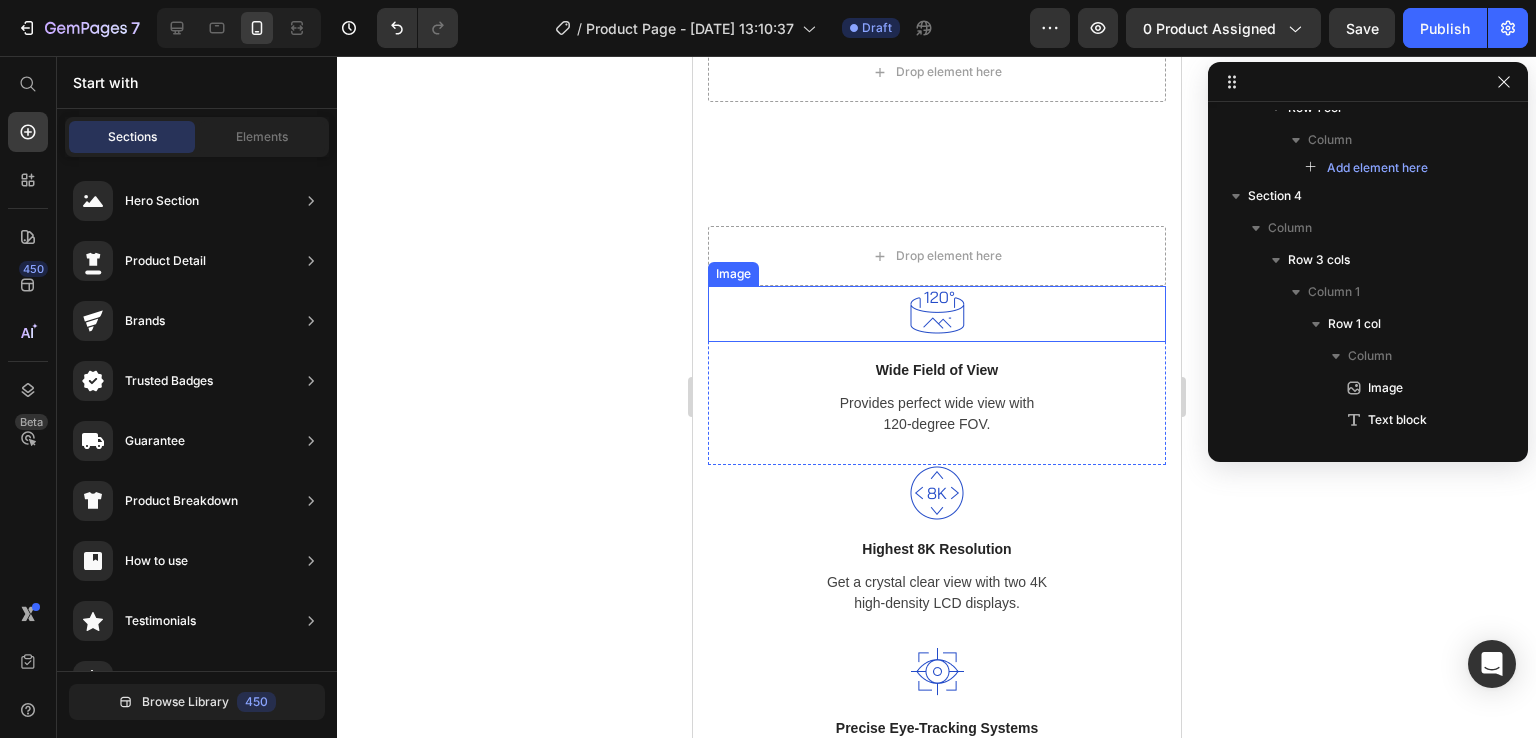 scroll, scrollTop: 3264, scrollLeft: 0, axis: vertical 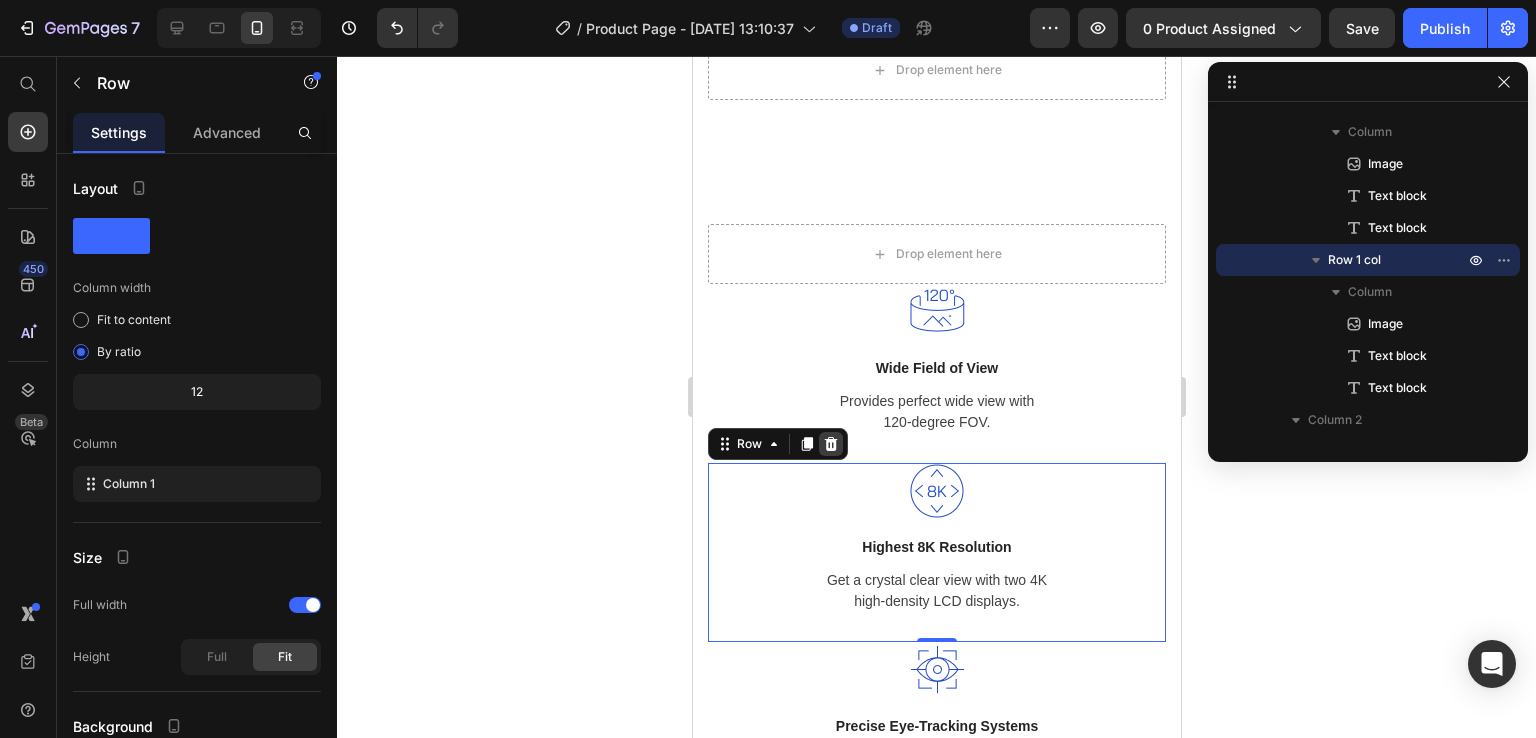 click at bounding box center [830, 444] 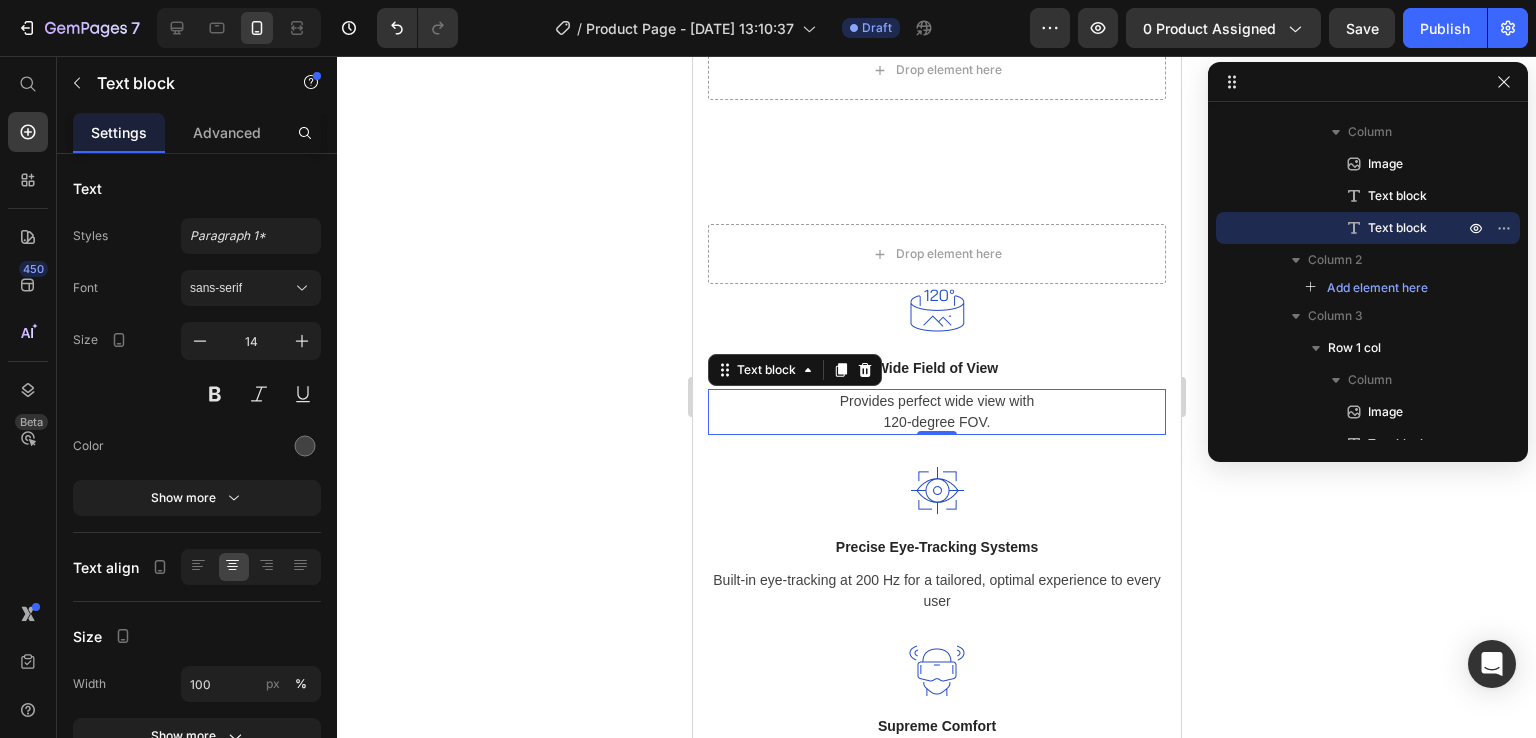 click on "Provides perfect wide view with  120-degree FOV." at bounding box center (936, 412) 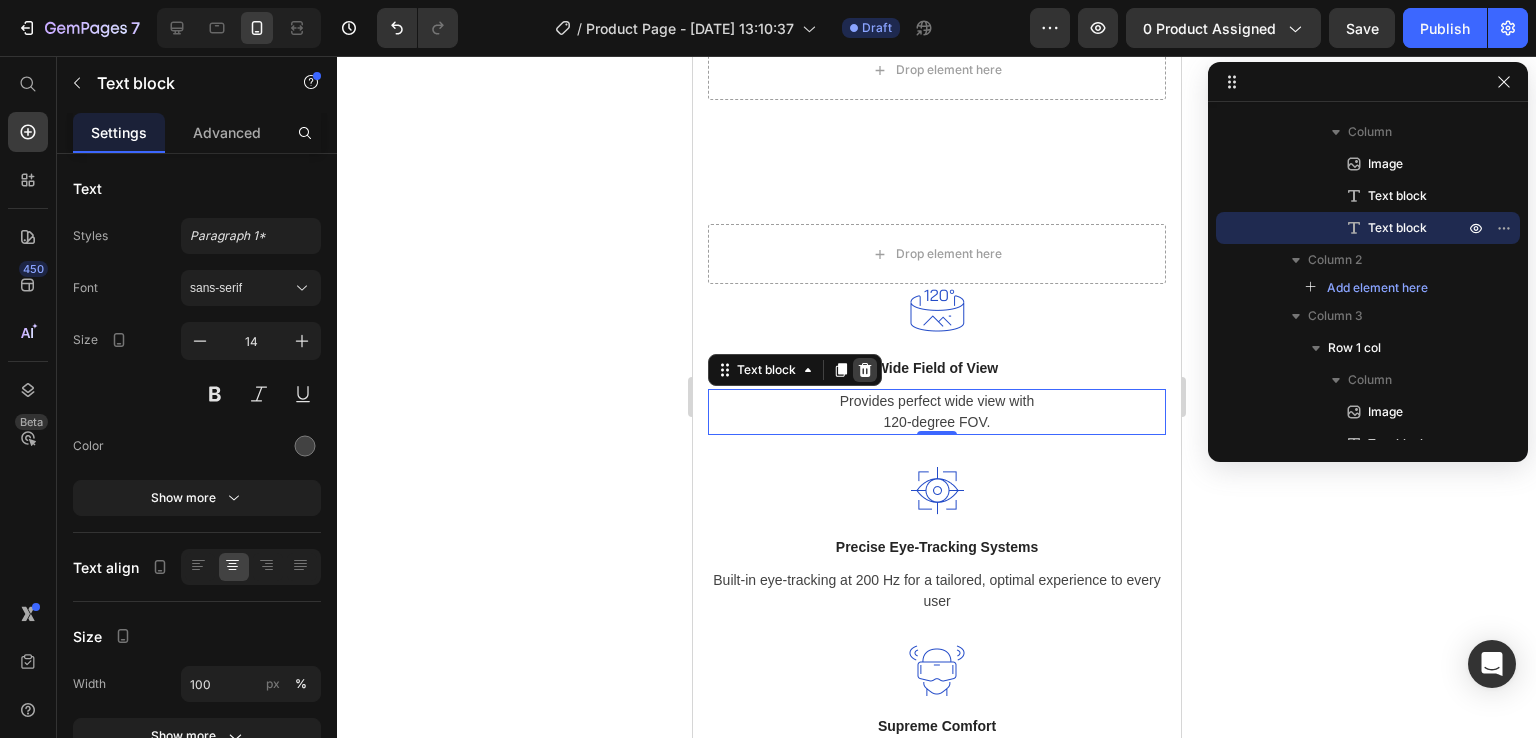 click 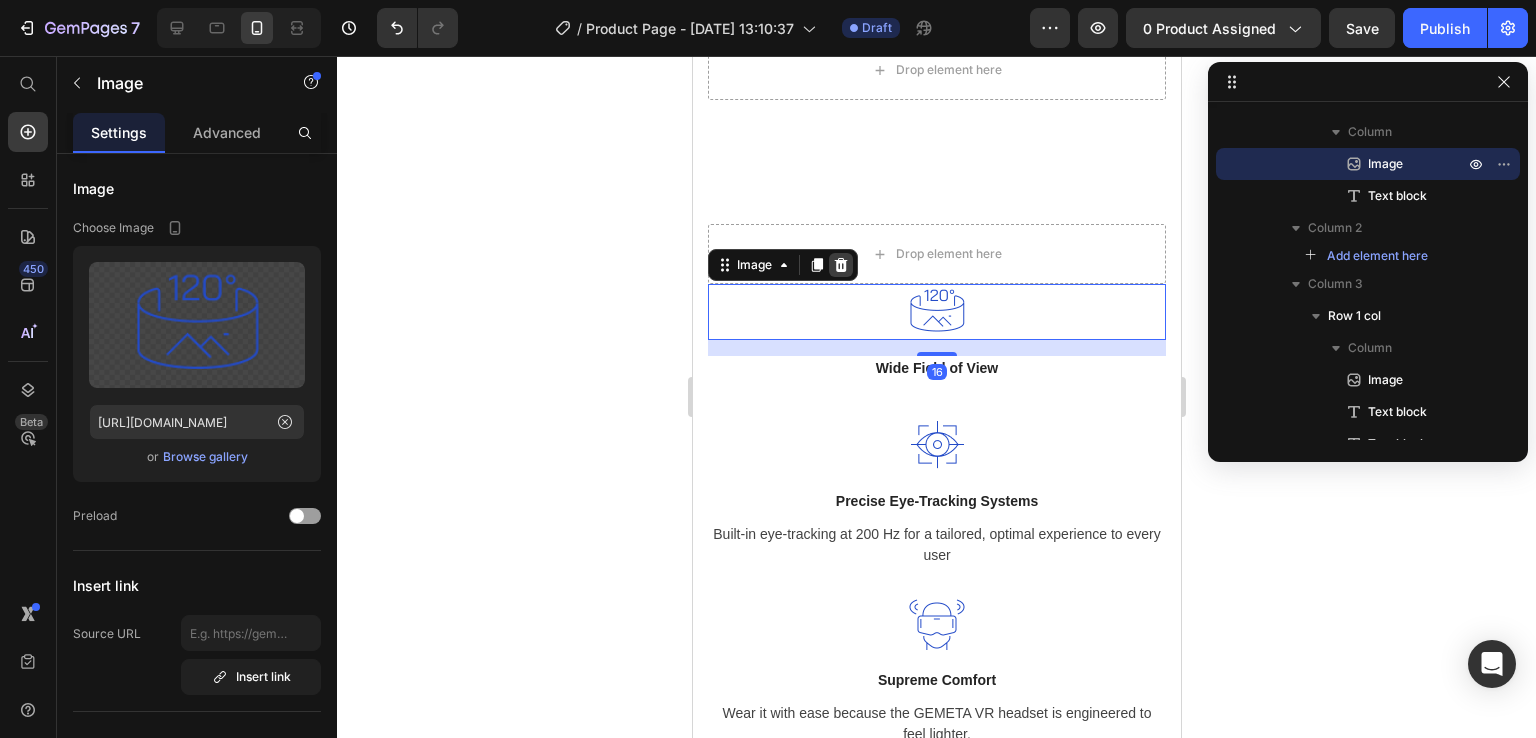 click 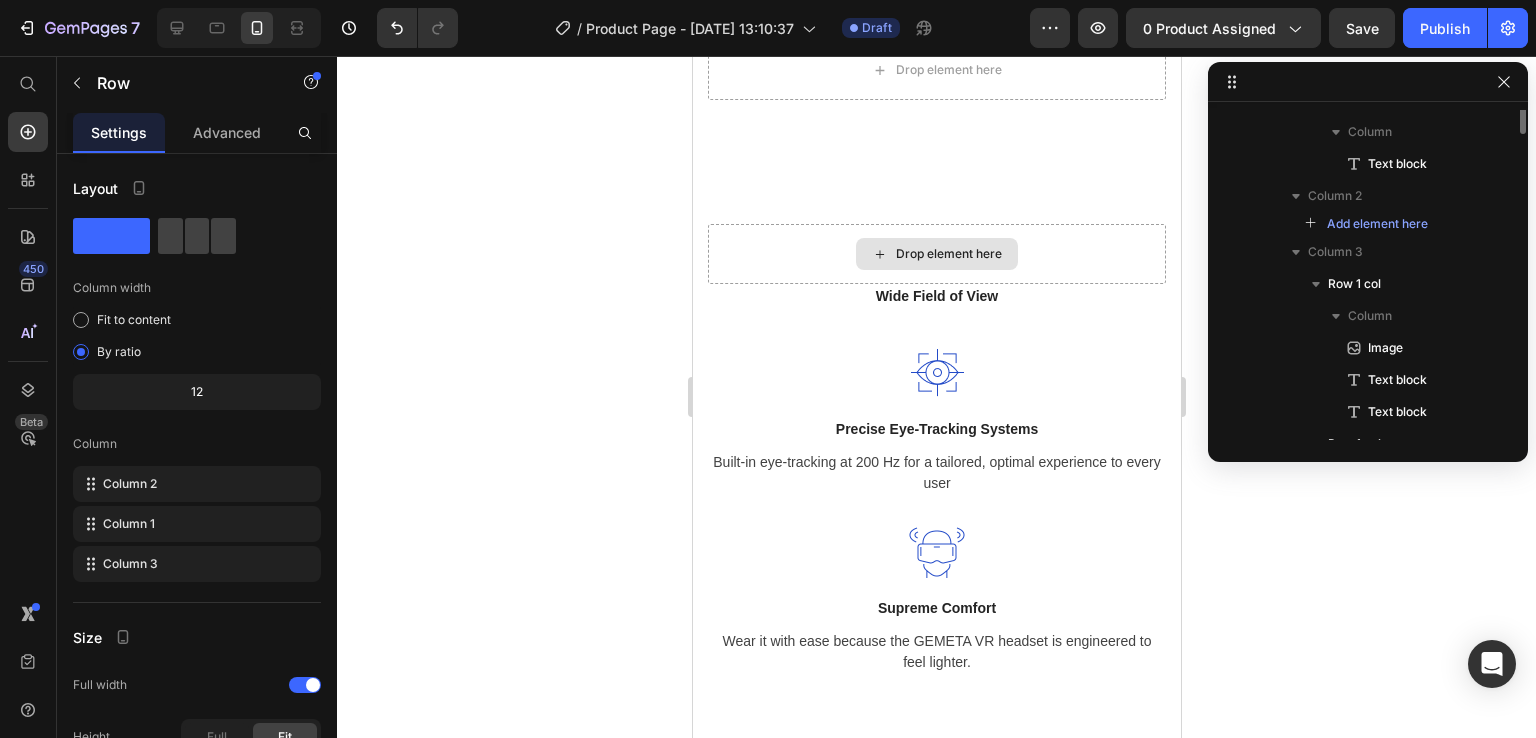 scroll, scrollTop: 1482, scrollLeft: 0, axis: vertical 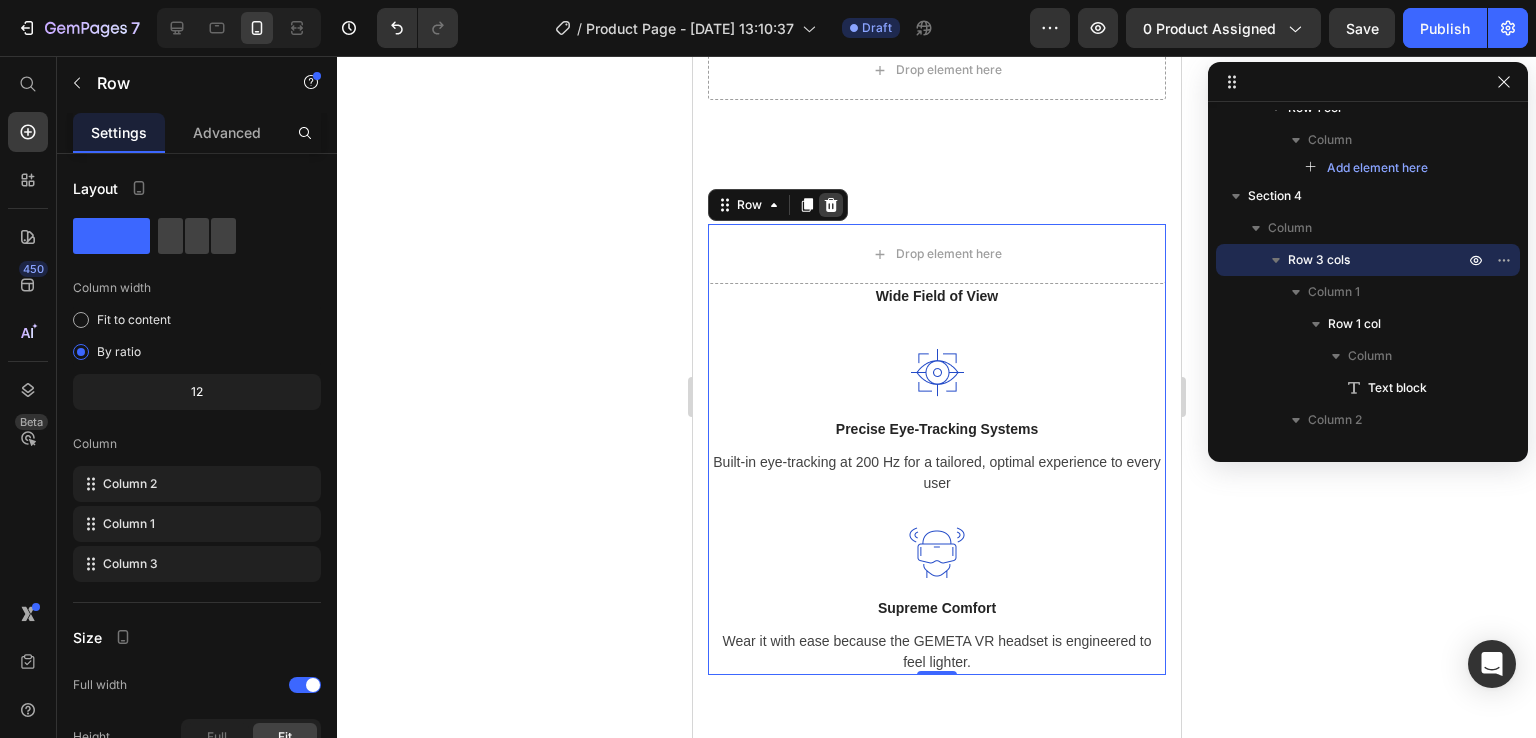 click 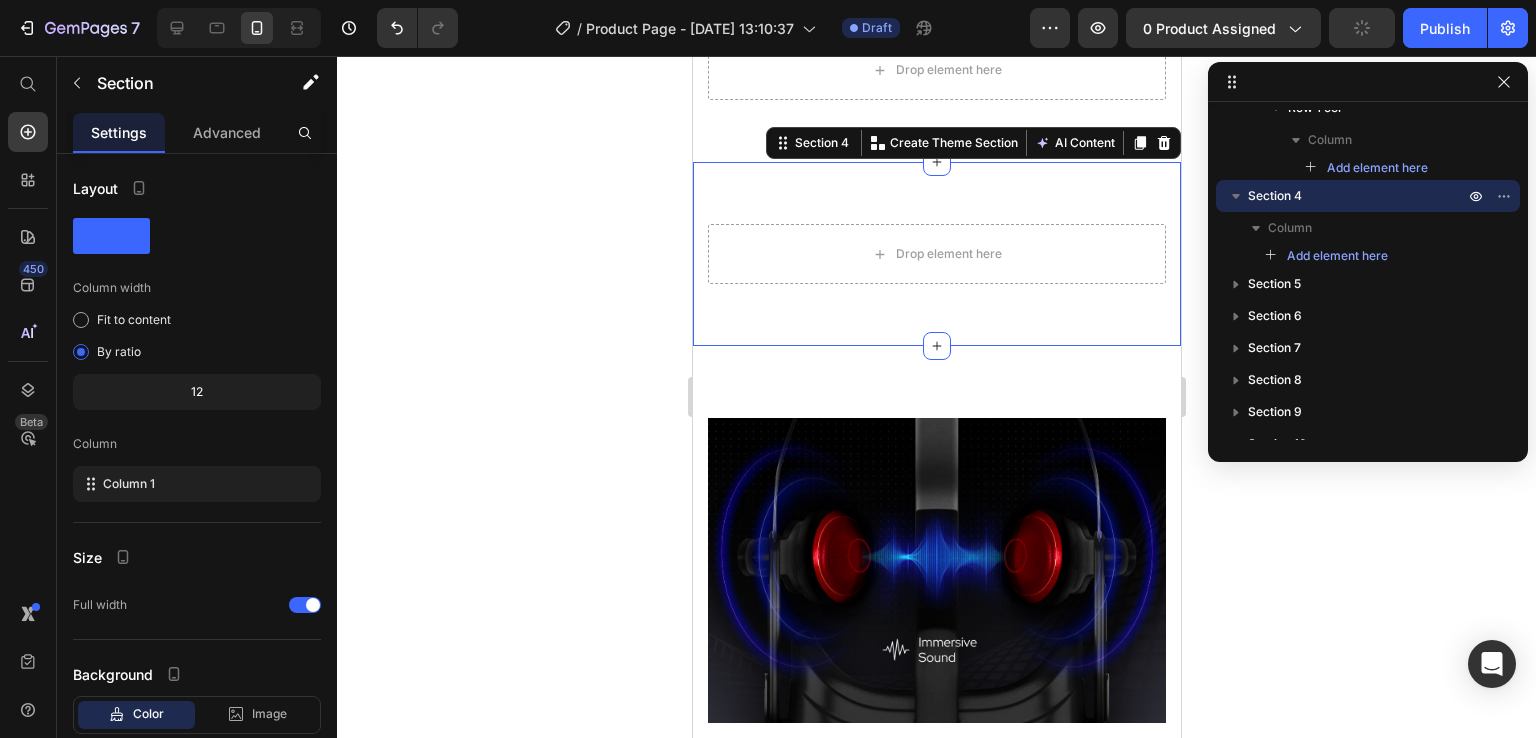 click on "Drop element here Section 4   You can create reusable sections Create Theme Section AI Content Write with GemAI What would you like to describe here? Tone and Voice Persuasive Product Show more Generate" at bounding box center (936, 254) 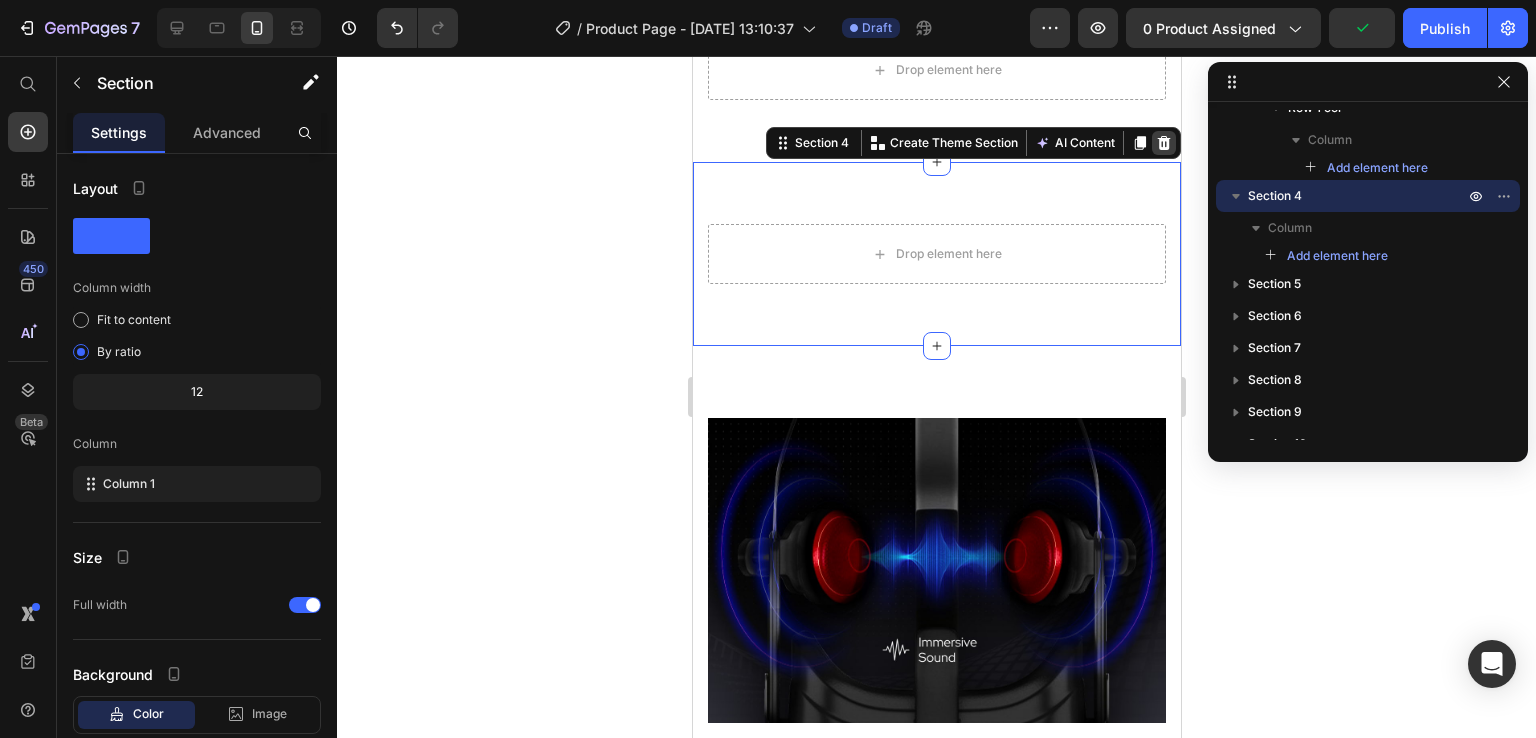 click 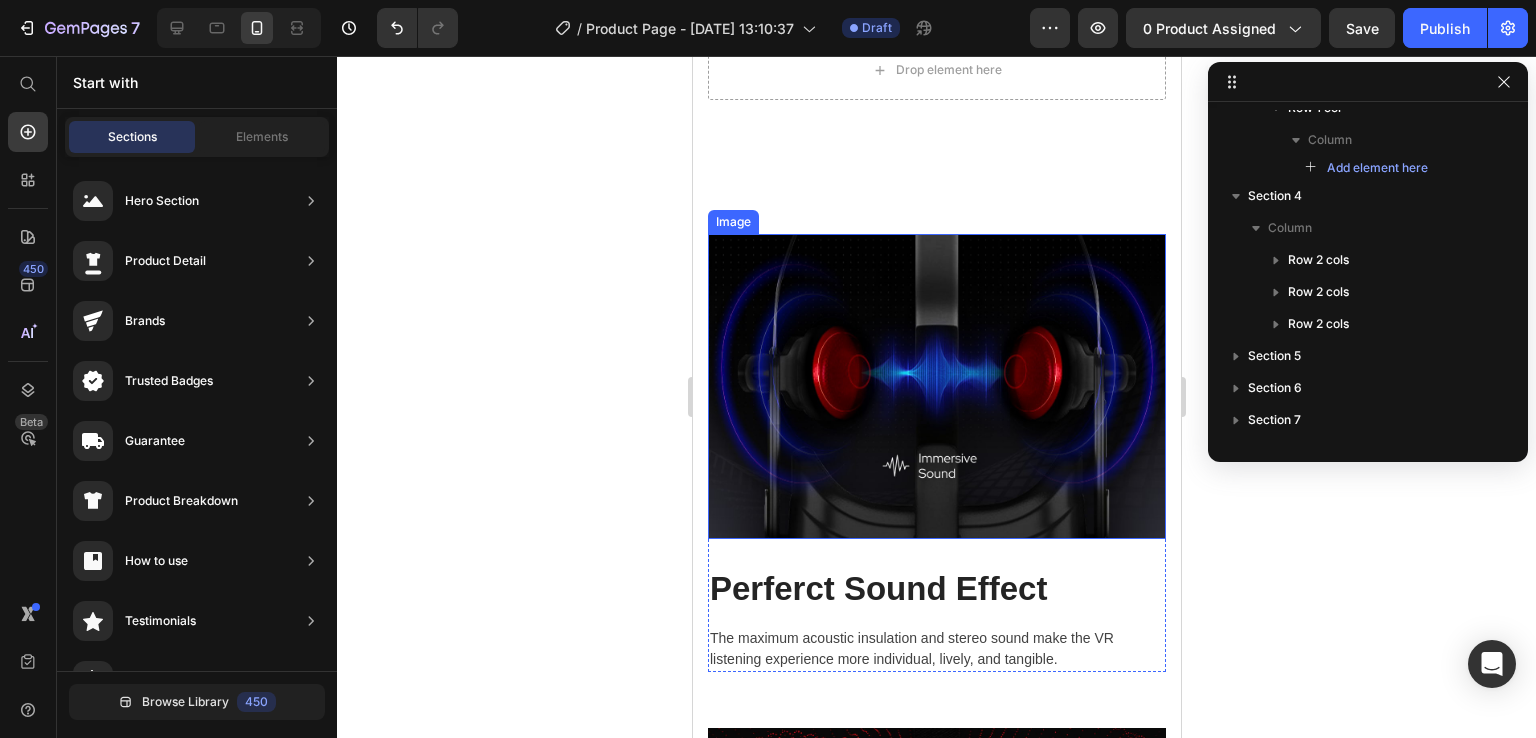 click at bounding box center (936, 386) 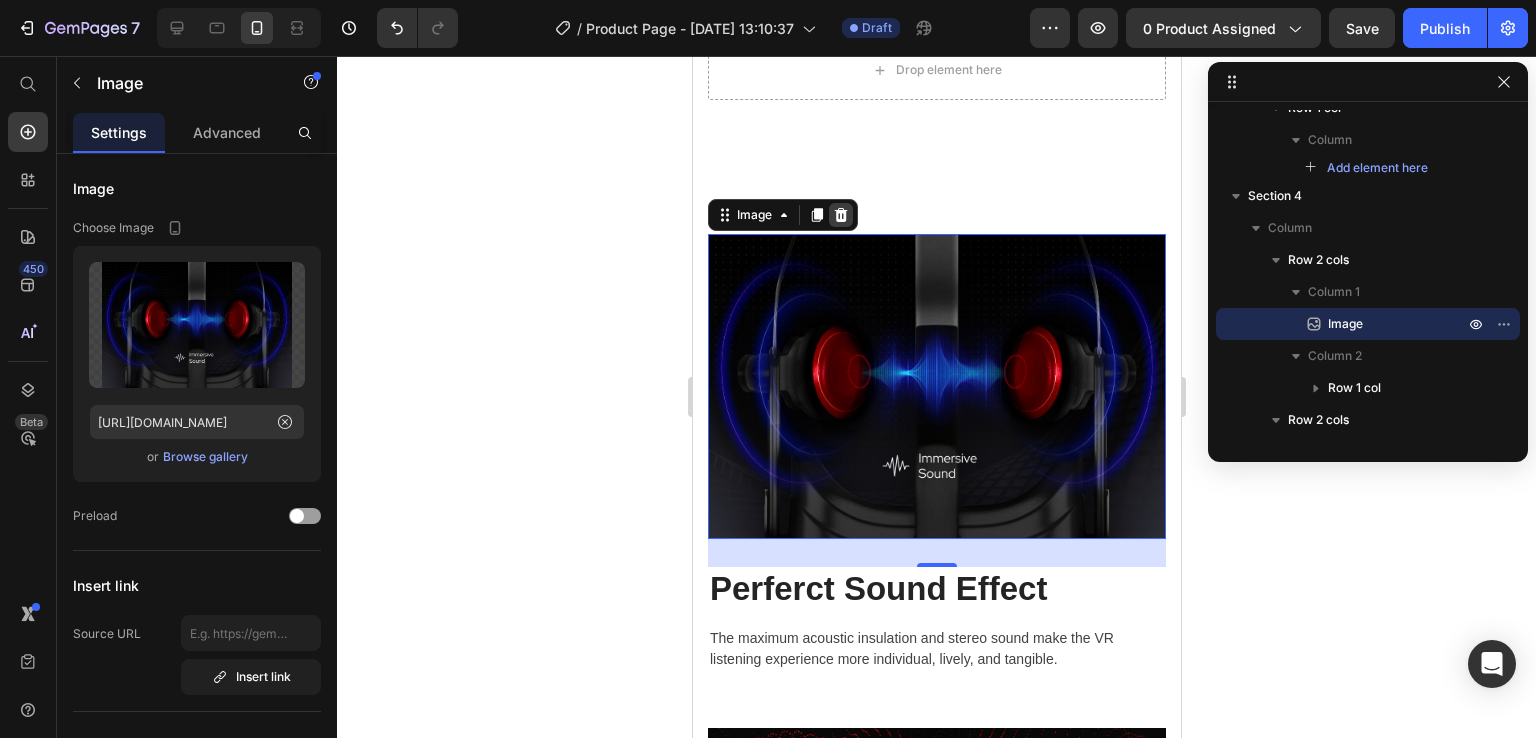 click 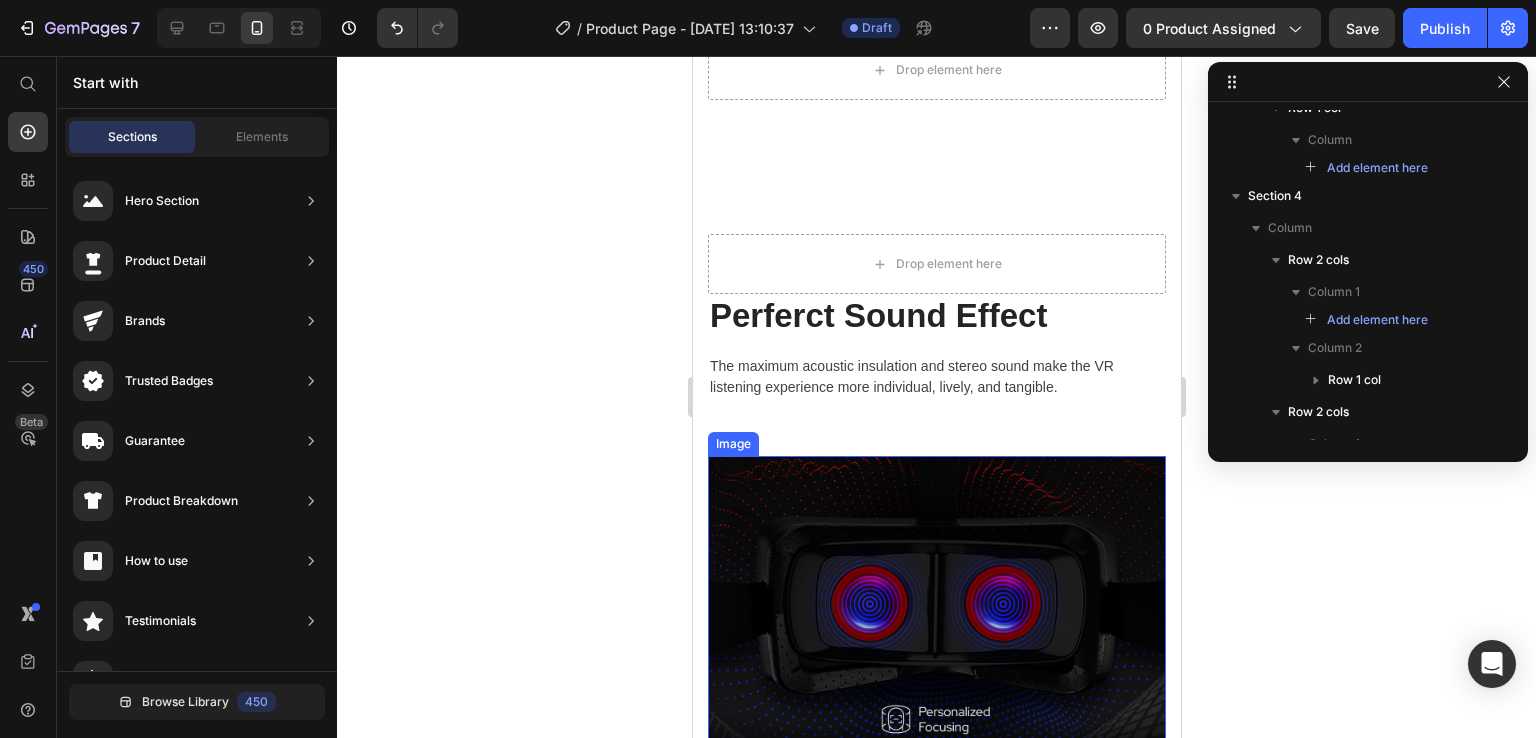 click at bounding box center [936, 608] 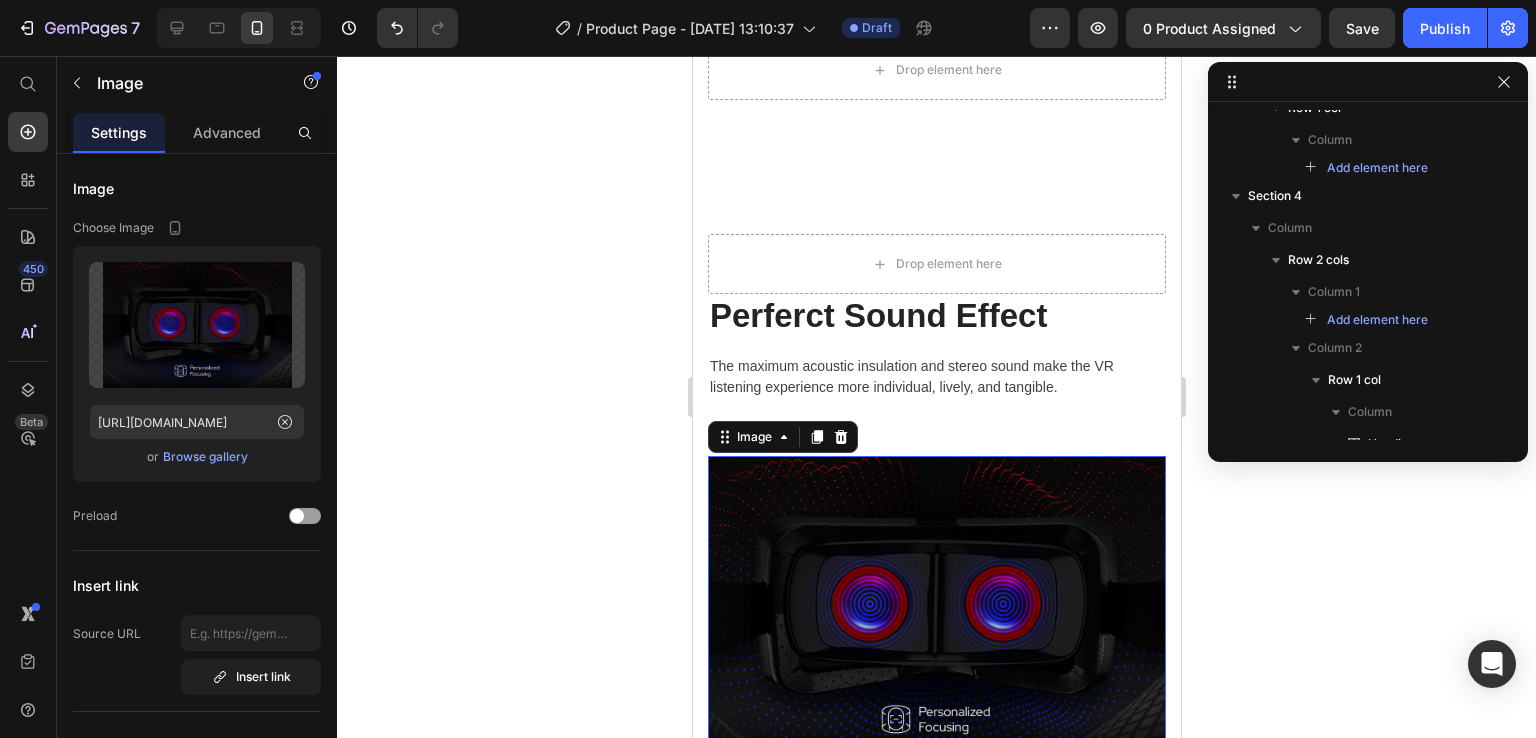 scroll, scrollTop: 1954, scrollLeft: 0, axis: vertical 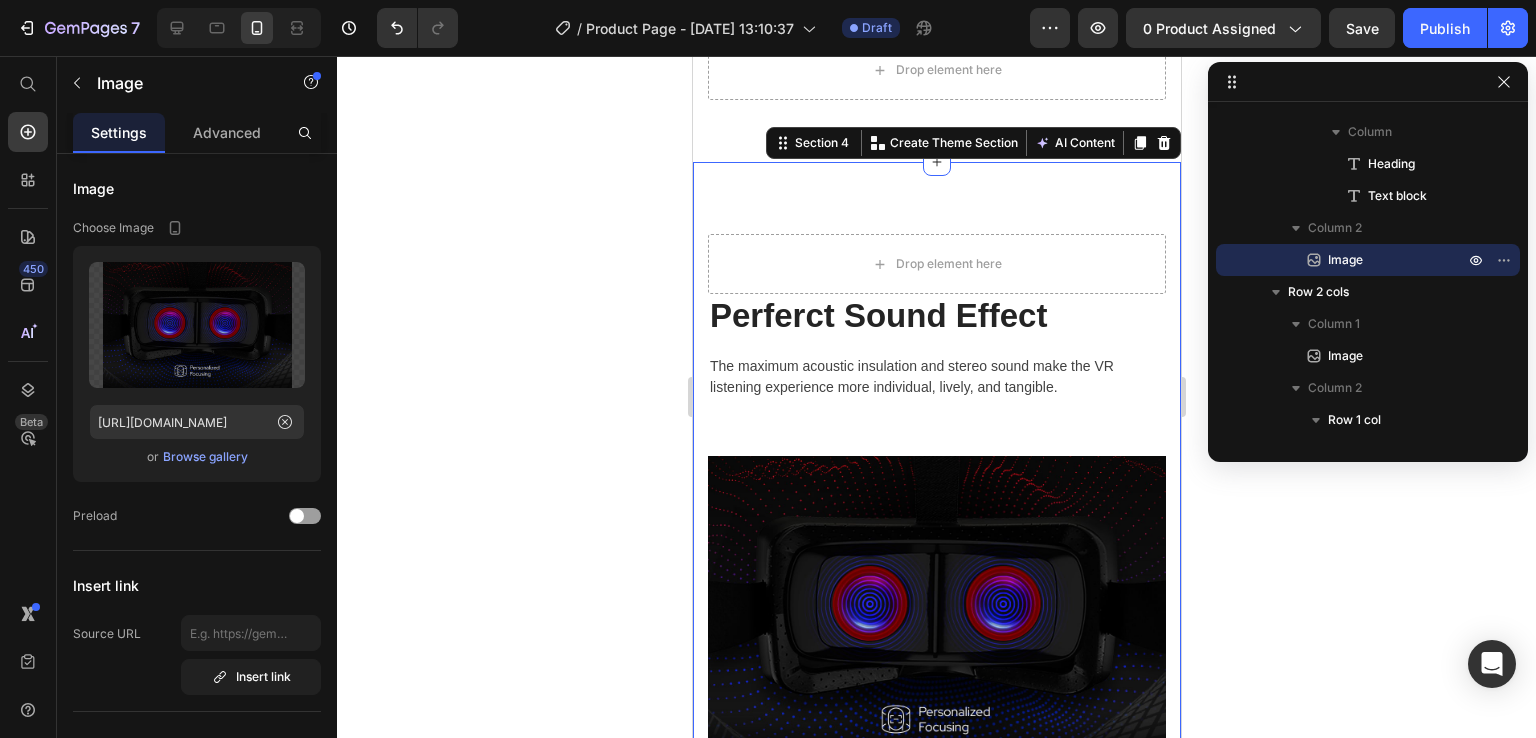 click on "Drop element here Perferct Sound Effect Heading The maximum acoustic insulation and stereo sound make the VR listening experience more individual, lively, and tangible. Text block Row Row Stay Focused Heading Adjustable diopter lenses offer personalized focusing power - so you can find your viewing sweet spot. Text block Row Image Row Image A Fitting Design Heading Easy to put on and take off. The proprietary dual-hinge fit design ensures both comfort and stability for different head shapes and sizes. Text block Row Row" at bounding box center (936, 659) 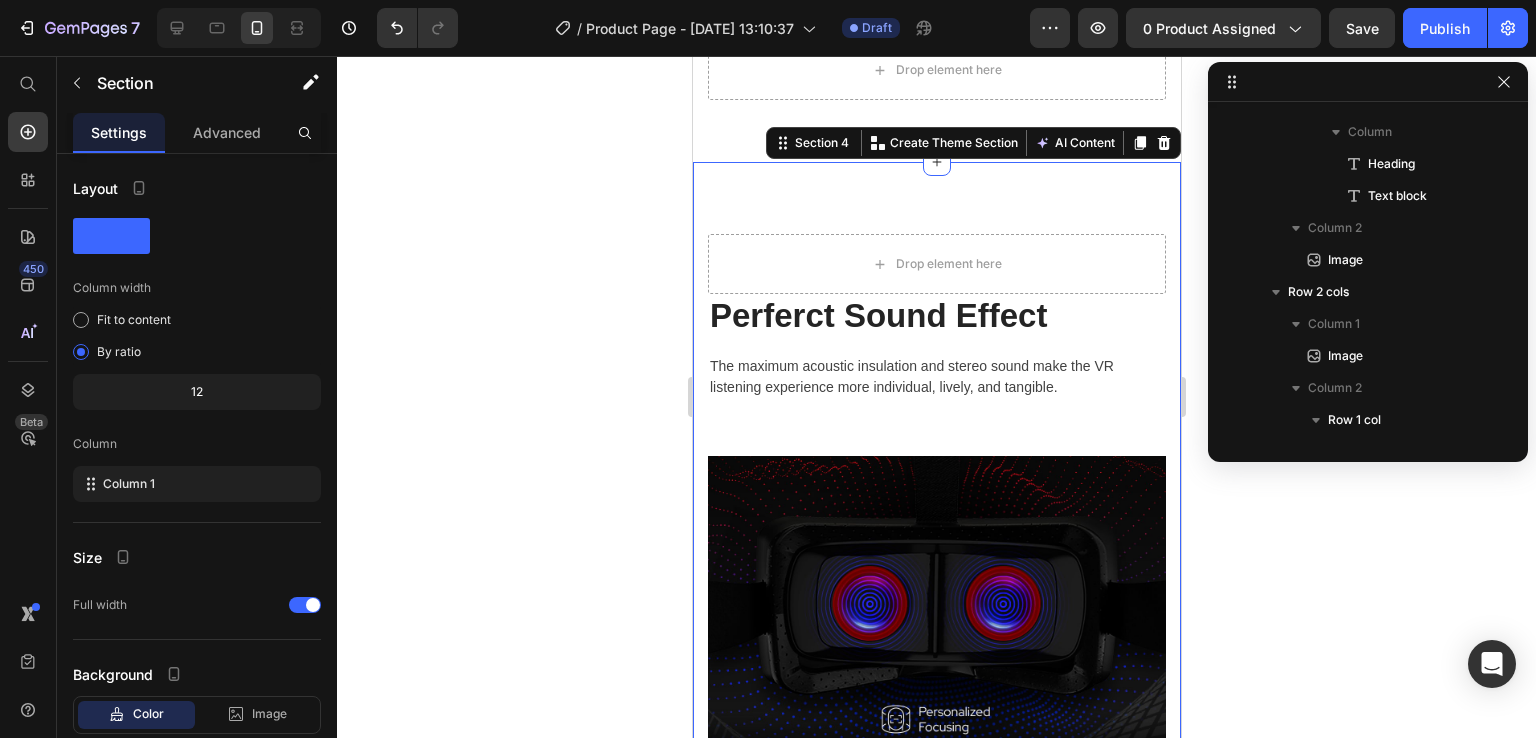 scroll, scrollTop: 1418, scrollLeft: 0, axis: vertical 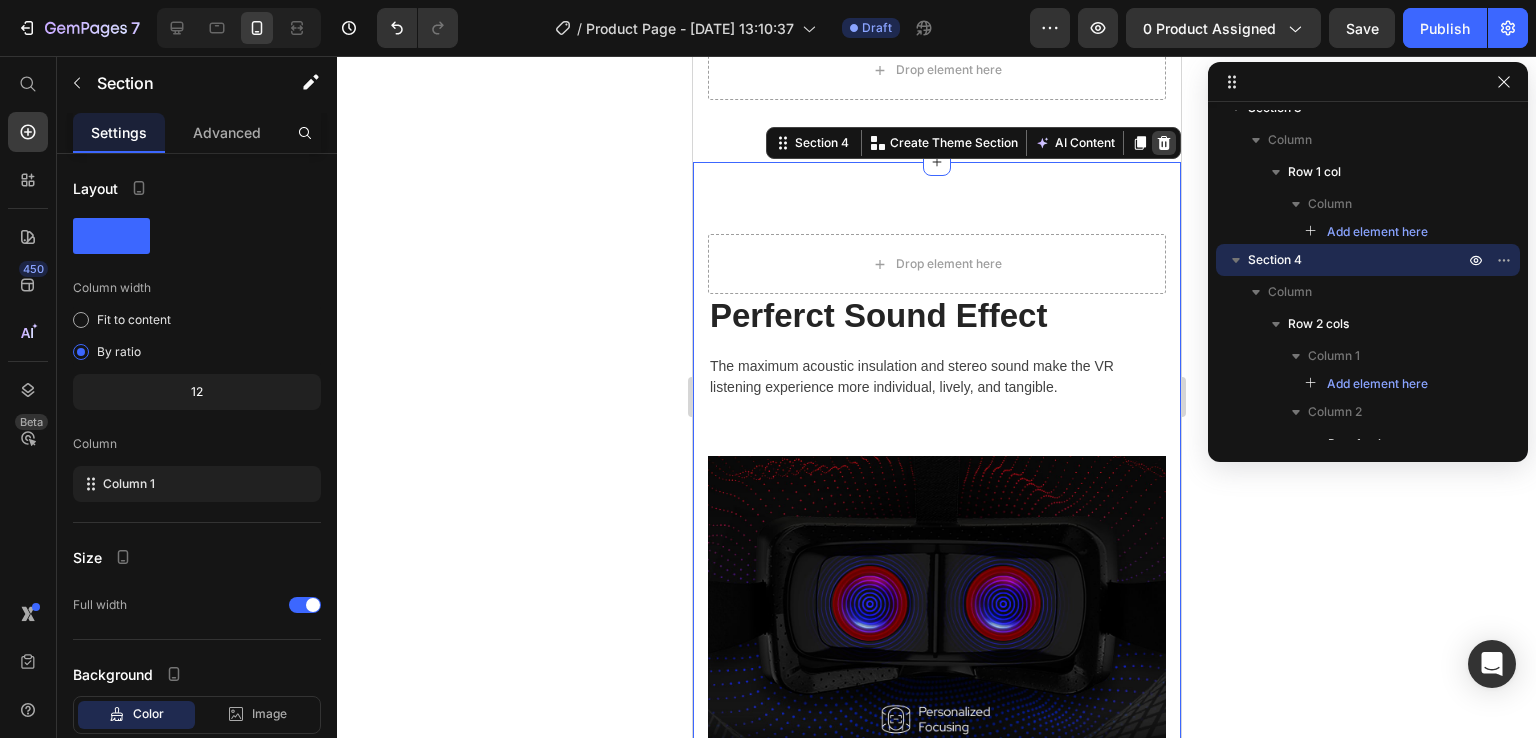 click 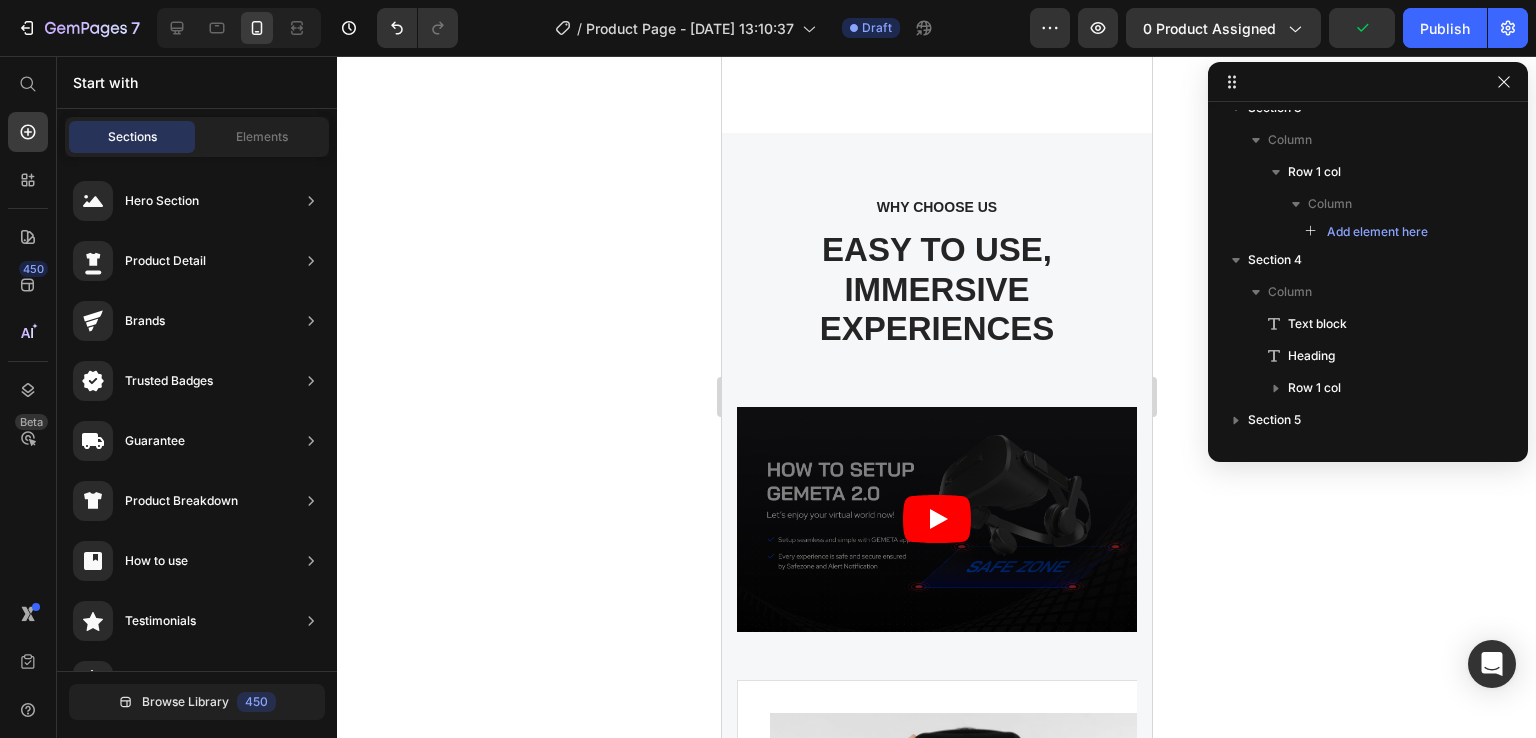 drag, startPoint x: 1181, startPoint y: 515, endPoint x: 1187, endPoint y: 682, distance: 167.10774 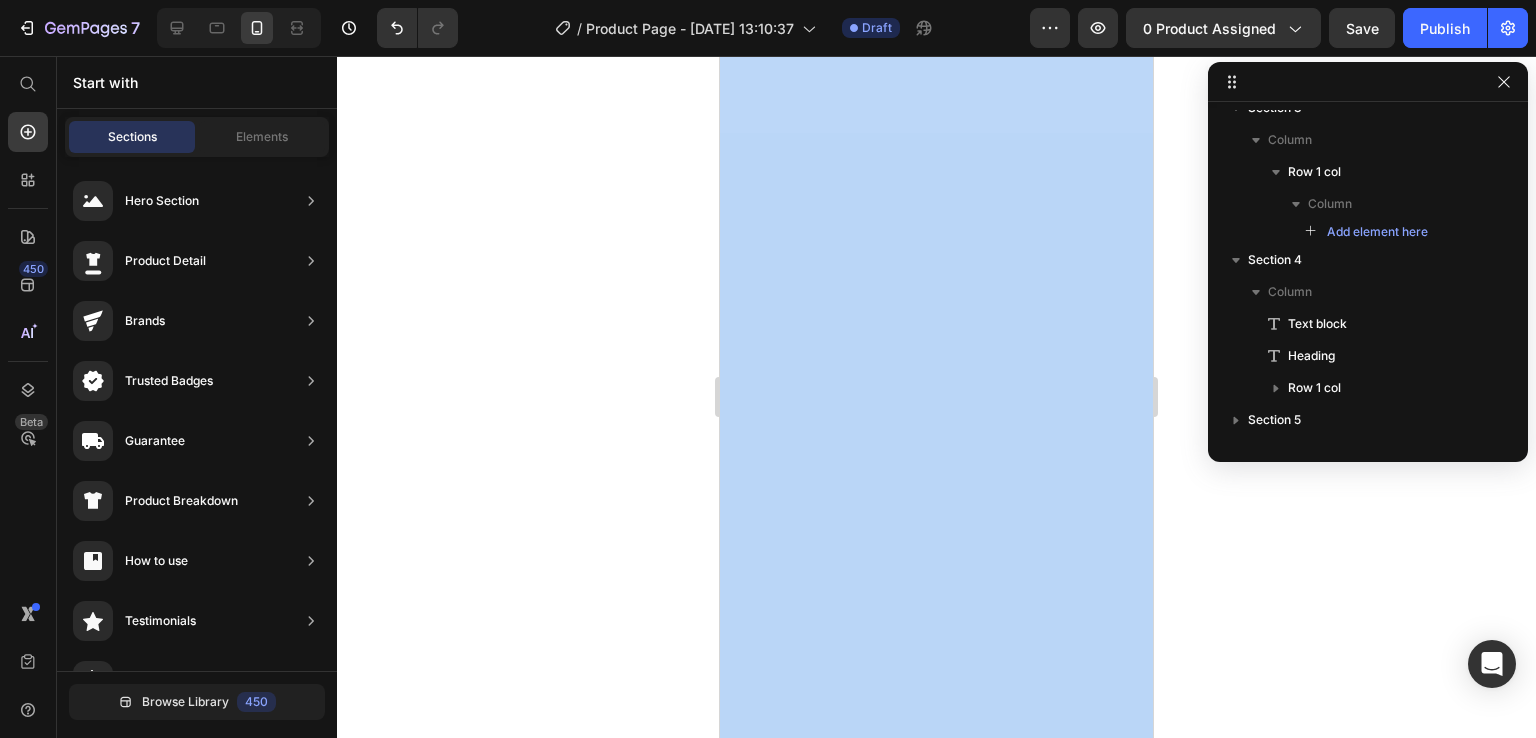 scroll, scrollTop: 6570, scrollLeft: 0, axis: vertical 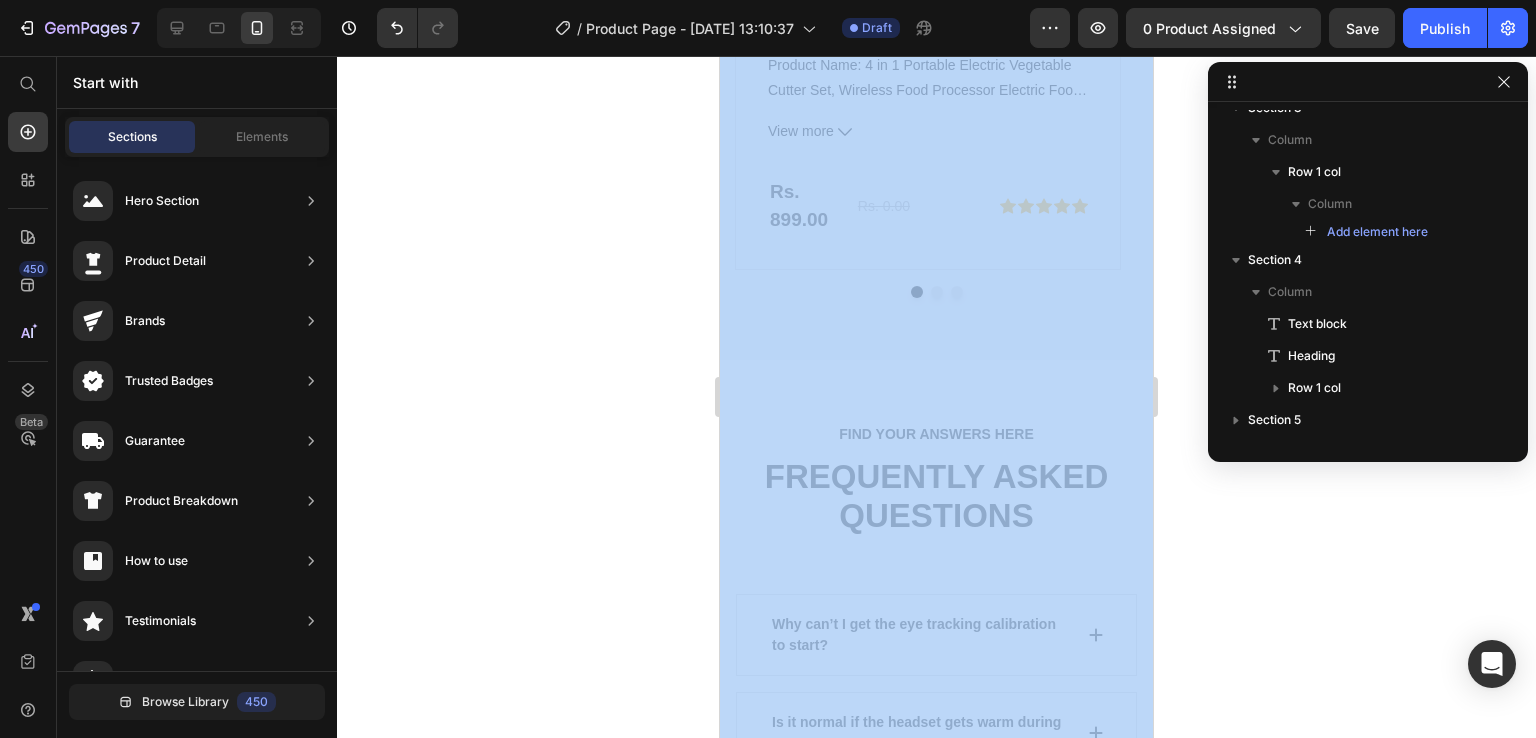 click 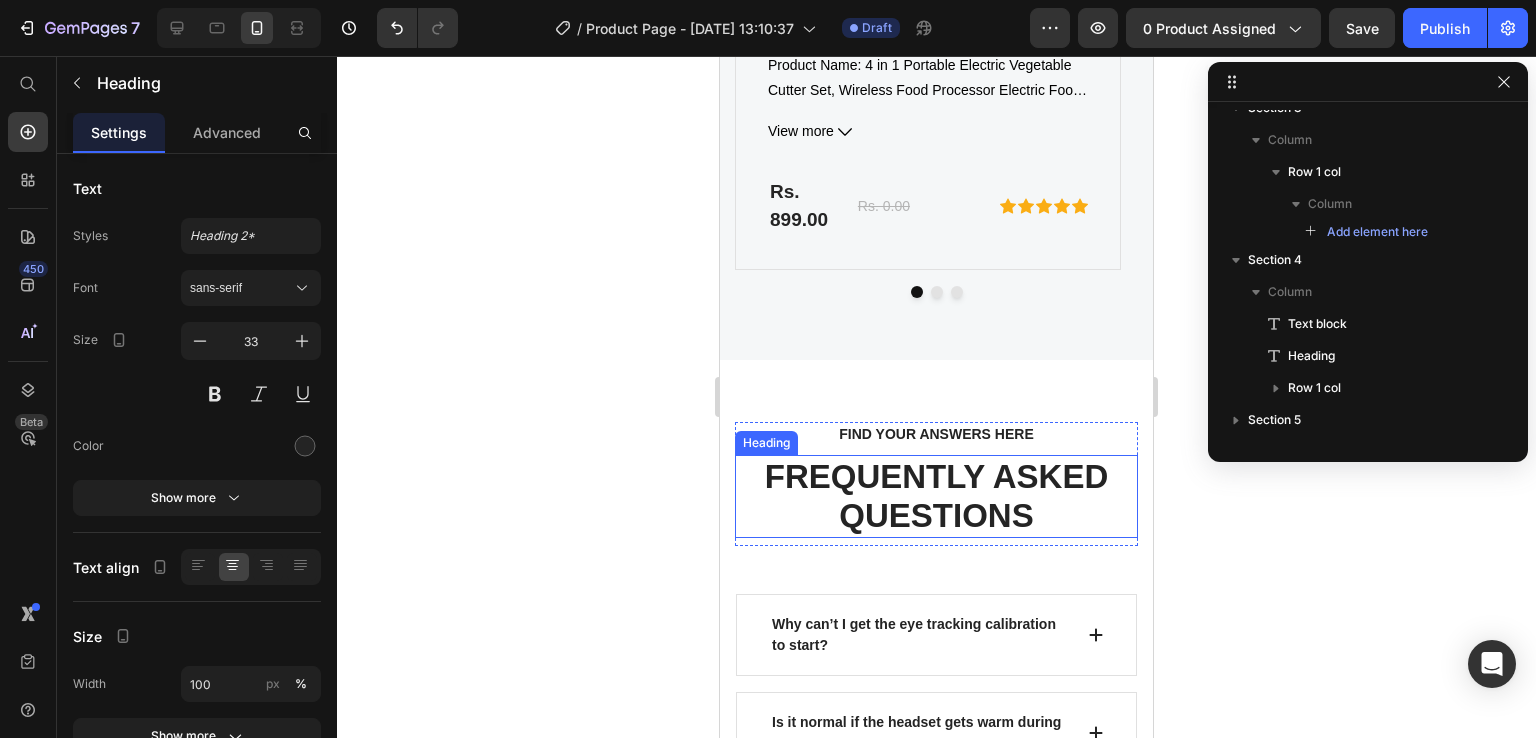 click on "FREQUENTLY ASKED QUESTIONS" at bounding box center [936, 496] 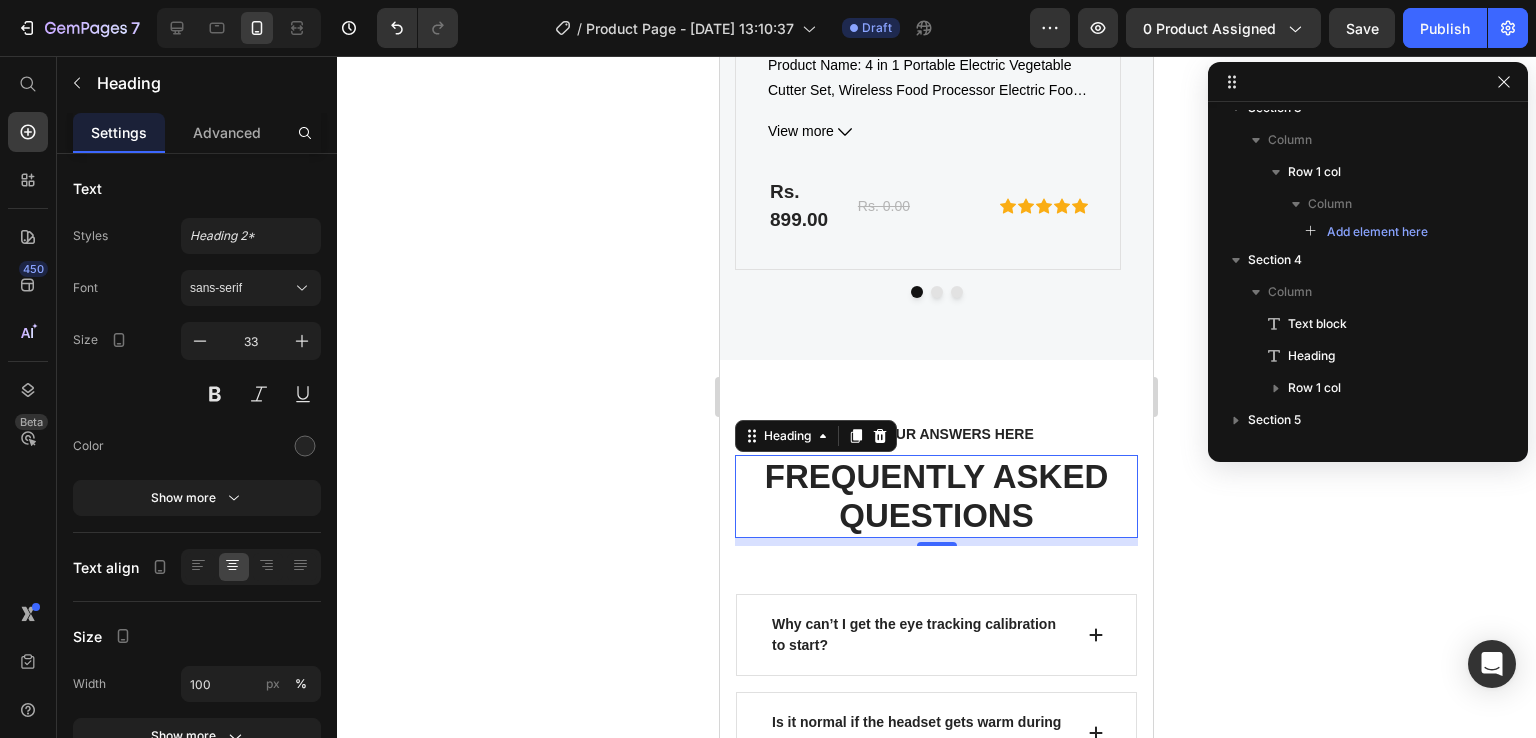 scroll, scrollTop: 1733, scrollLeft: 0, axis: vertical 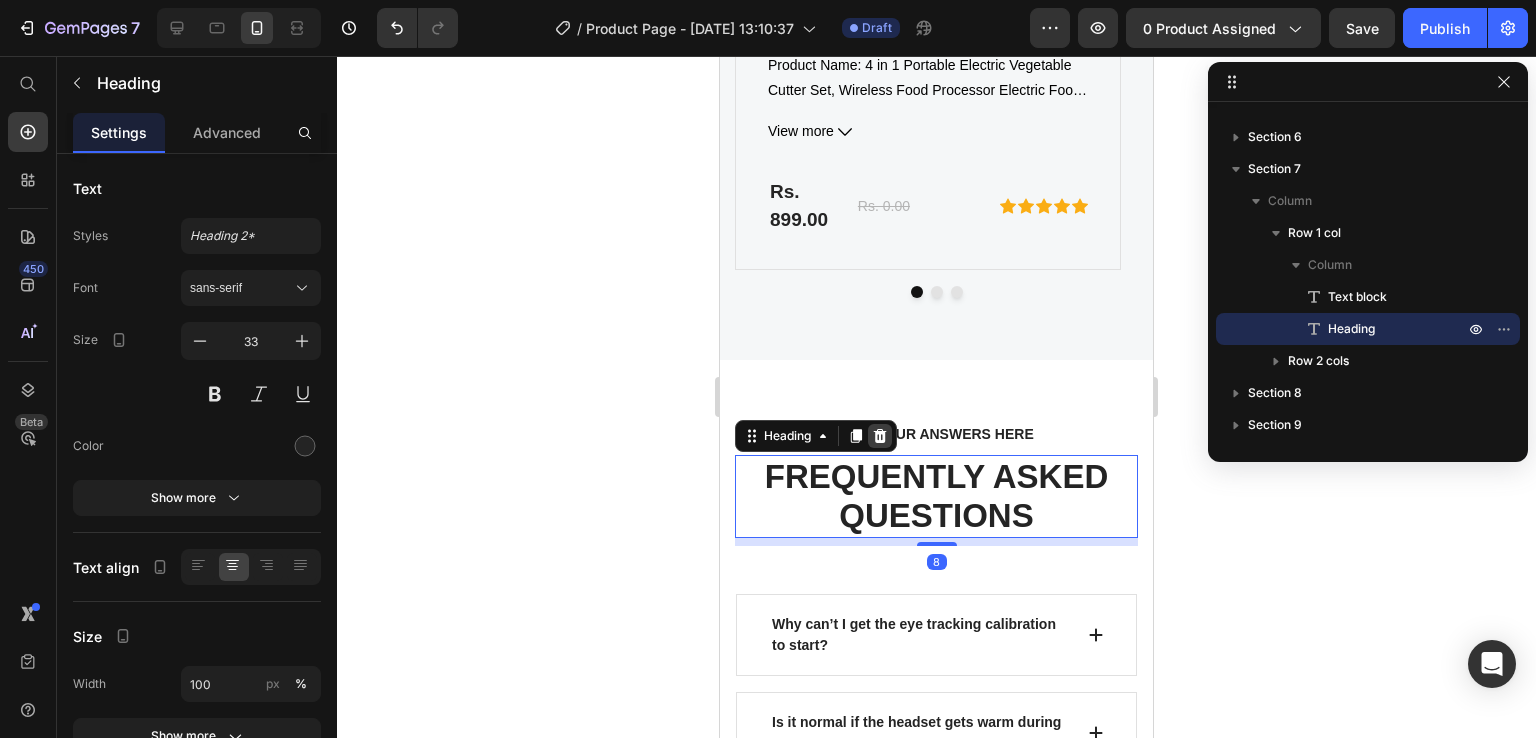 click 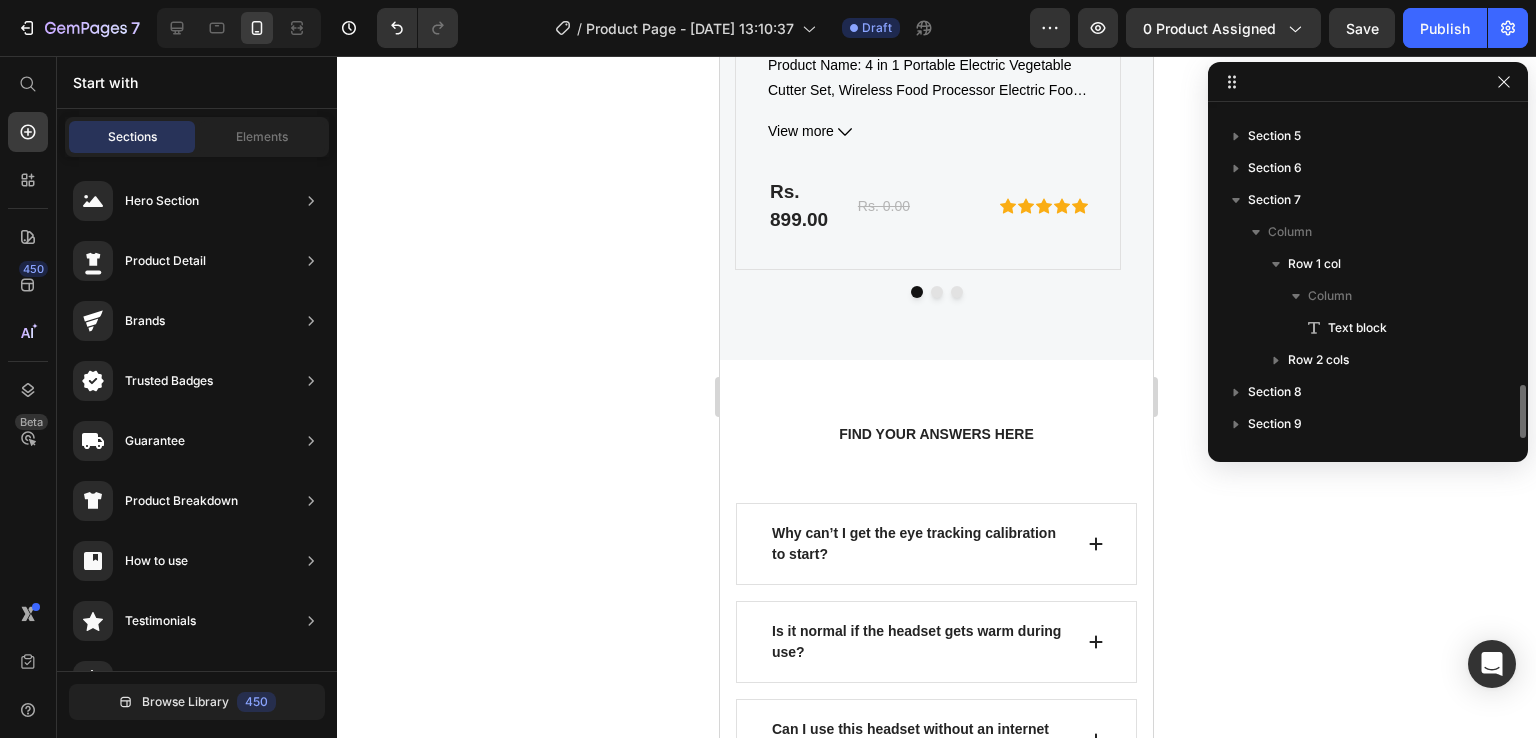 scroll, scrollTop: 1701, scrollLeft: 0, axis: vertical 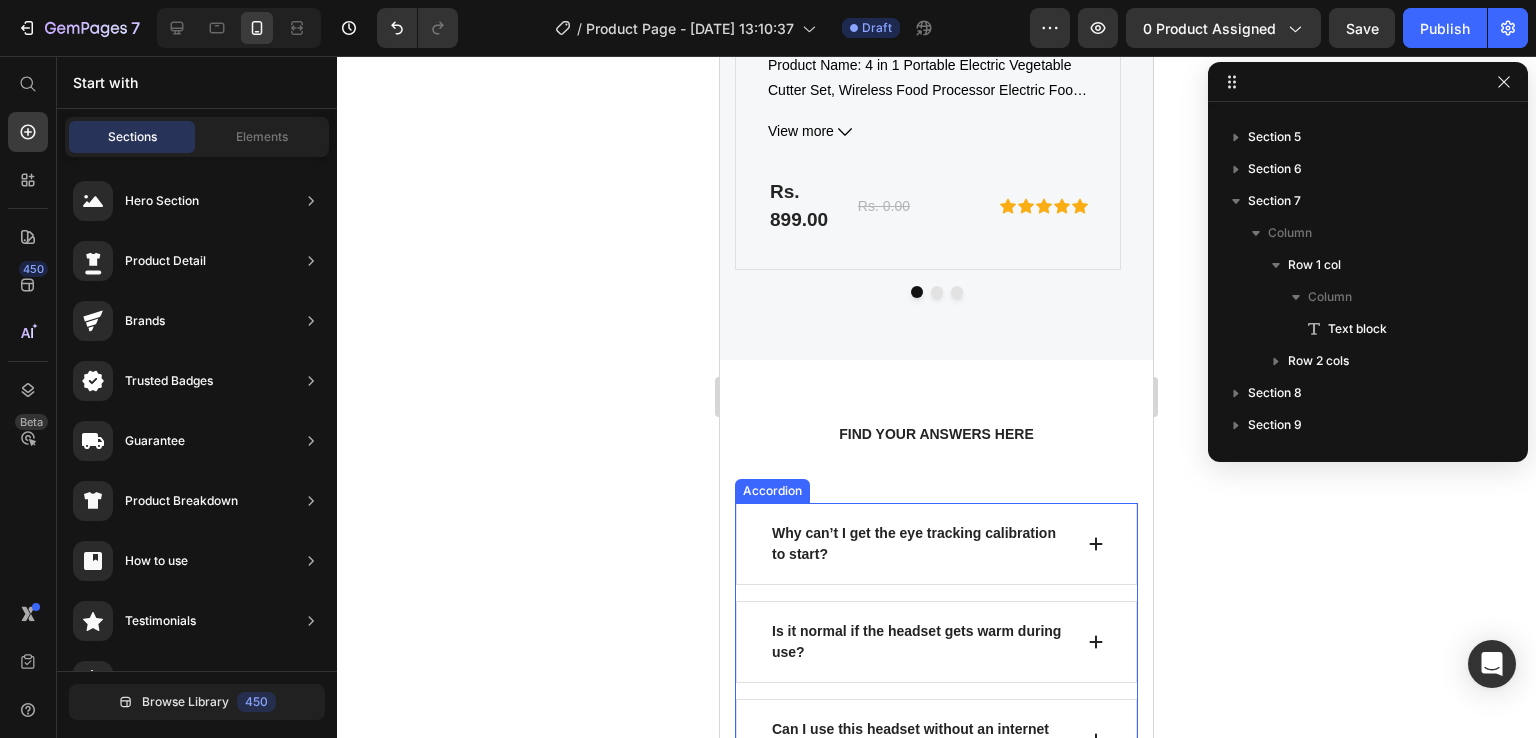 click on "Why can’t I get the eye tracking calibration to start?" at bounding box center (936, 544) 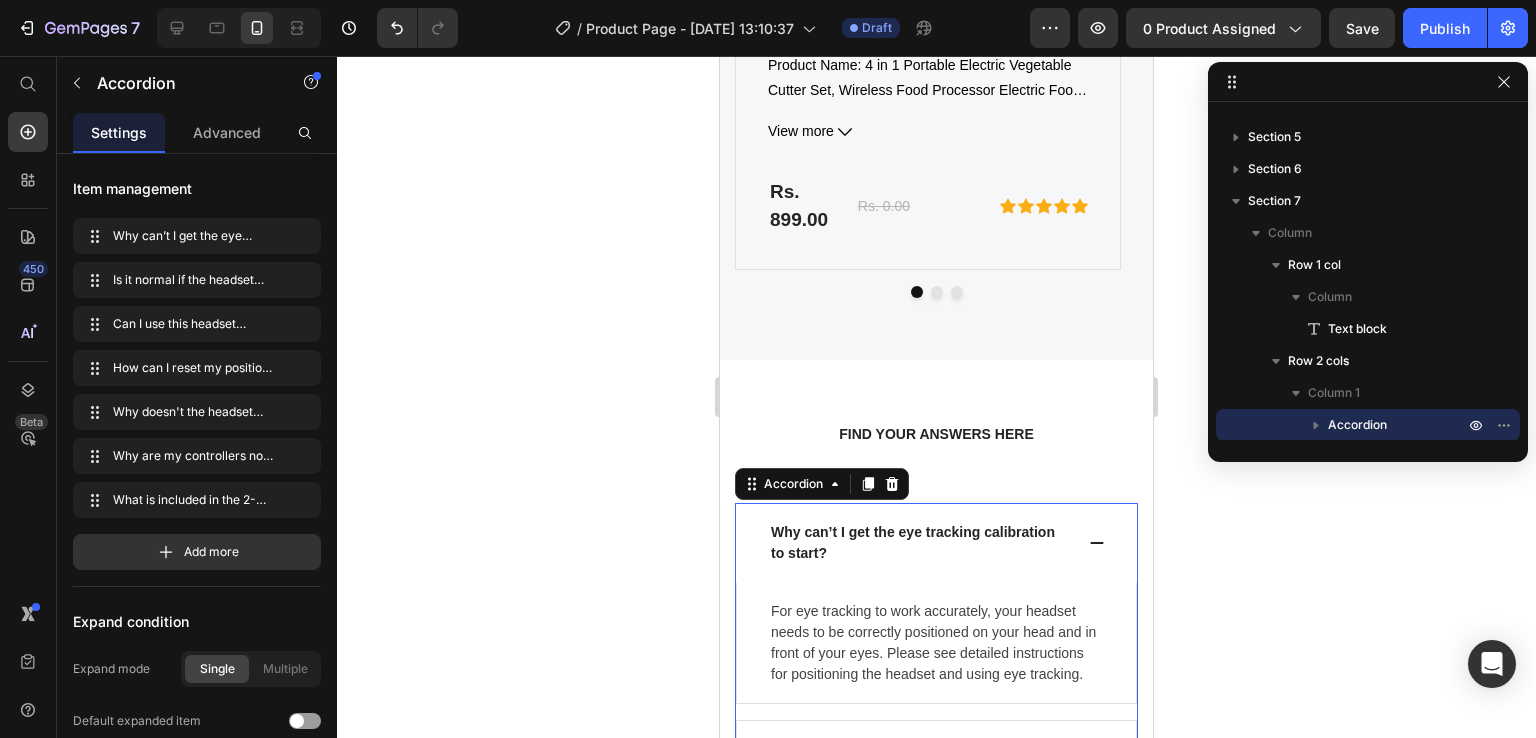 scroll, scrollTop: 1866, scrollLeft: 0, axis: vertical 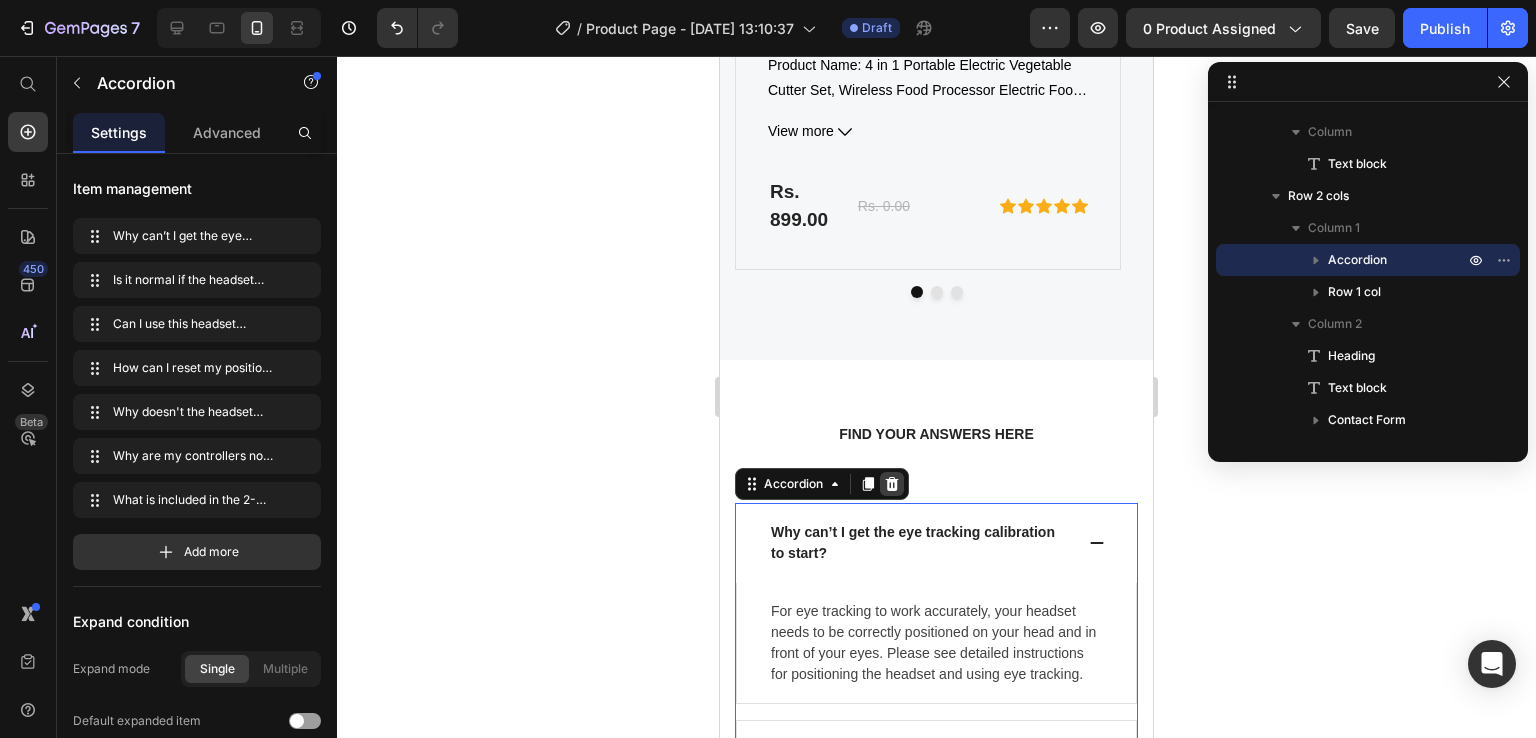 click 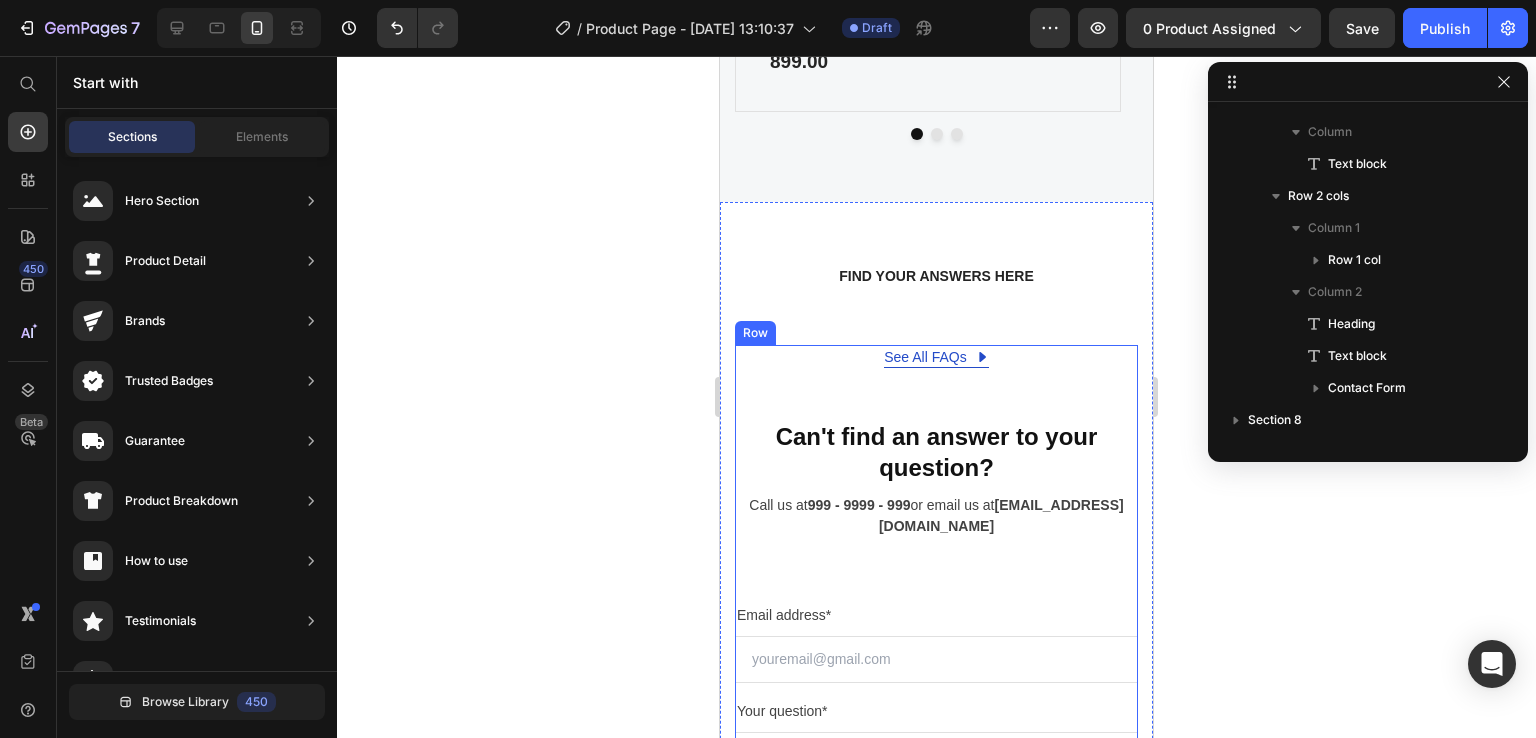 scroll, scrollTop: 6735, scrollLeft: 0, axis: vertical 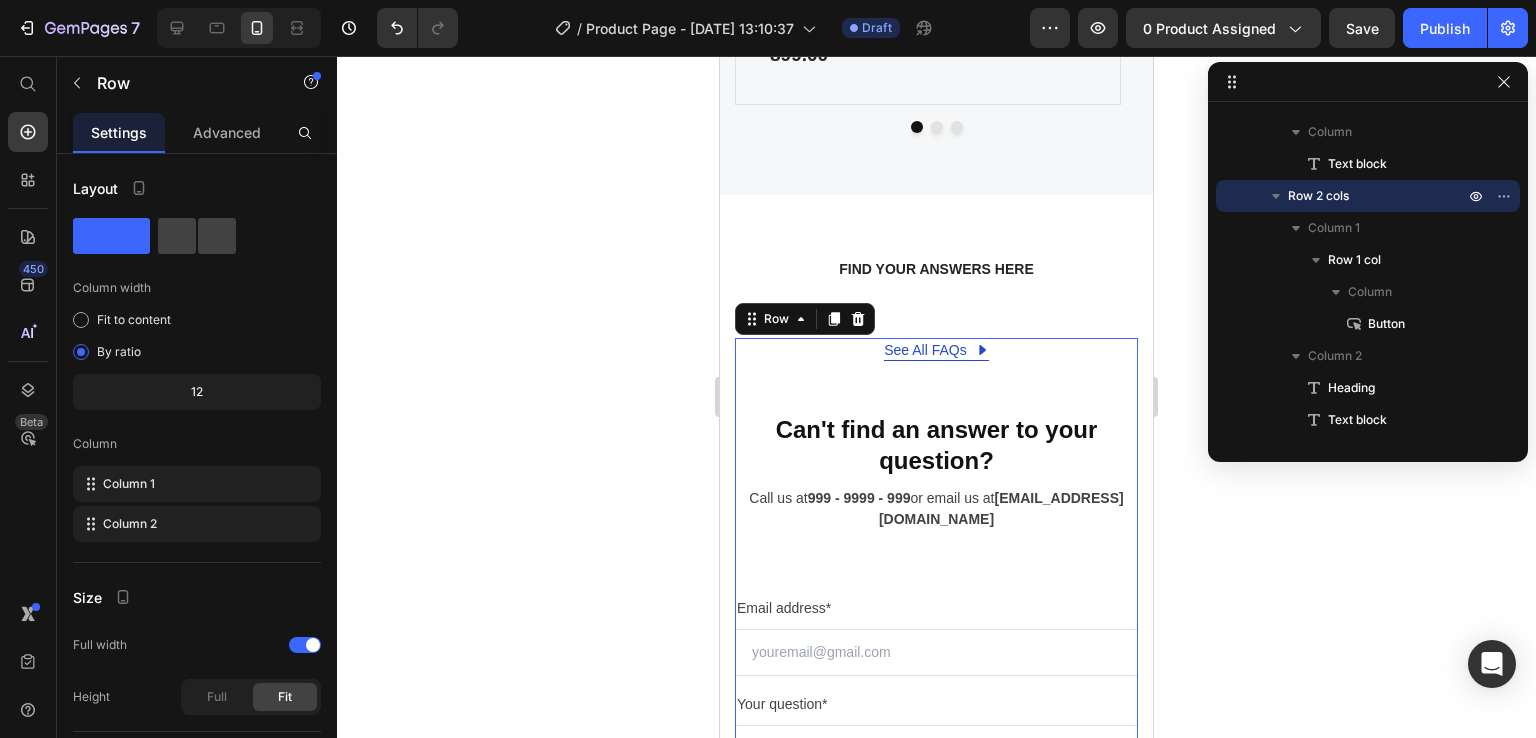 click on "Can't find an answer to your question? Heading Call us at  999 - 9999 - 999  or email us at  [EMAIL_ADDRESS][DOMAIN_NAME] Text block Email address* Text block Email Field Your question* Text block Text Area SUBMIT NOW Submit Button Contact Form" at bounding box center (936, 685) 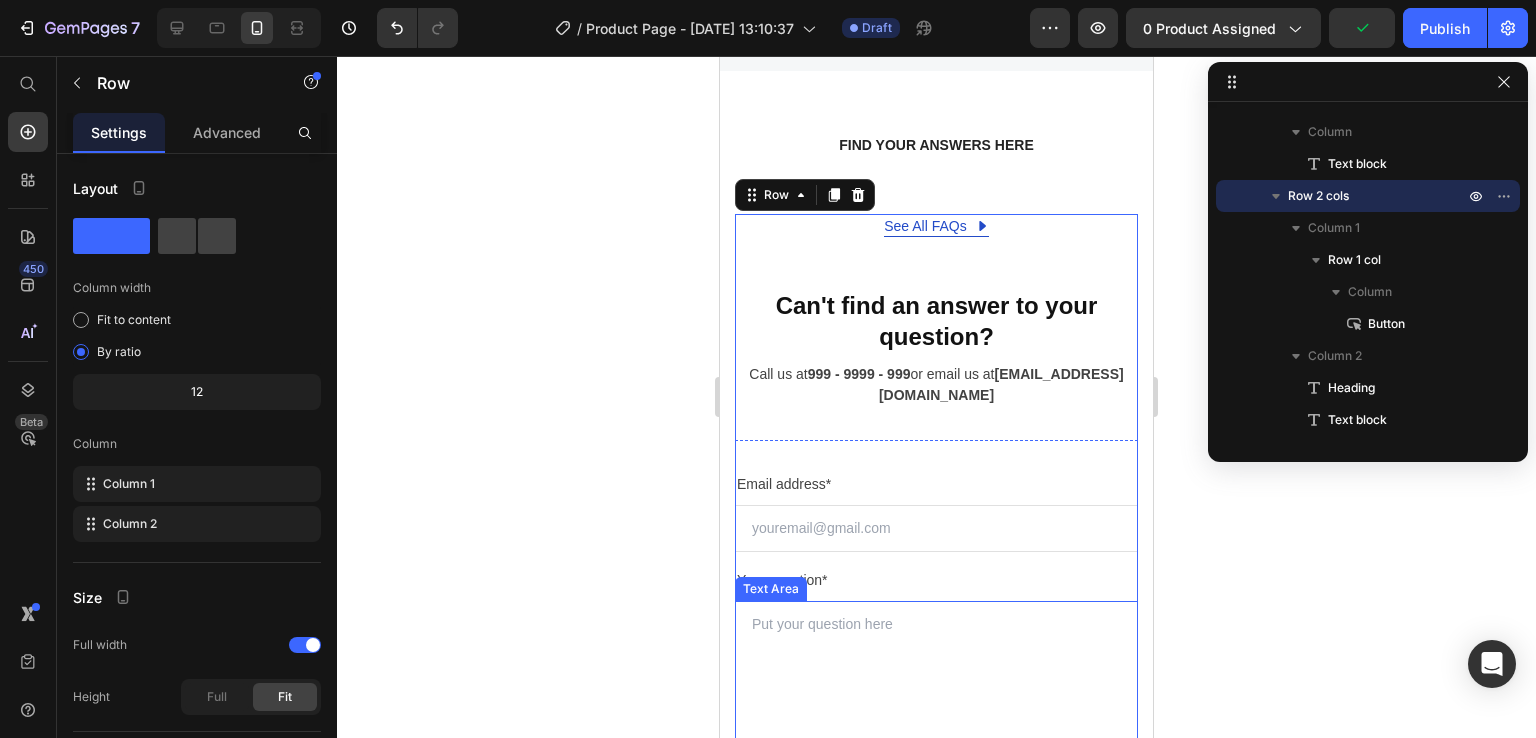 scroll, scrollTop: 6857, scrollLeft: 0, axis: vertical 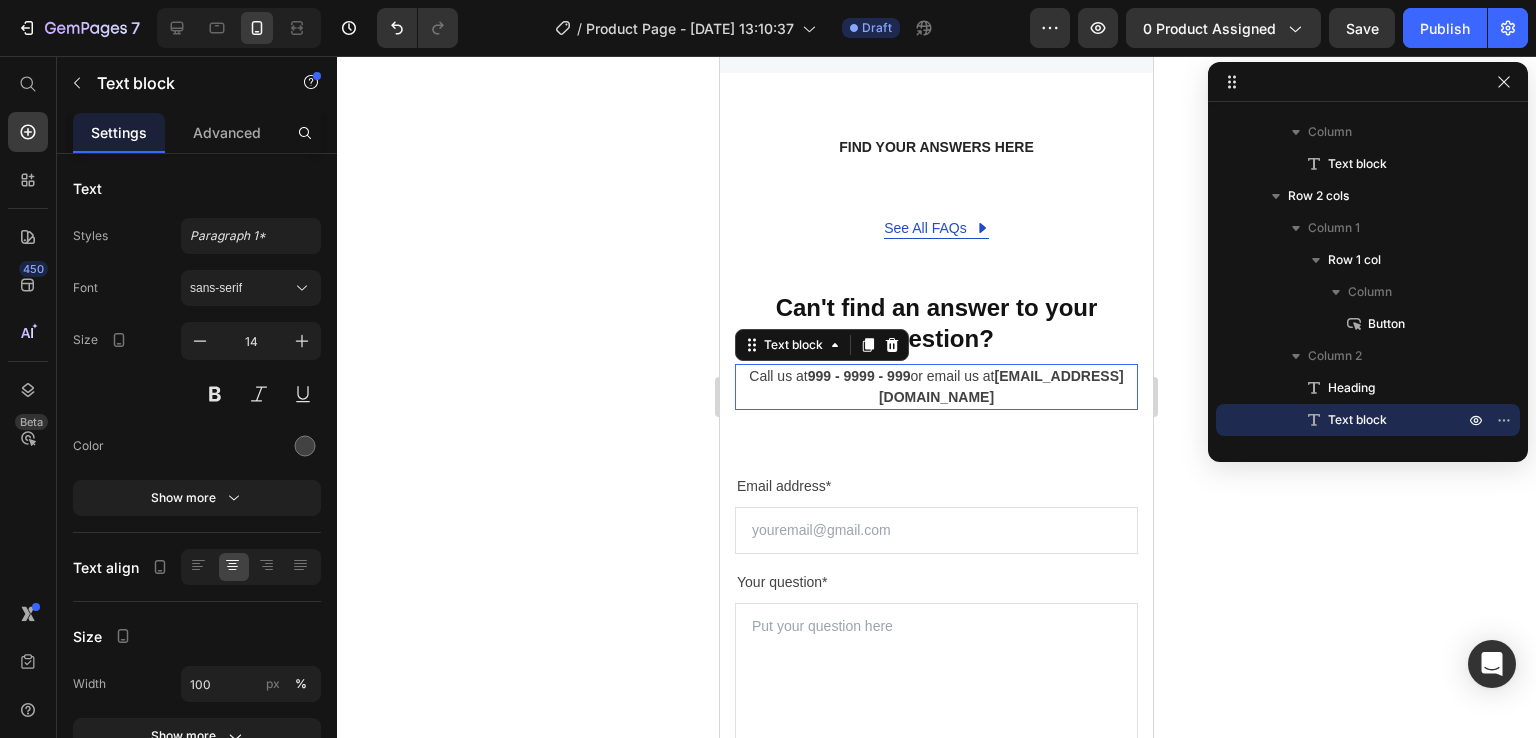 click on "[EMAIL_ADDRESS][DOMAIN_NAME]" at bounding box center [1001, 386] 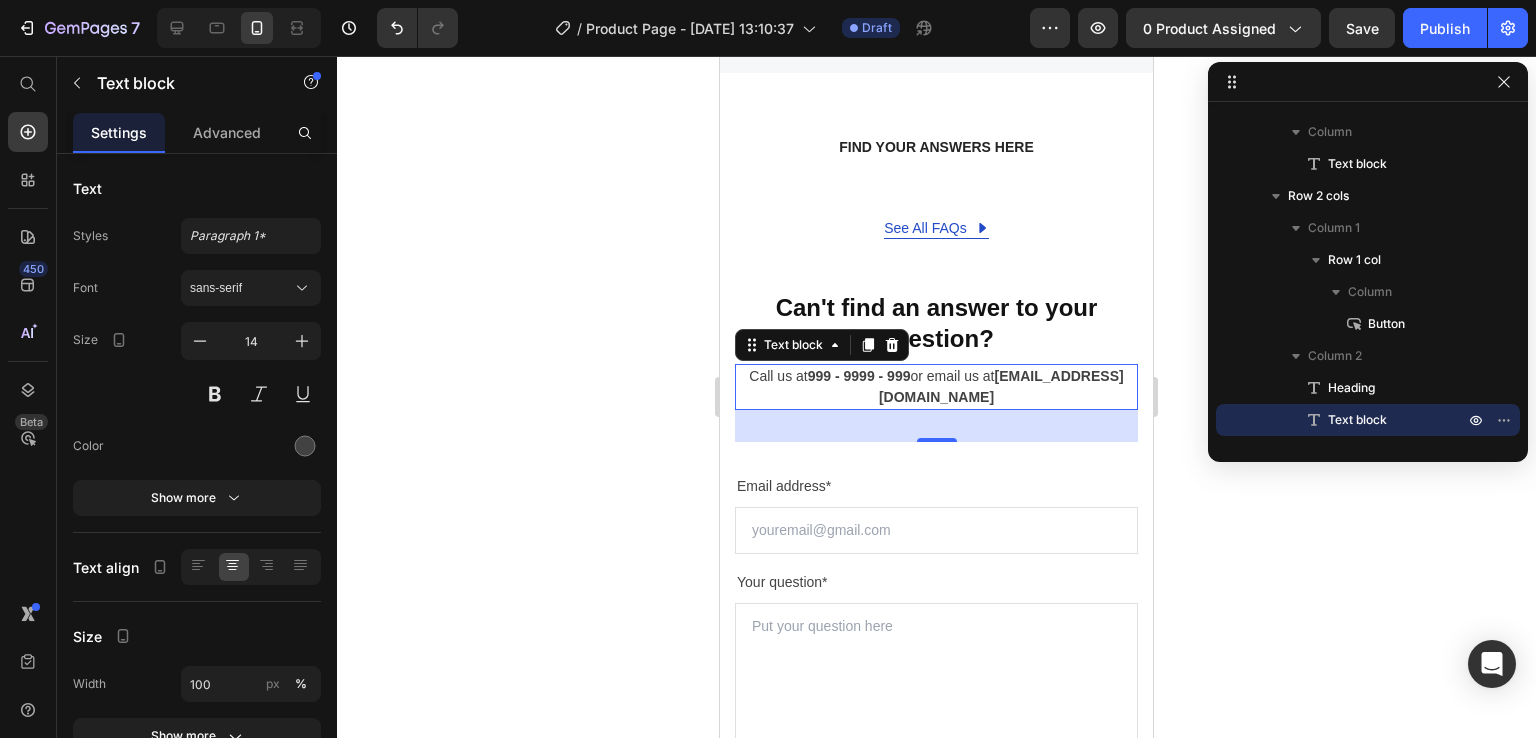 click on "Call us at  999 - 9999 - 999  or email us at  [EMAIL_ADDRESS][DOMAIN_NAME]" at bounding box center [936, 387] 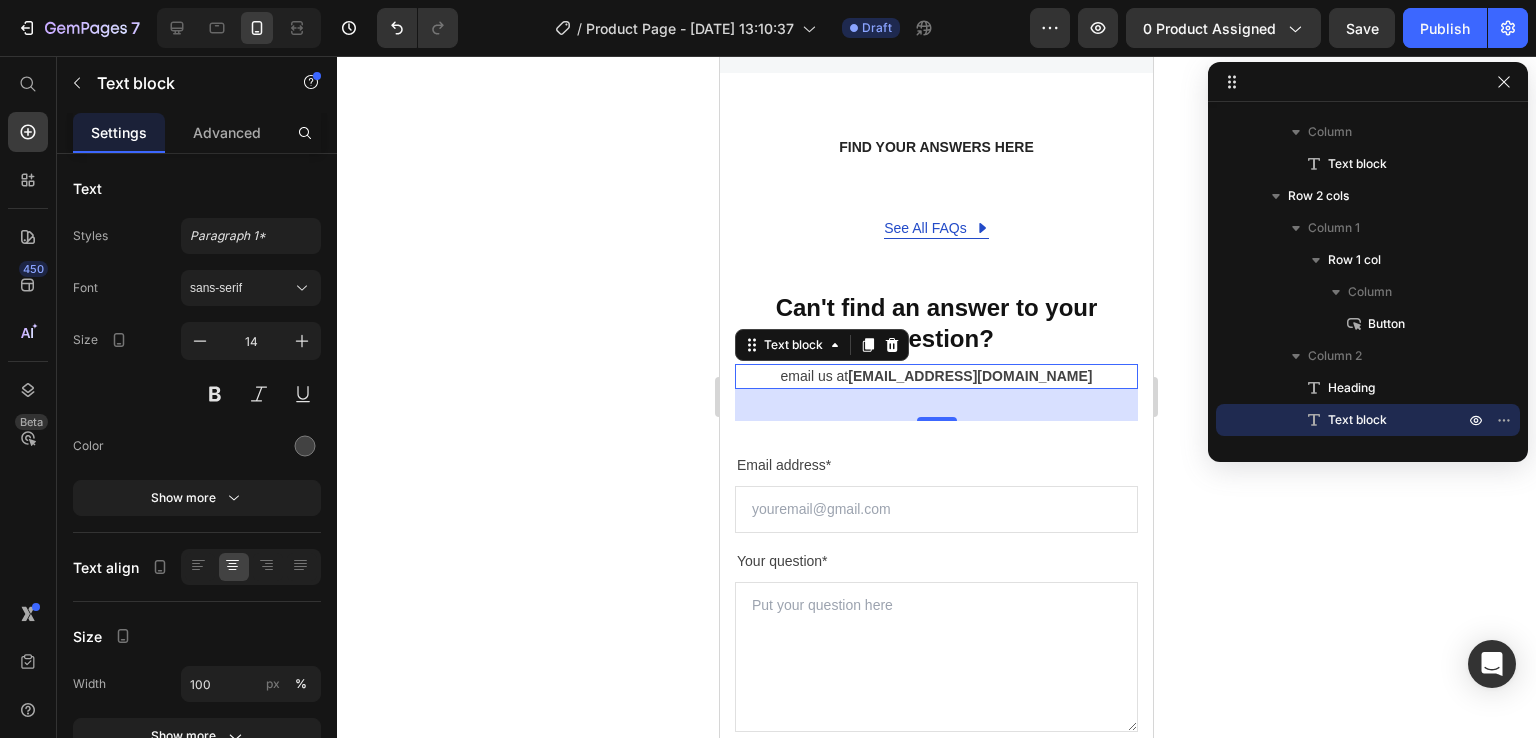 click on "[EMAIL_ADDRESS][DOMAIN_NAME]" at bounding box center (970, 376) 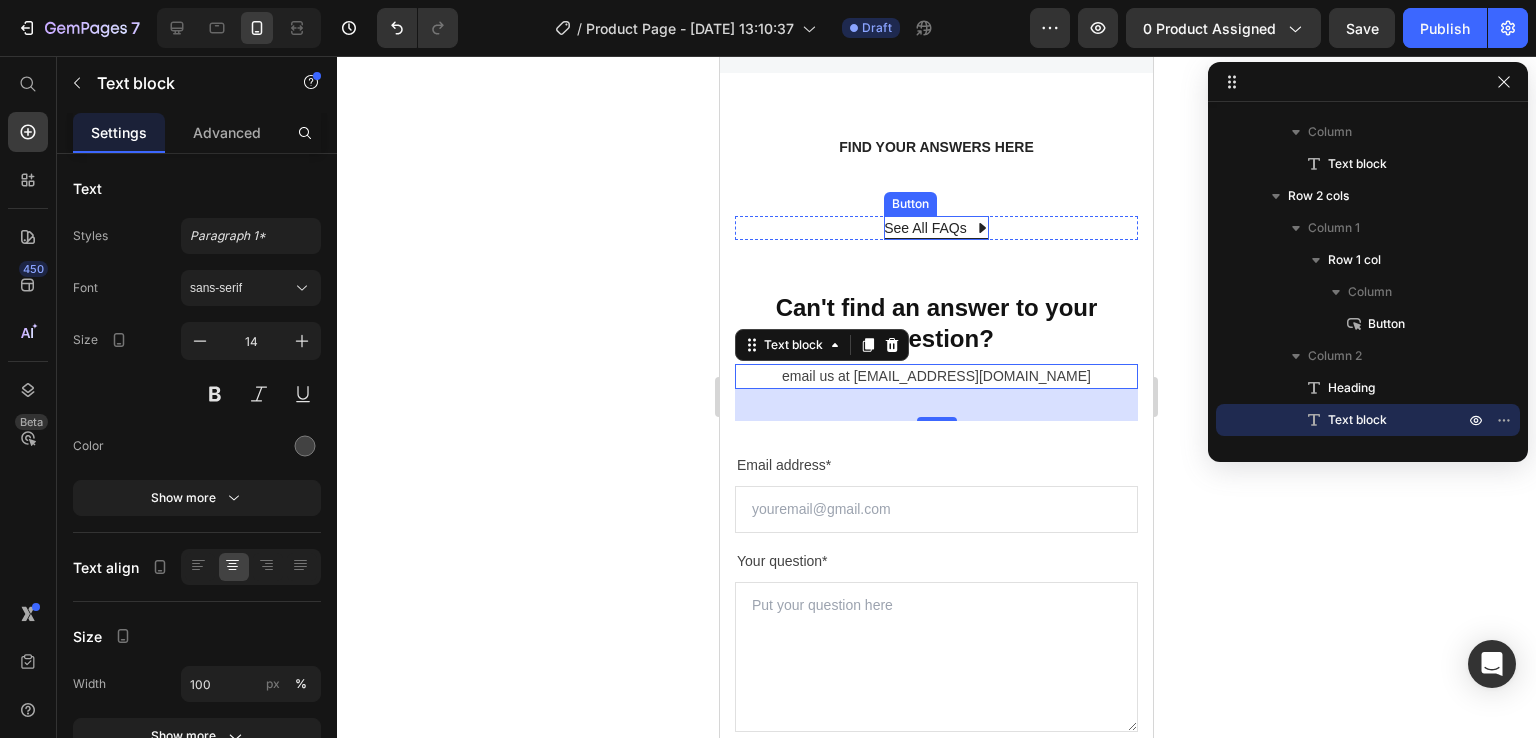 click 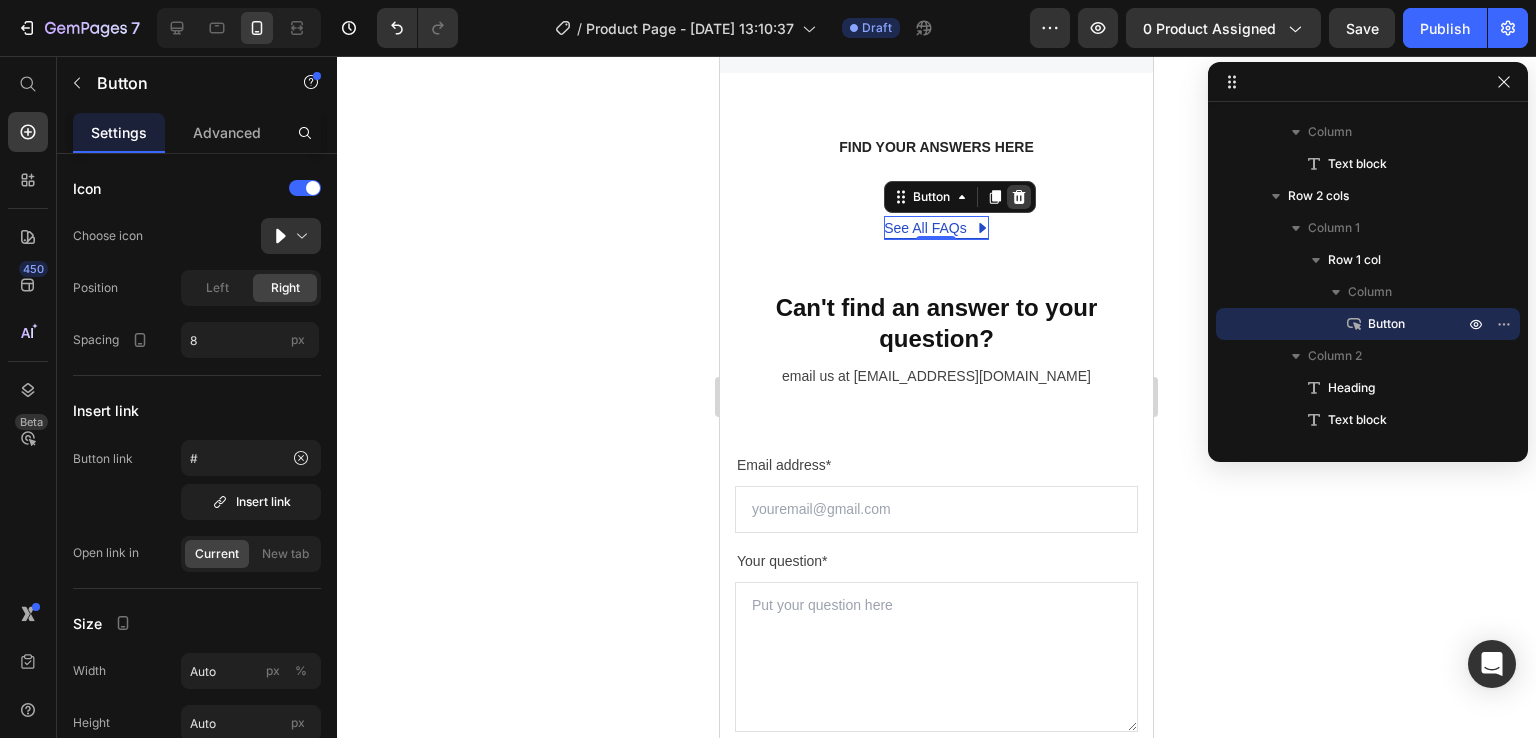 click 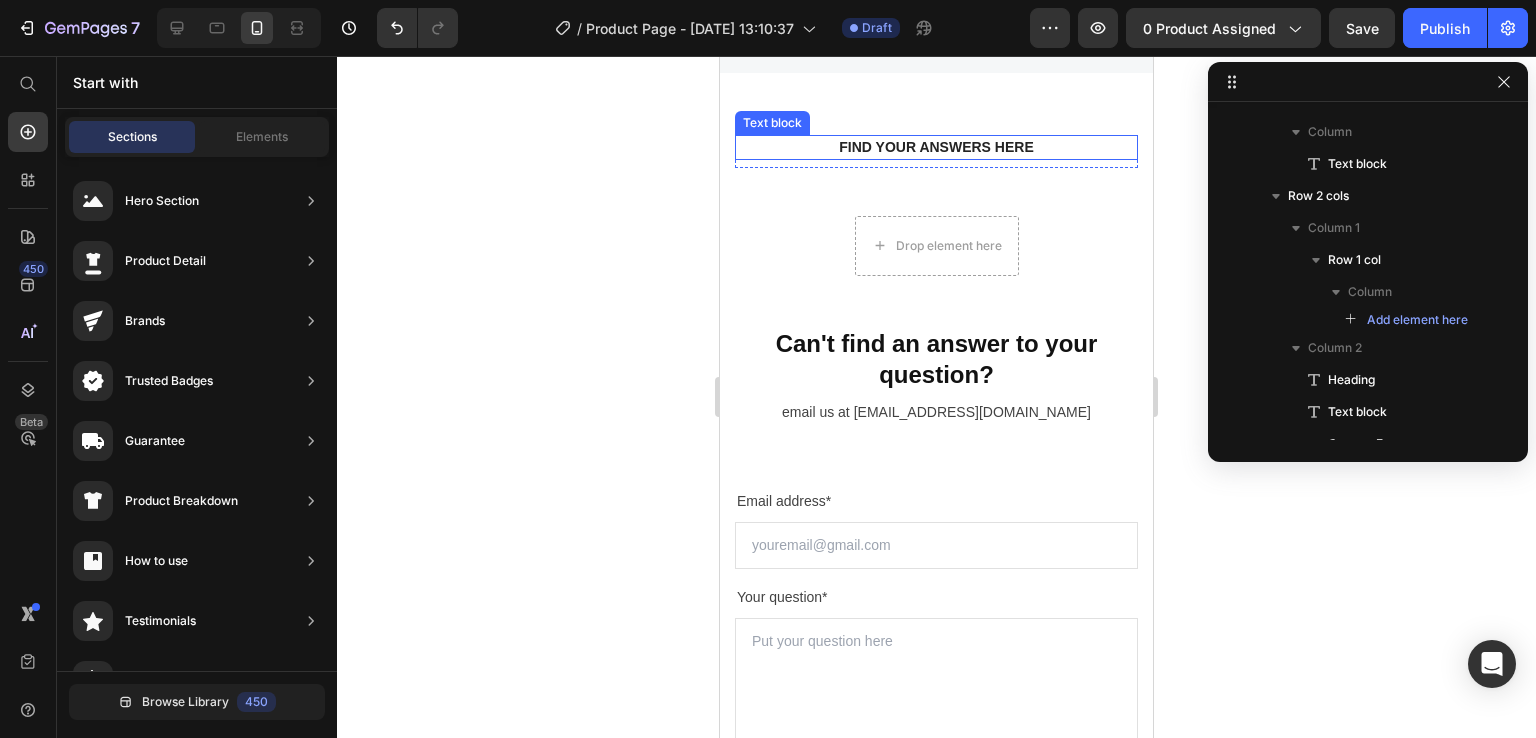 click on "FIND YOUR ANSWERS HERE" at bounding box center [936, 147] 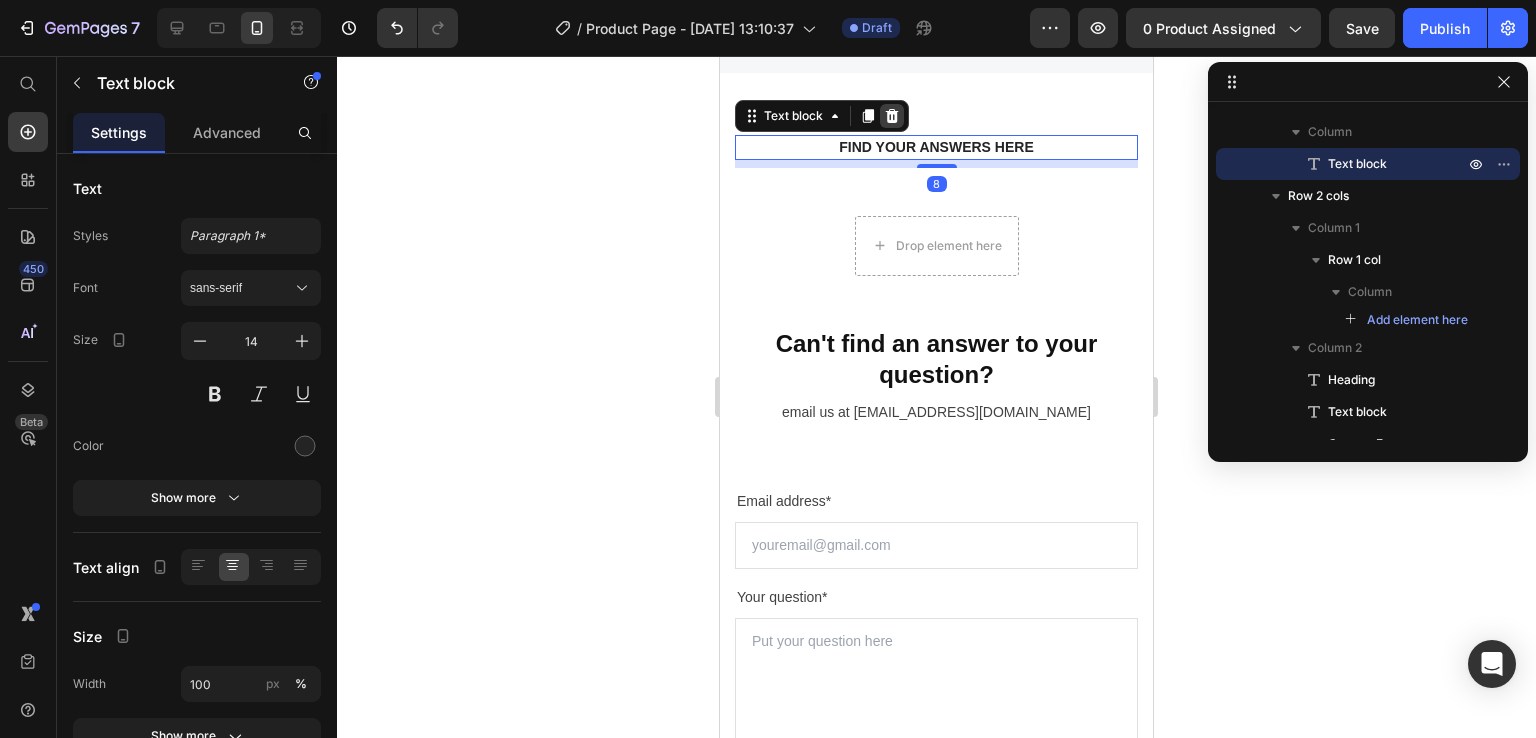 click 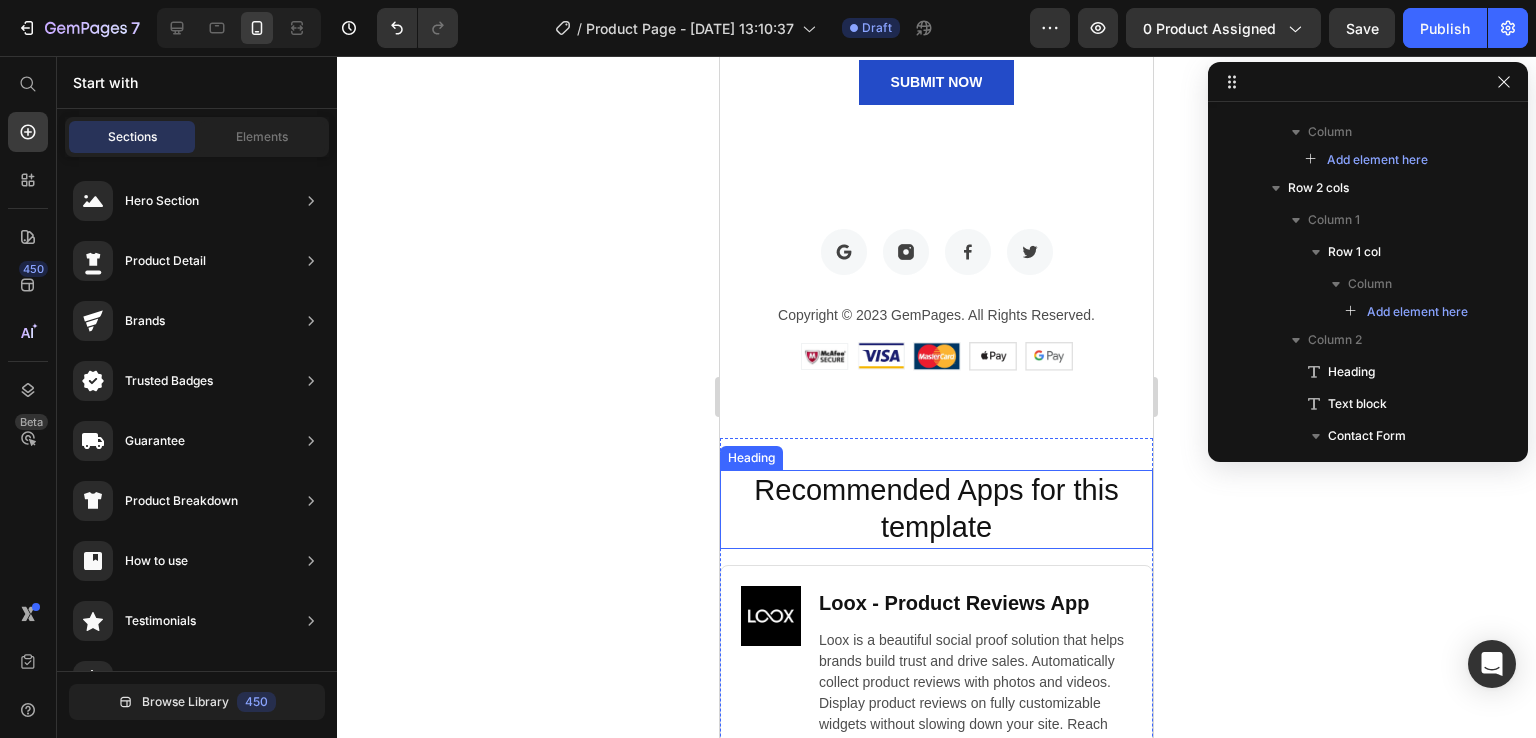 scroll, scrollTop: 7725, scrollLeft: 0, axis: vertical 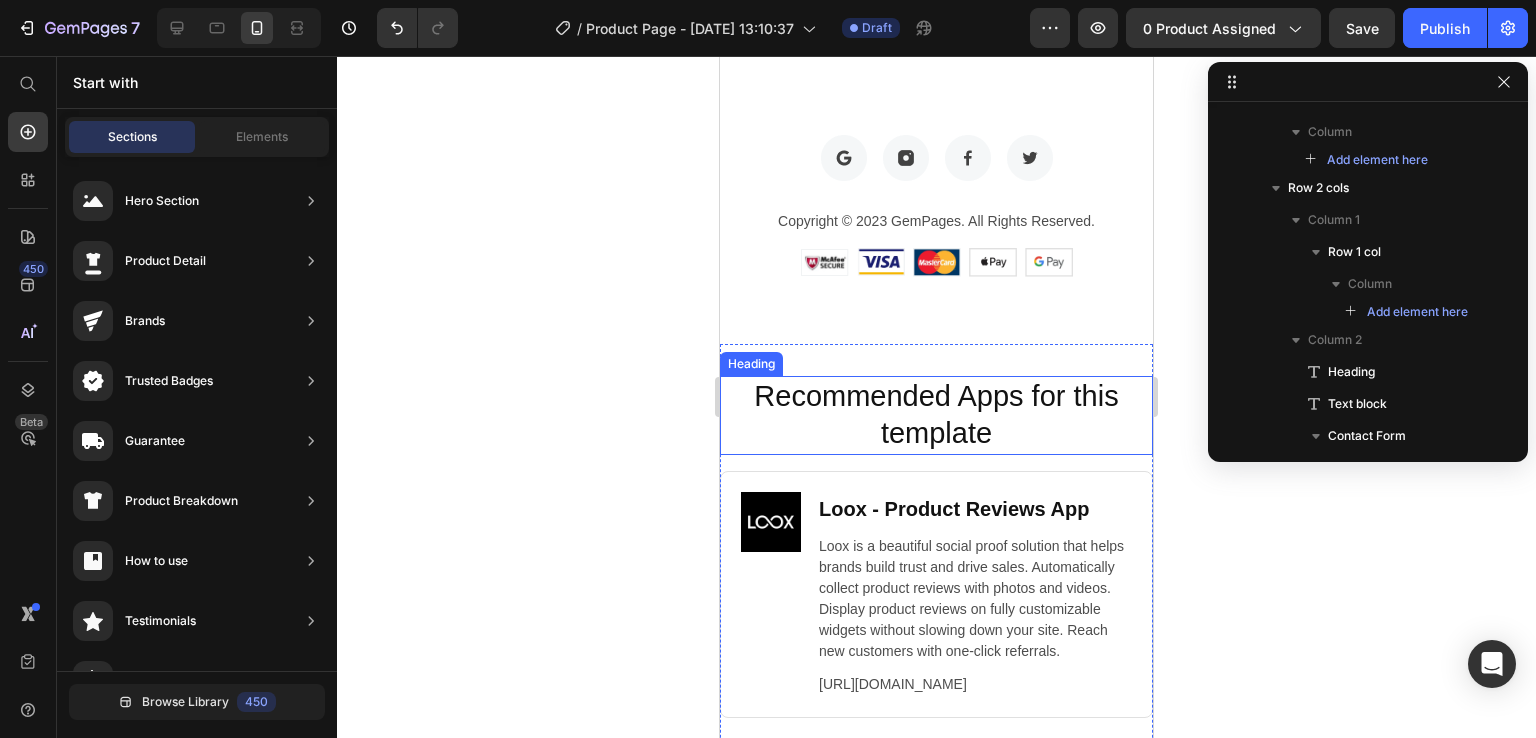 click on "Recommended Apps for this template" at bounding box center (936, 415) 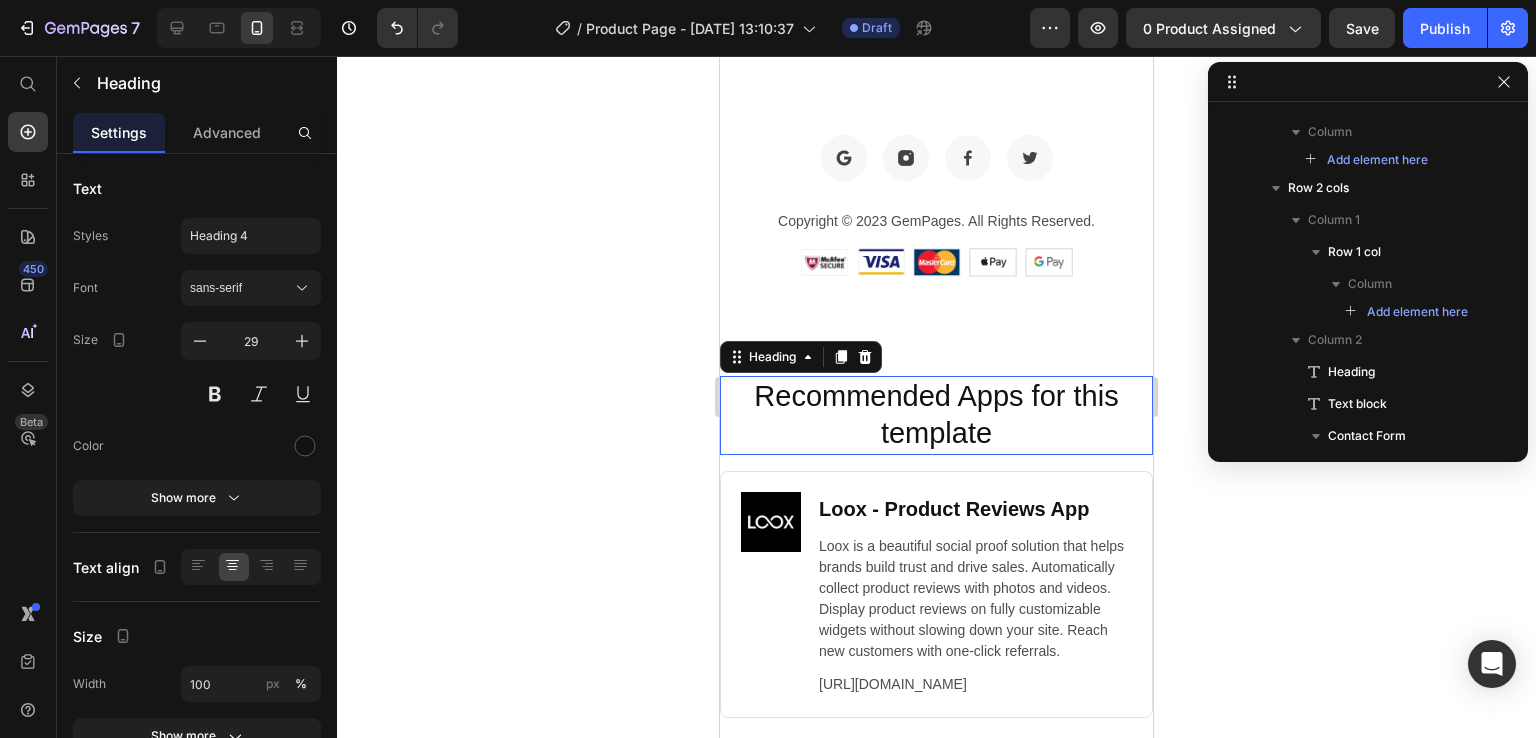 scroll, scrollTop: 2197, scrollLeft: 0, axis: vertical 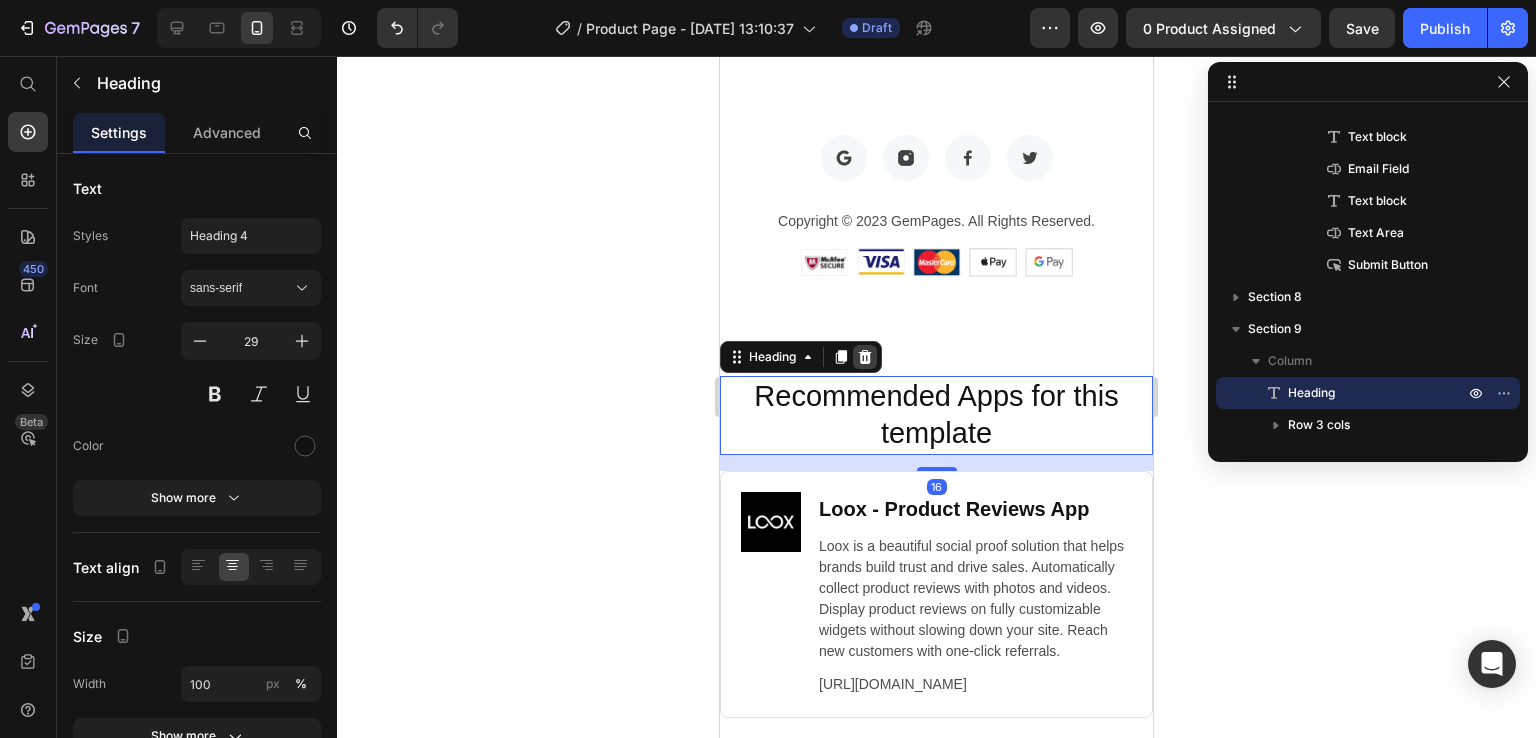 click at bounding box center (865, 357) 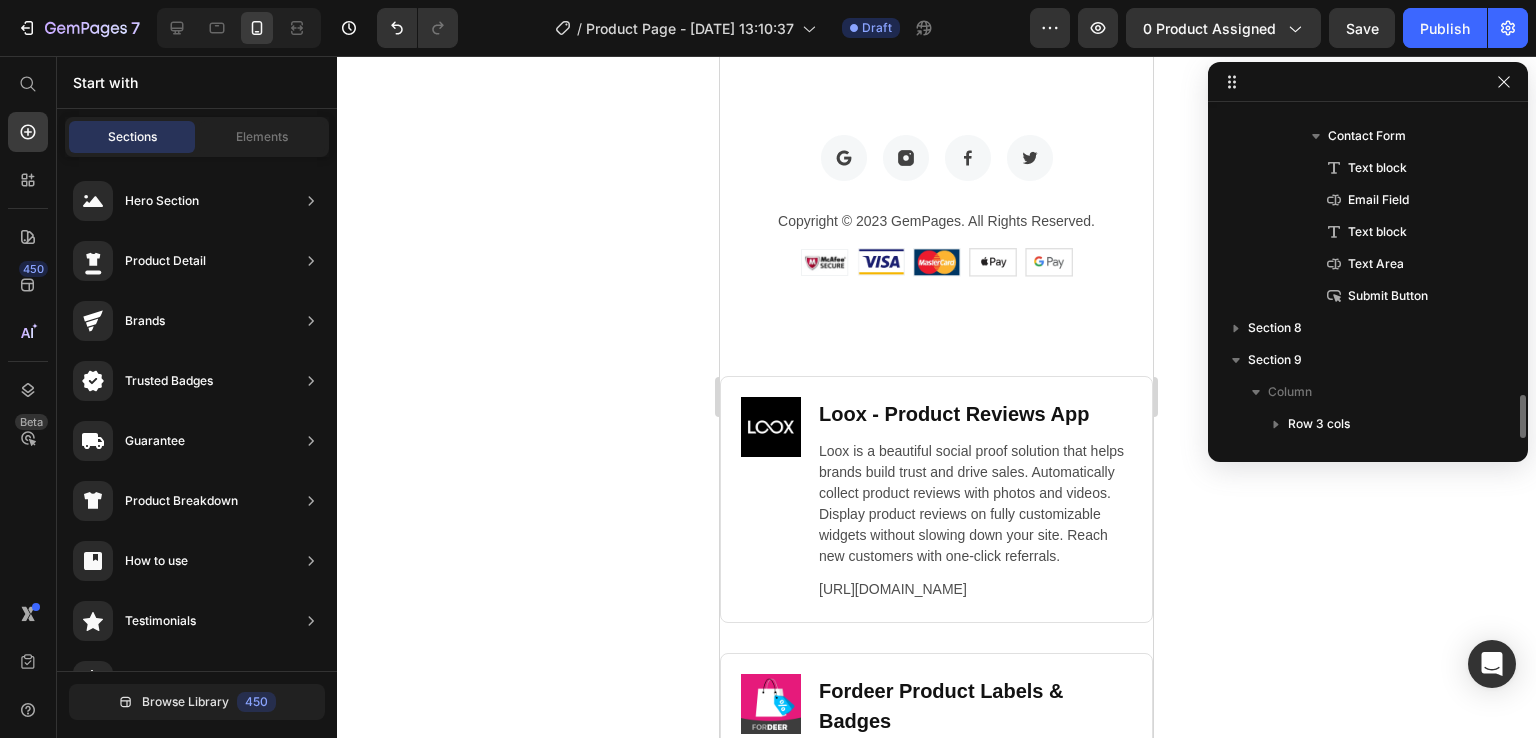 scroll, scrollTop: 2165, scrollLeft: 0, axis: vertical 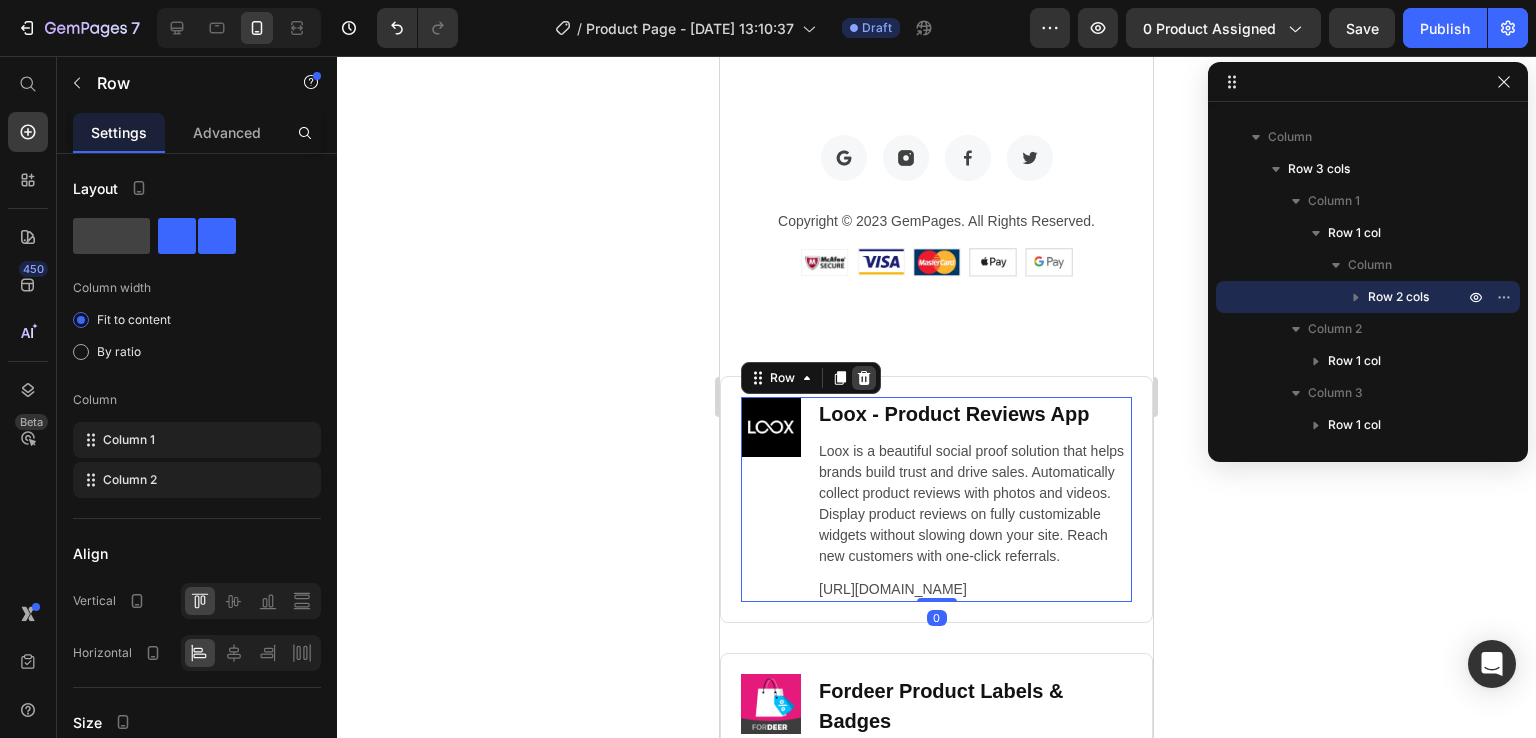 click 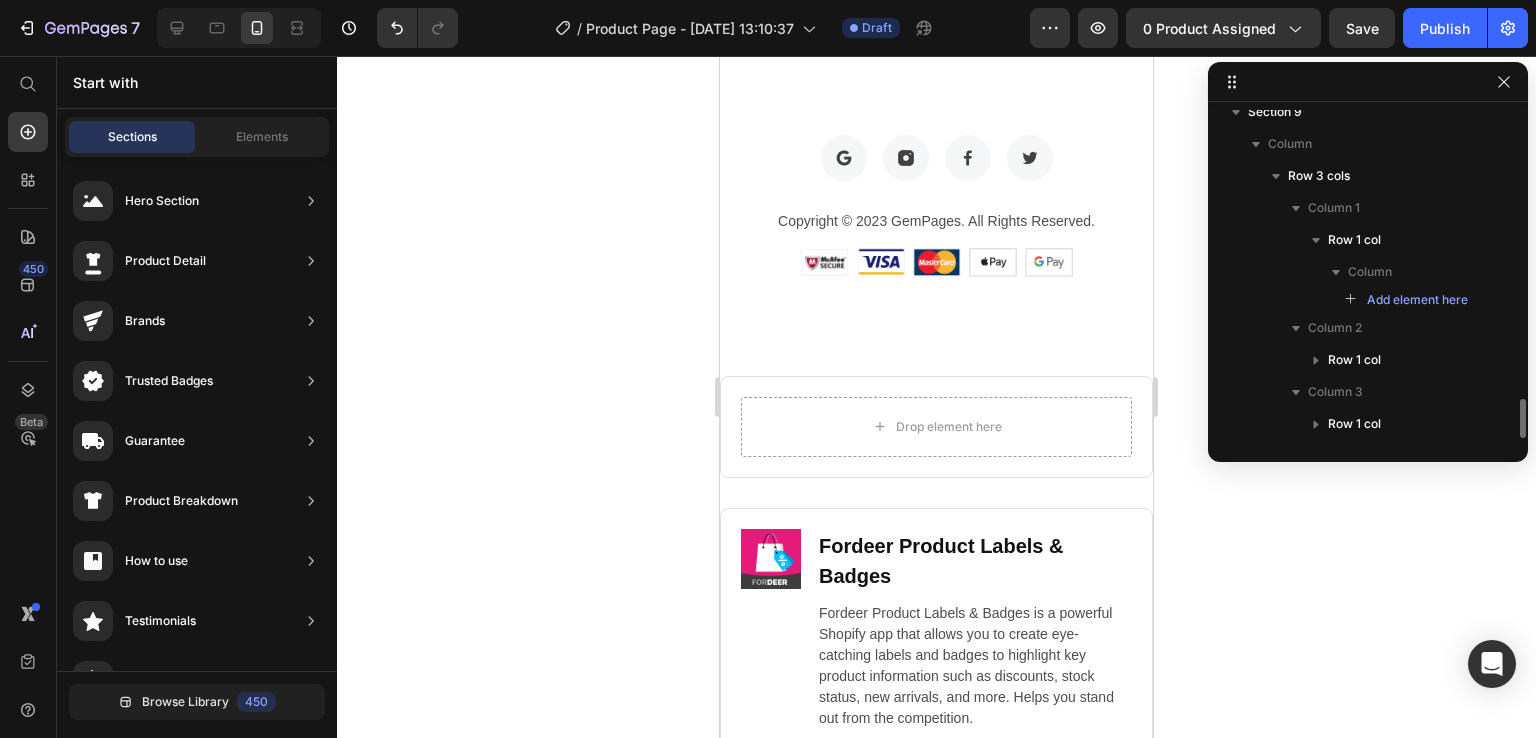 scroll, scrollTop: 2413, scrollLeft: 0, axis: vertical 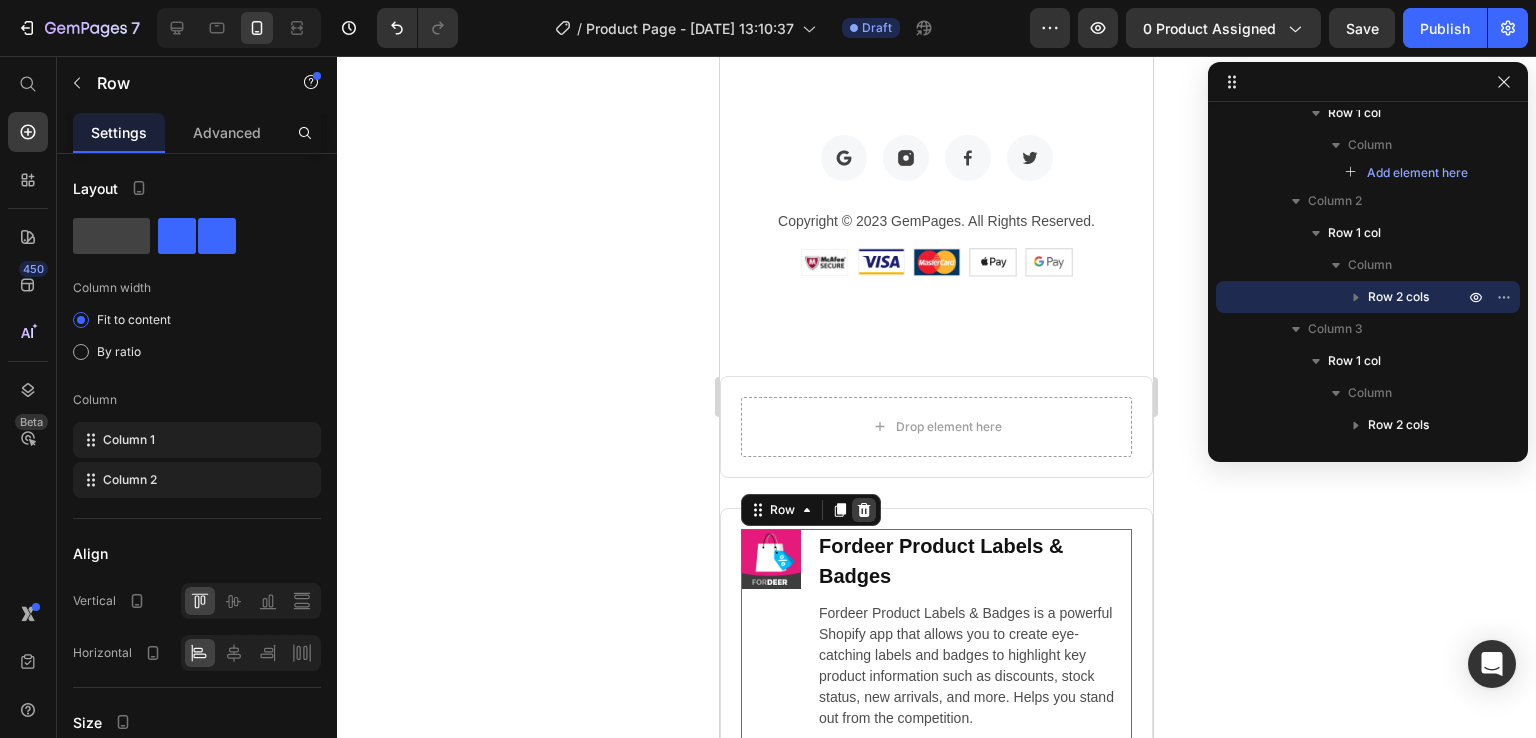 click 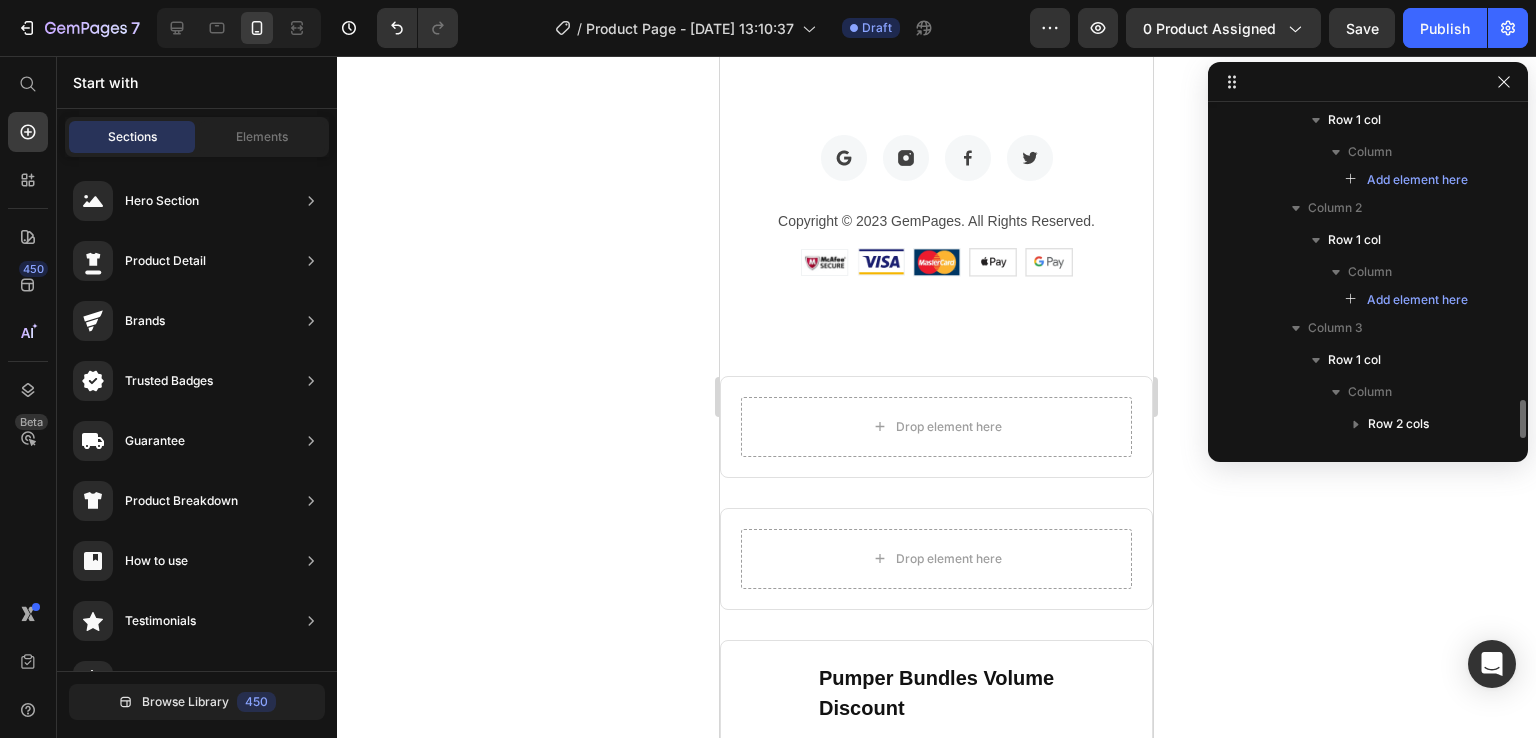 scroll, scrollTop: 2533, scrollLeft: 0, axis: vertical 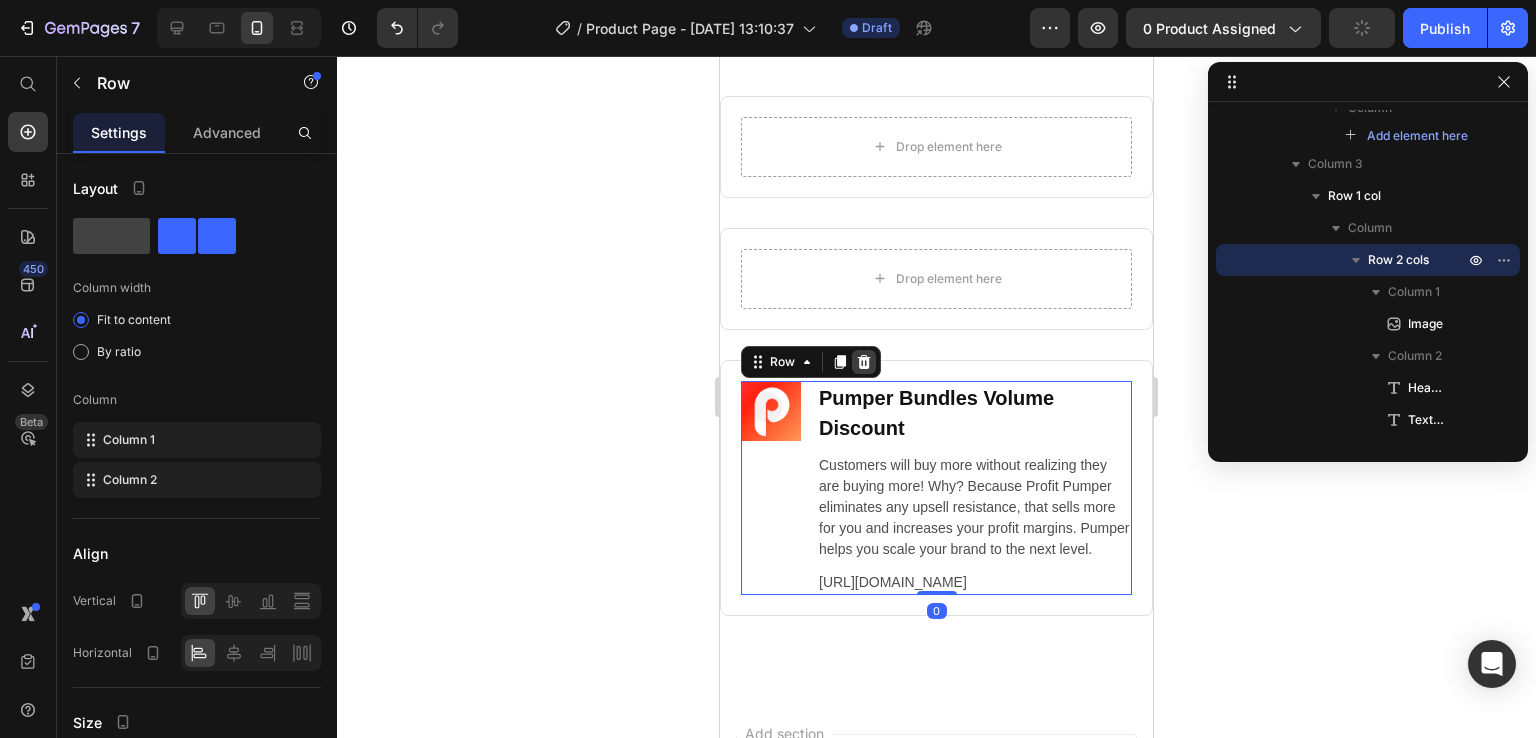 click 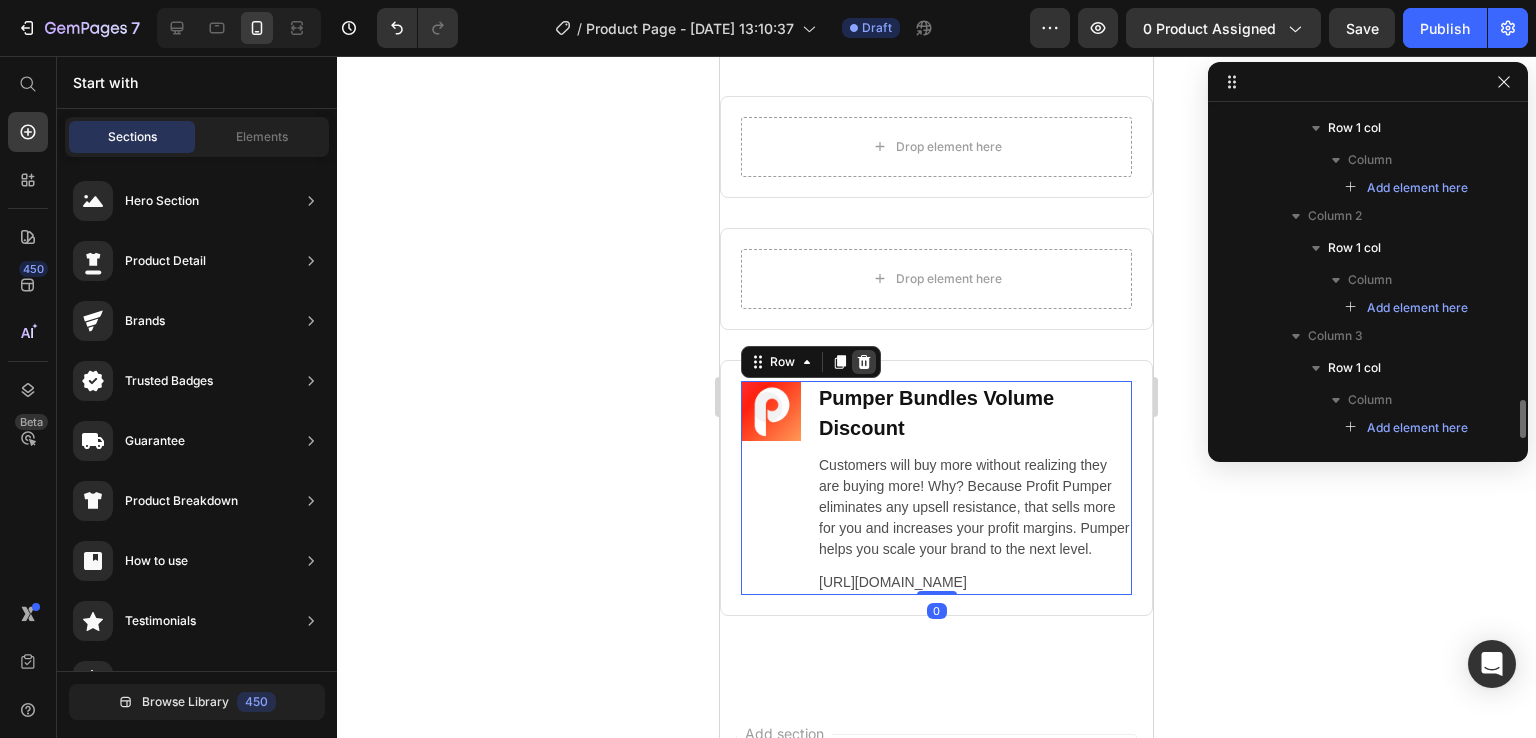 scroll, scrollTop: 2525, scrollLeft: 0, axis: vertical 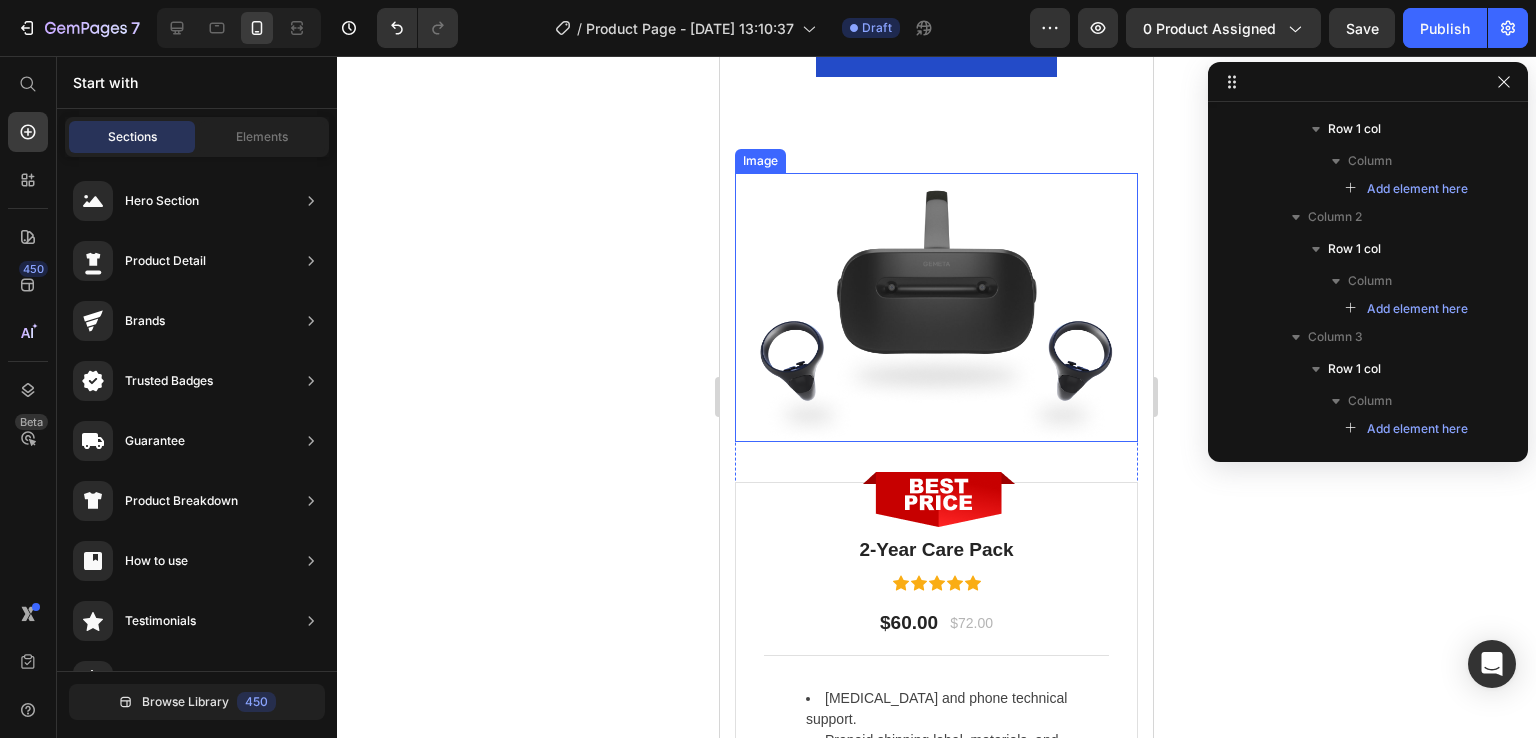 click at bounding box center [936, 308] 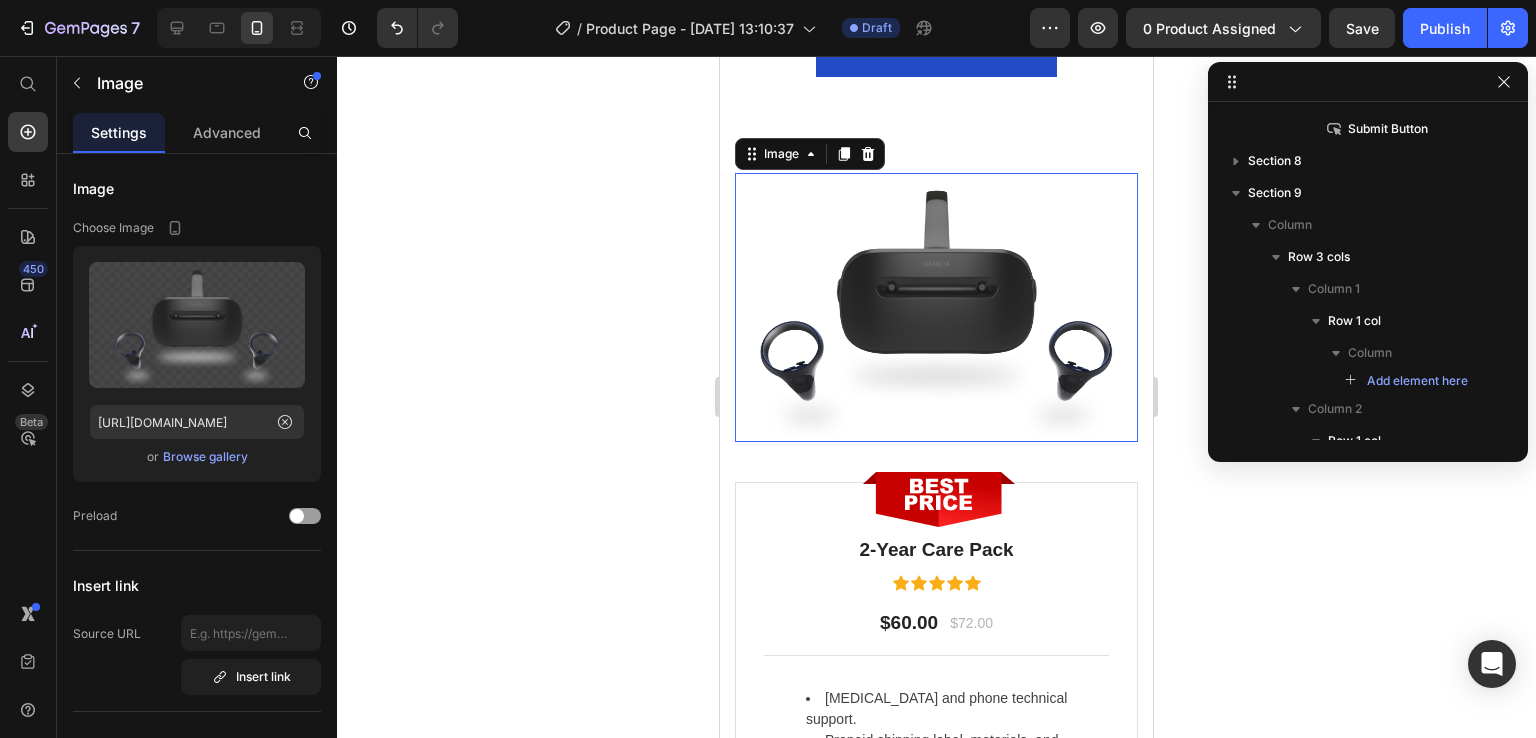 scroll, scrollTop: 1738, scrollLeft: 0, axis: vertical 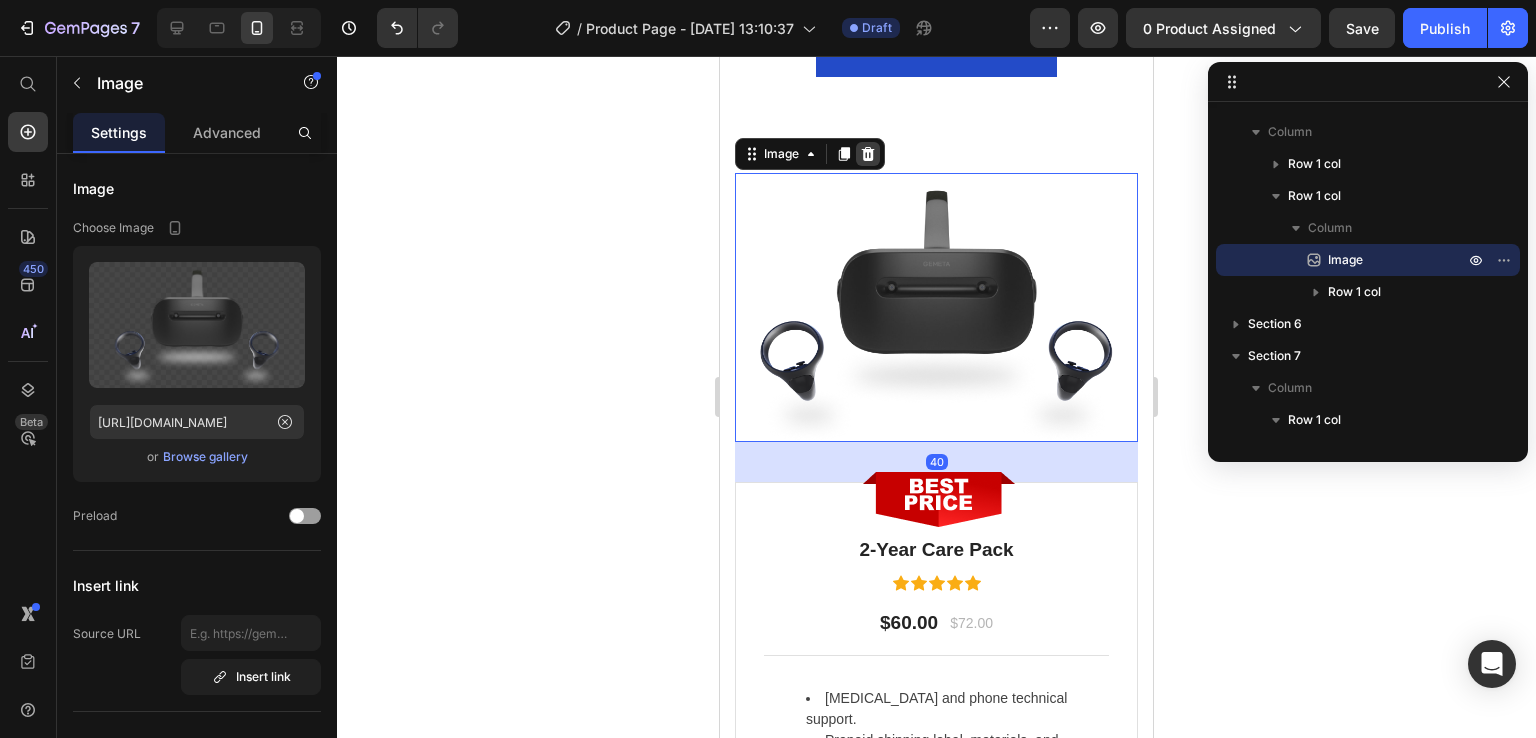 click 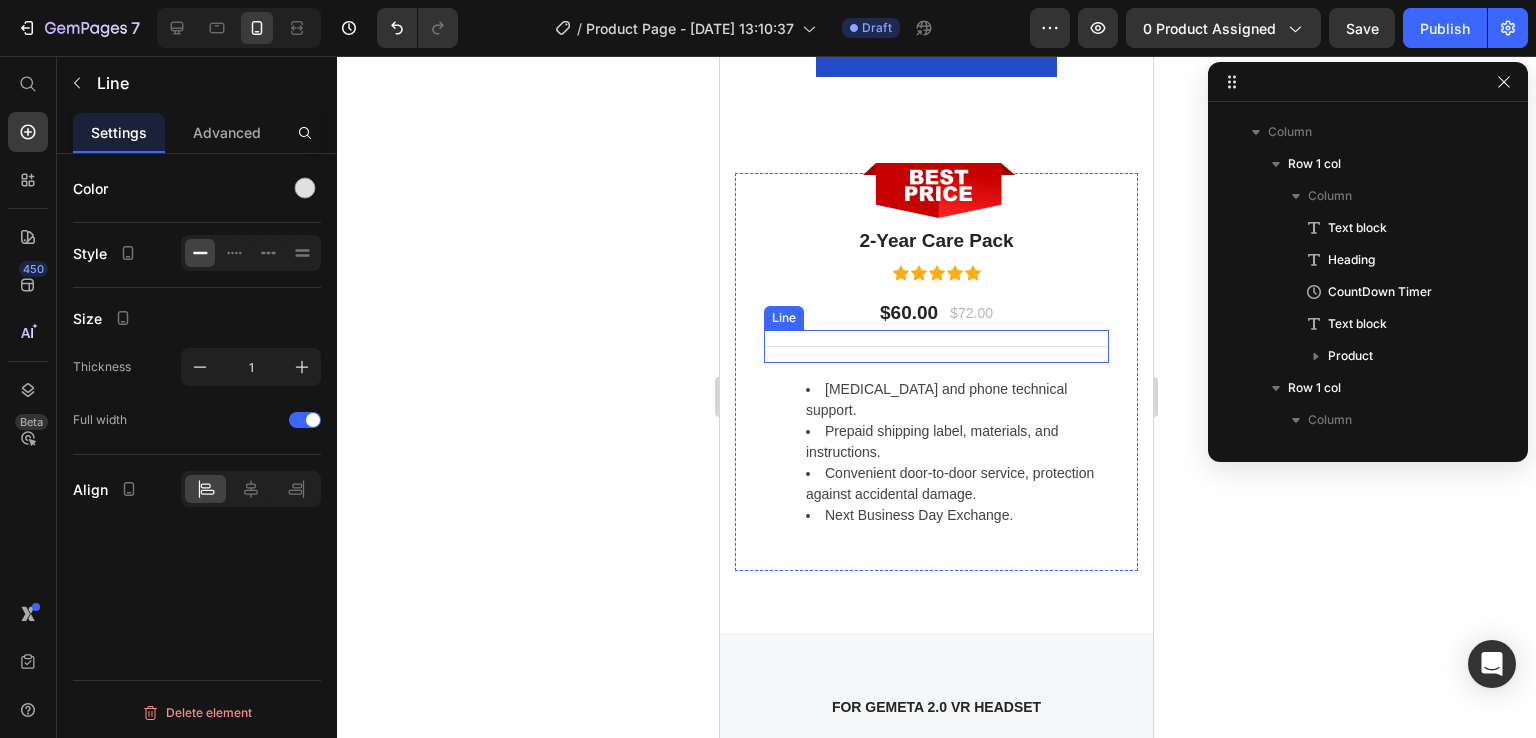 click on "Title Line" at bounding box center (936, 346) 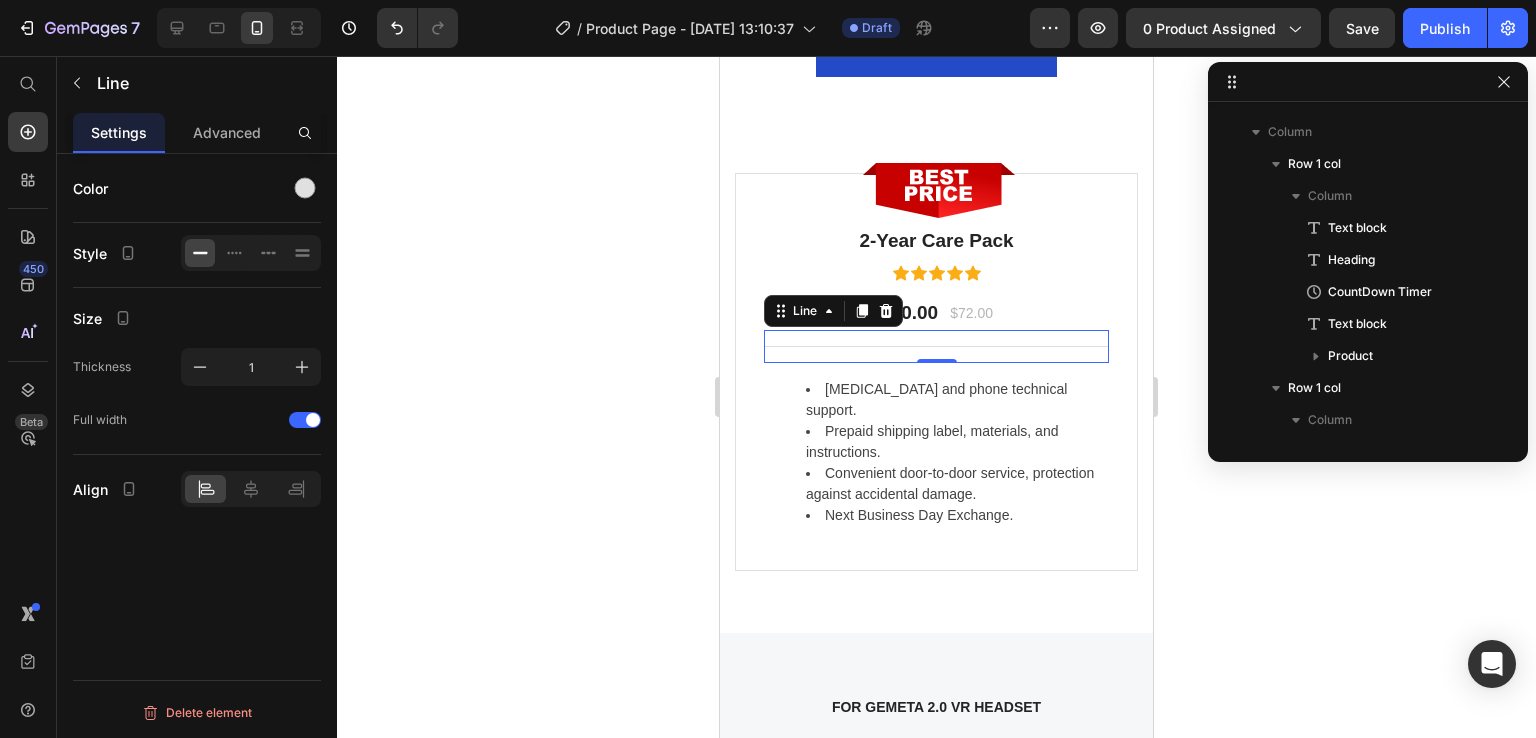 scroll, scrollTop: 2122, scrollLeft: 0, axis: vertical 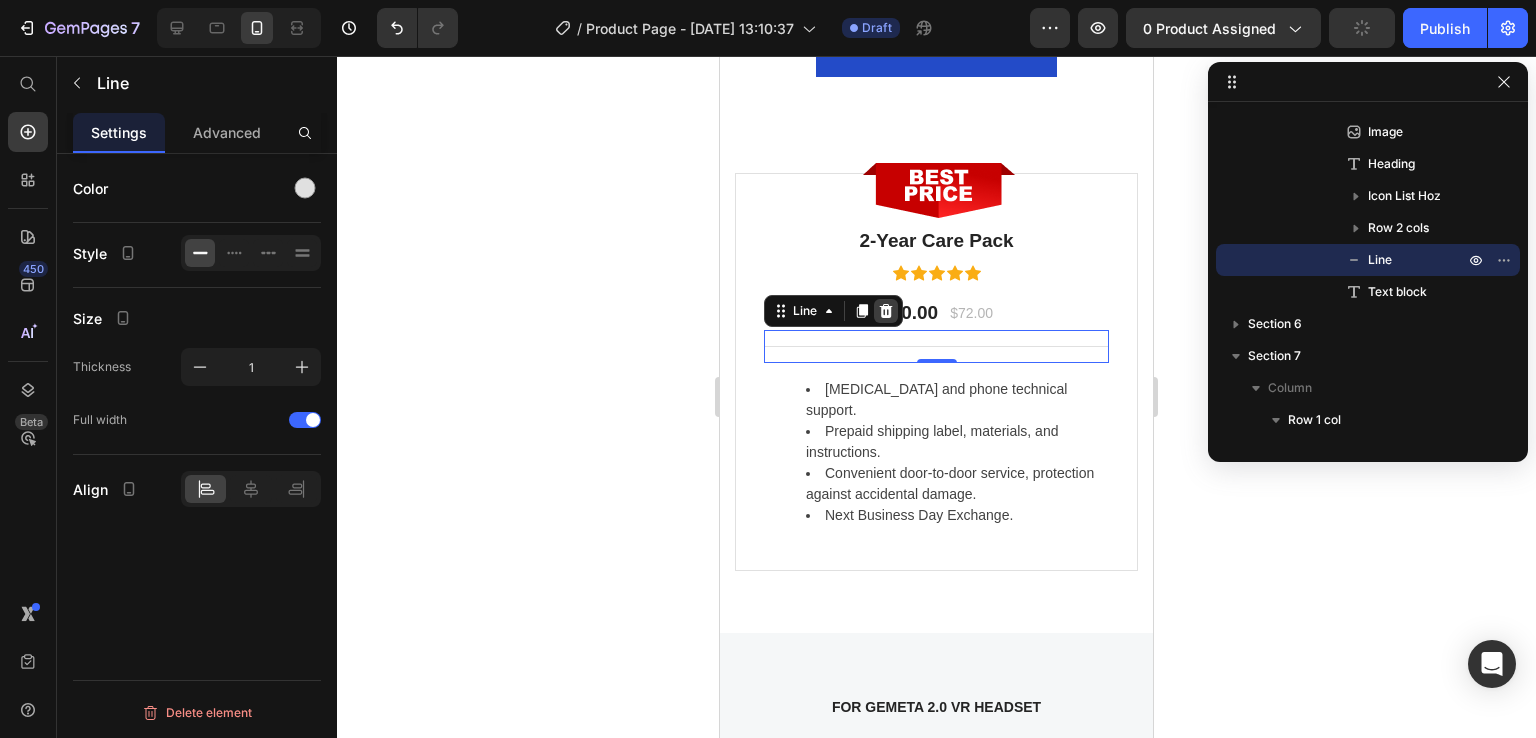 click 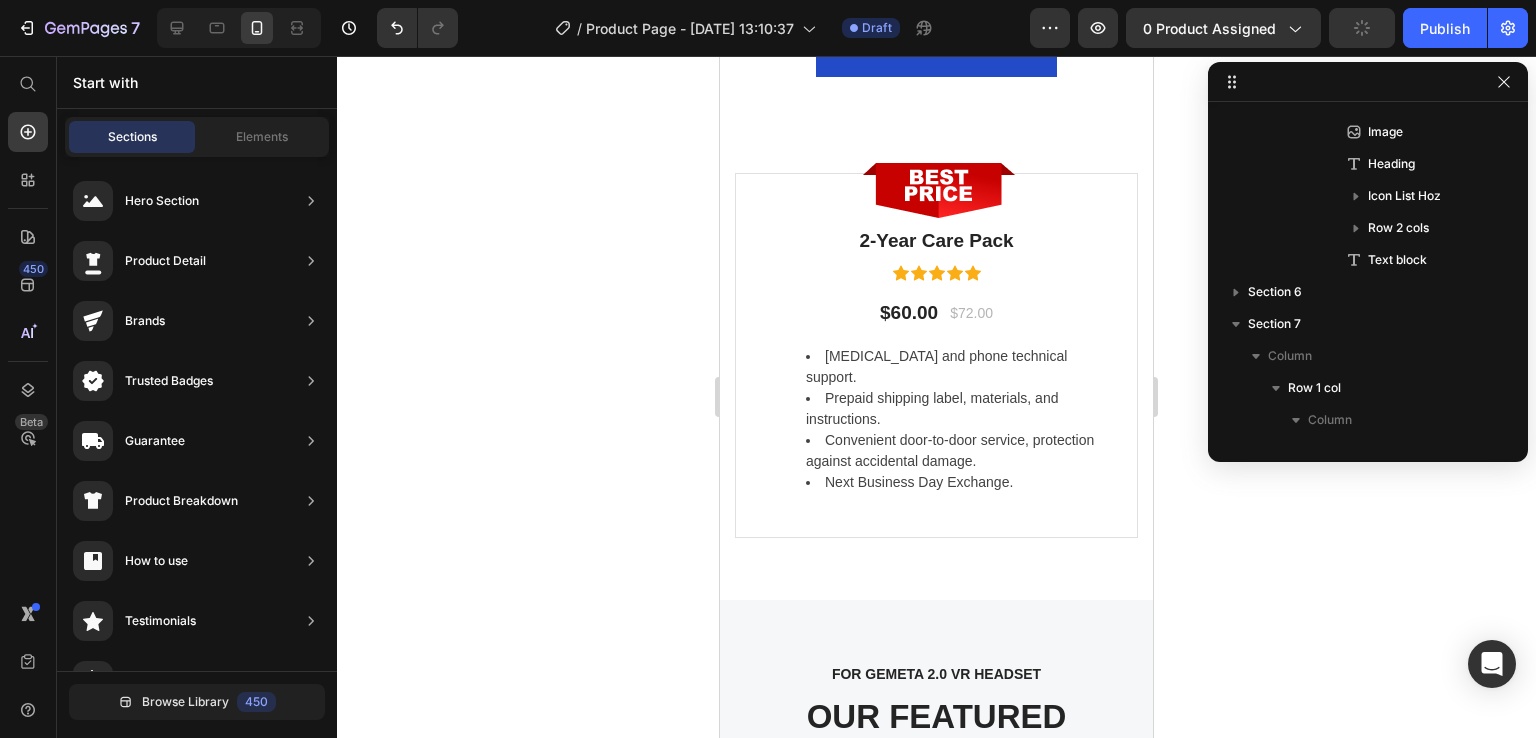 click on "$60.00" at bounding box center [909, 313] 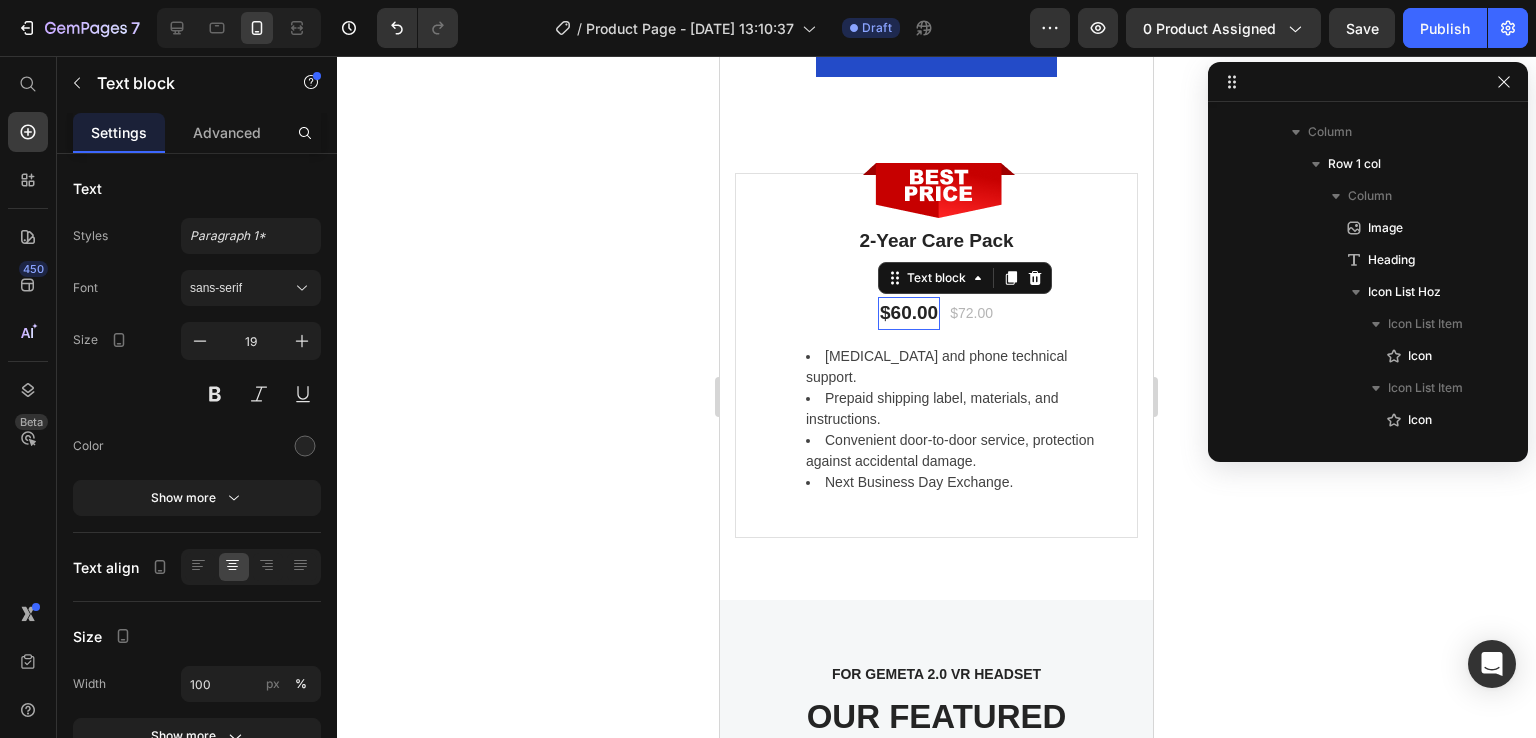 scroll, scrollTop: 2570, scrollLeft: 0, axis: vertical 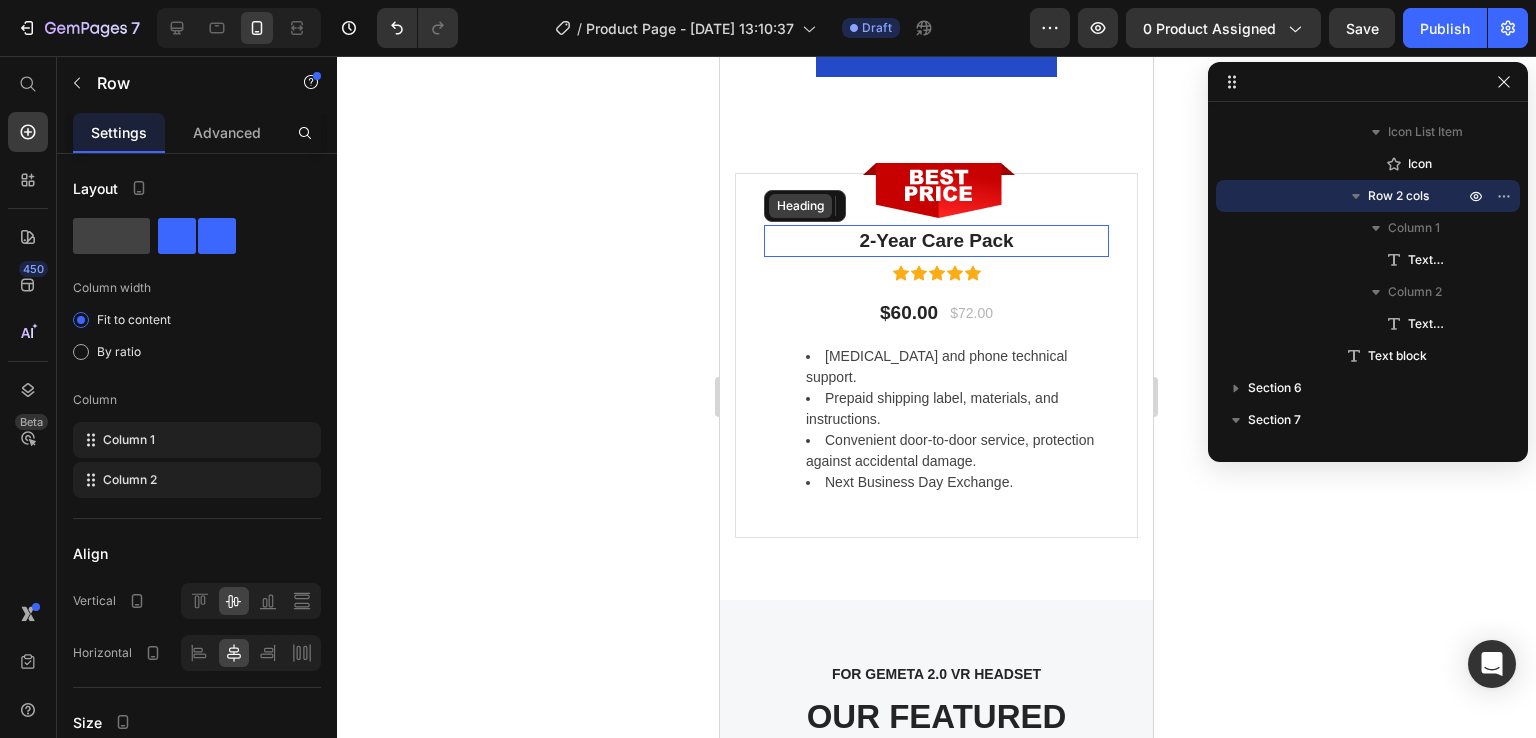 click on "Heading" at bounding box center [800, 206] 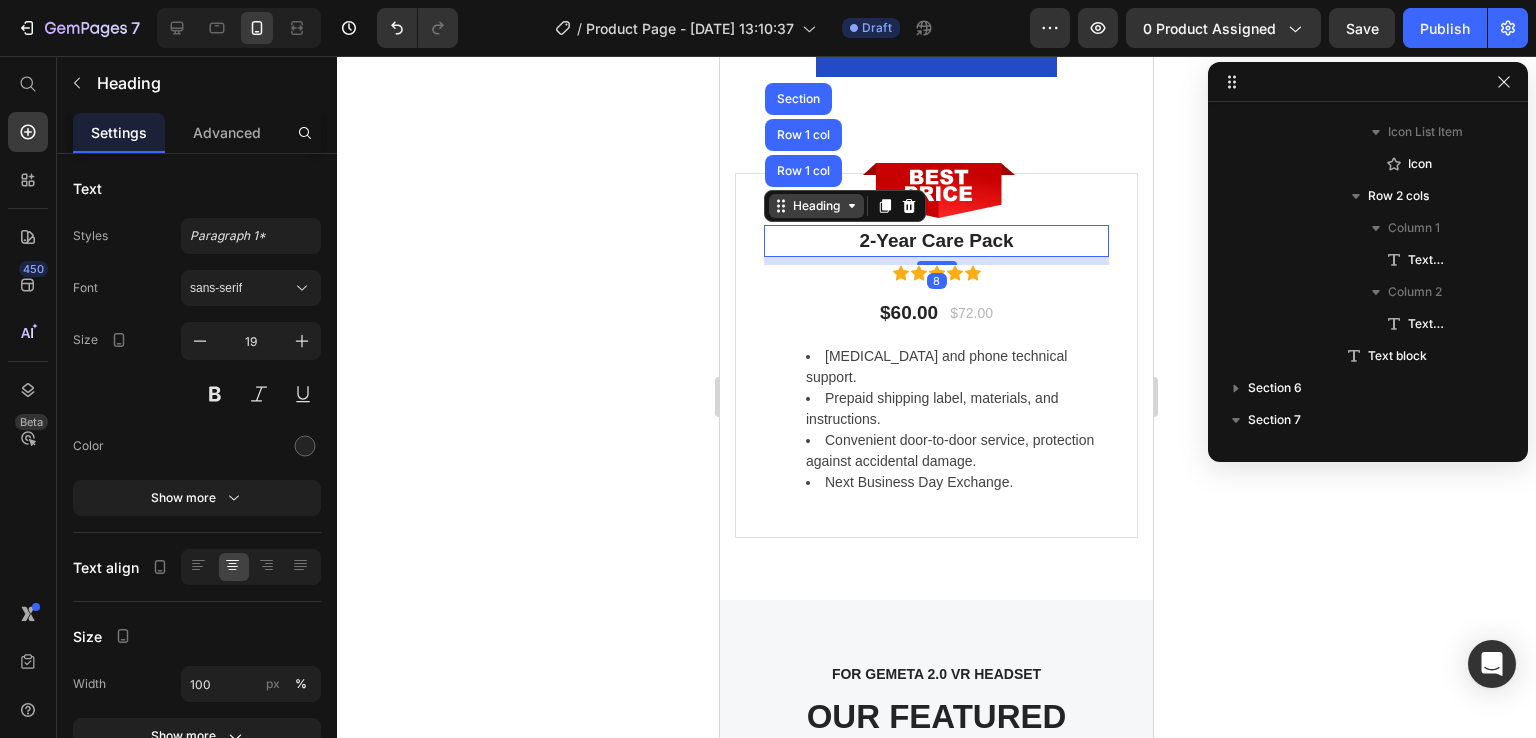 scroll, scrollTop: 2122, scrollLeft: 0, axis: vertical 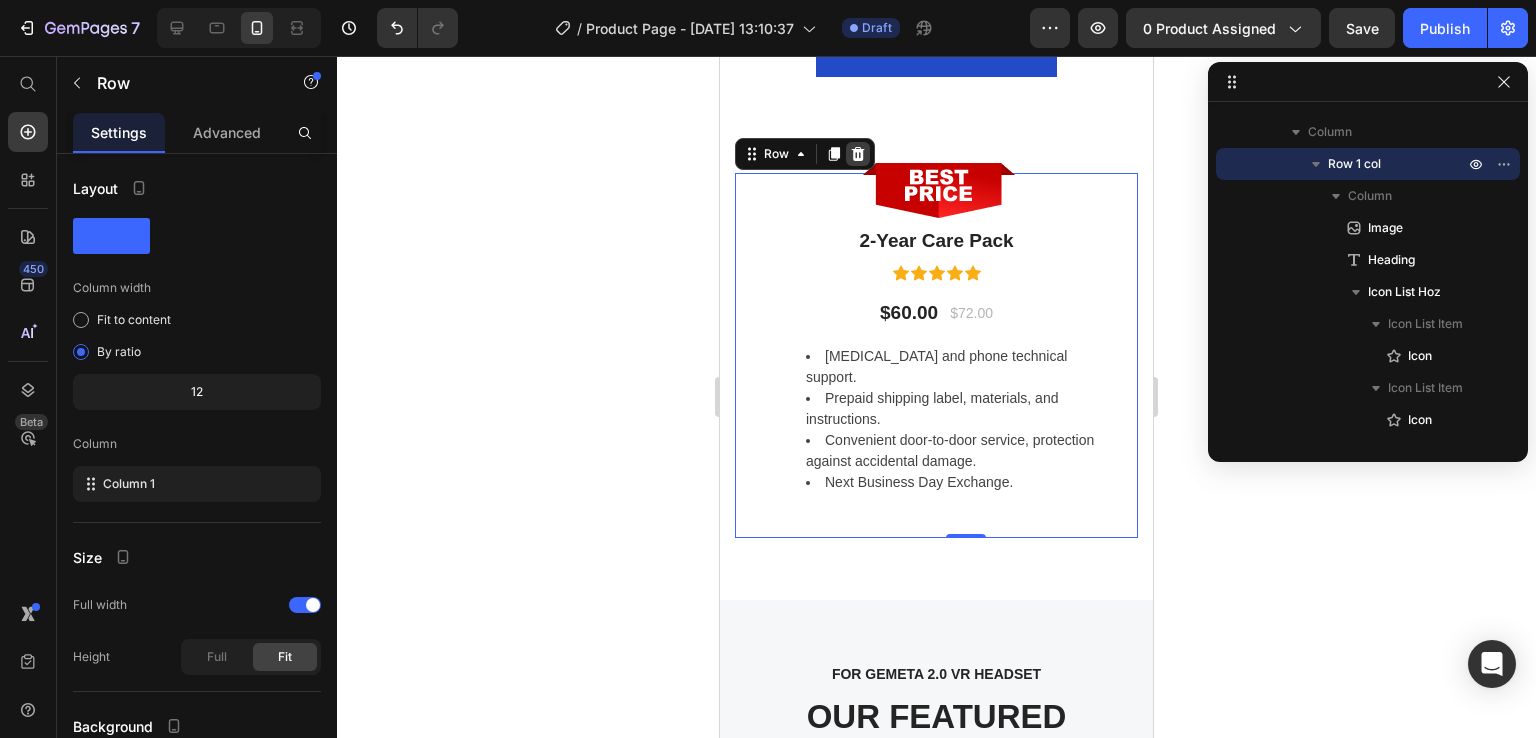 click 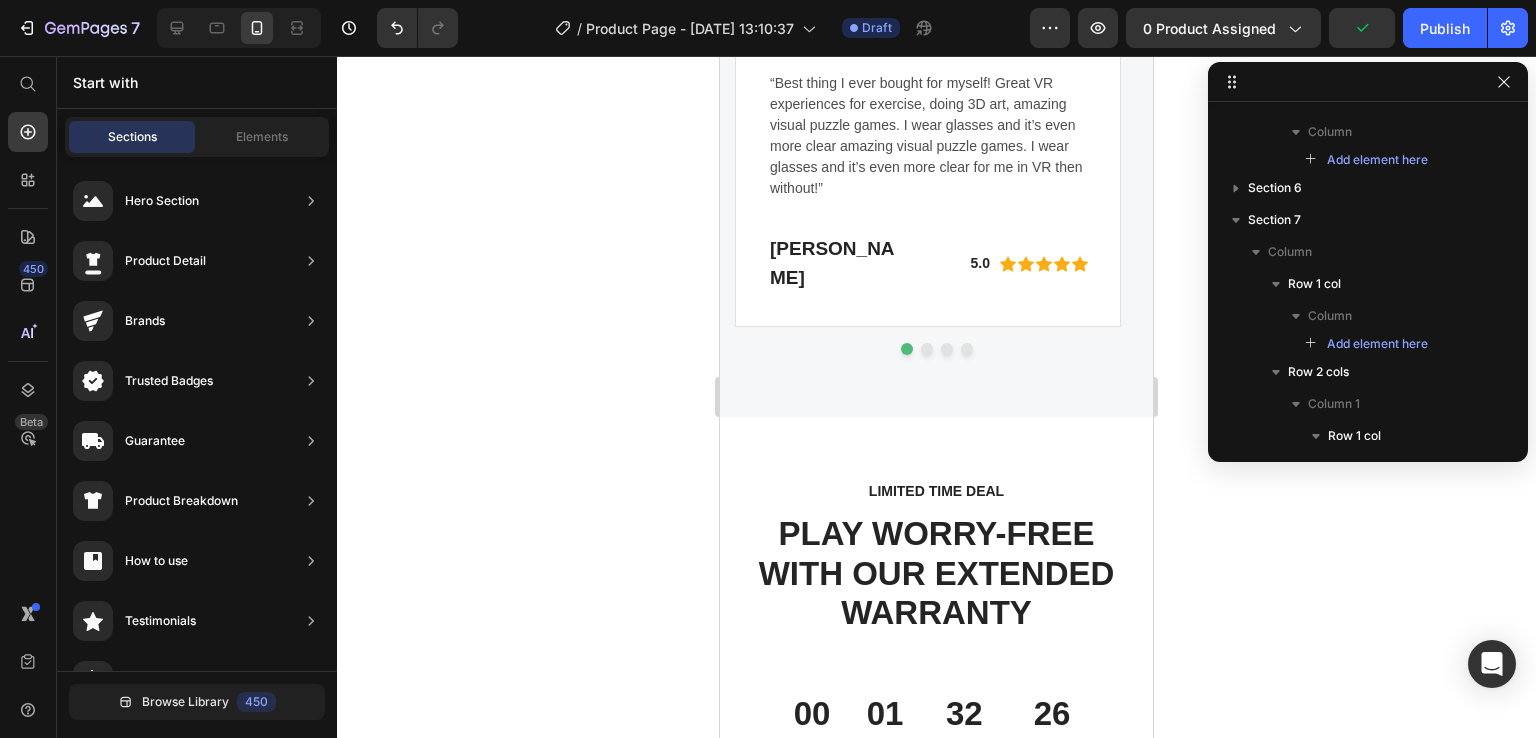 scroll, scrollTop: 4232, scrollLeft: 0, axis: vertical 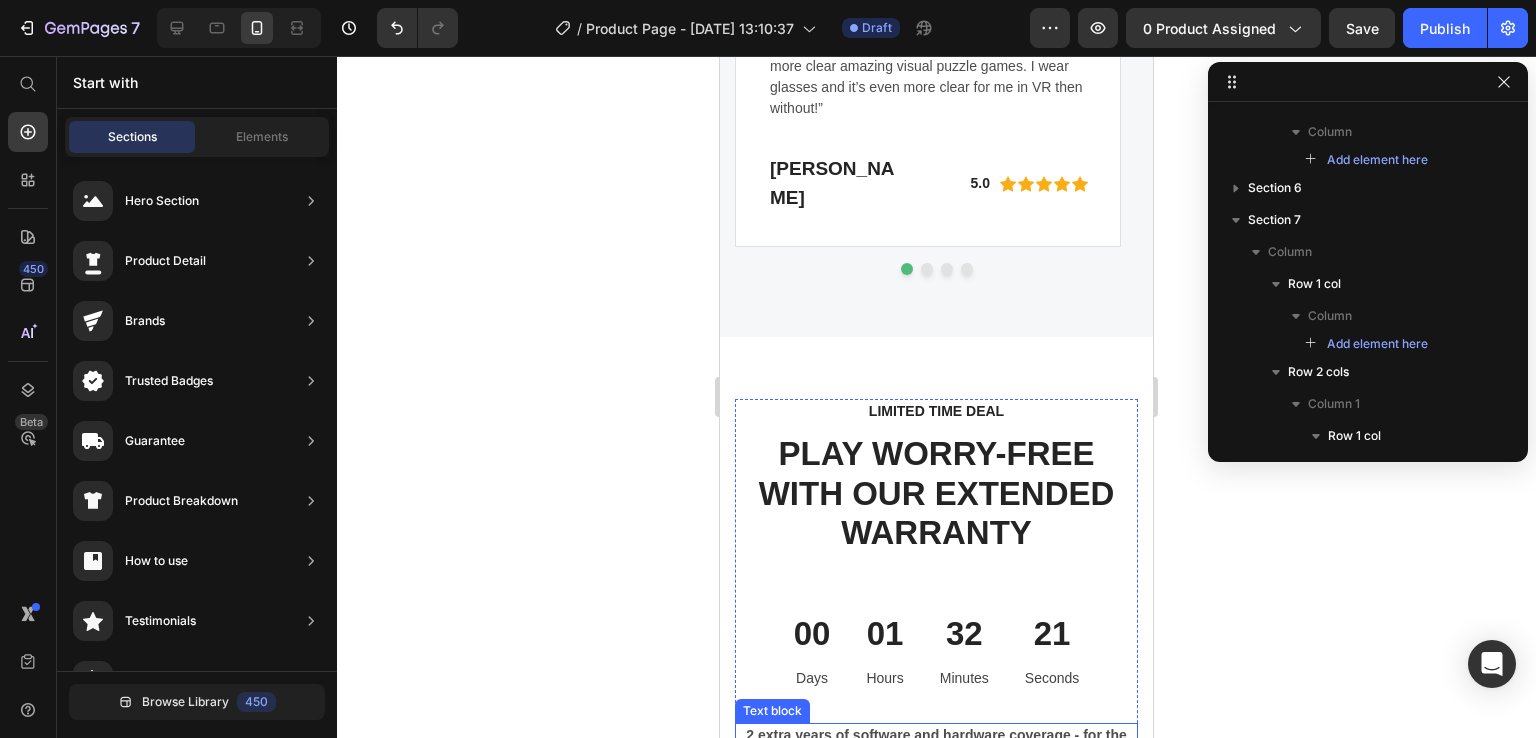 click on "2 extra years of software and hardware coverage - for the discounted price!" at bounding box center (936, 746) 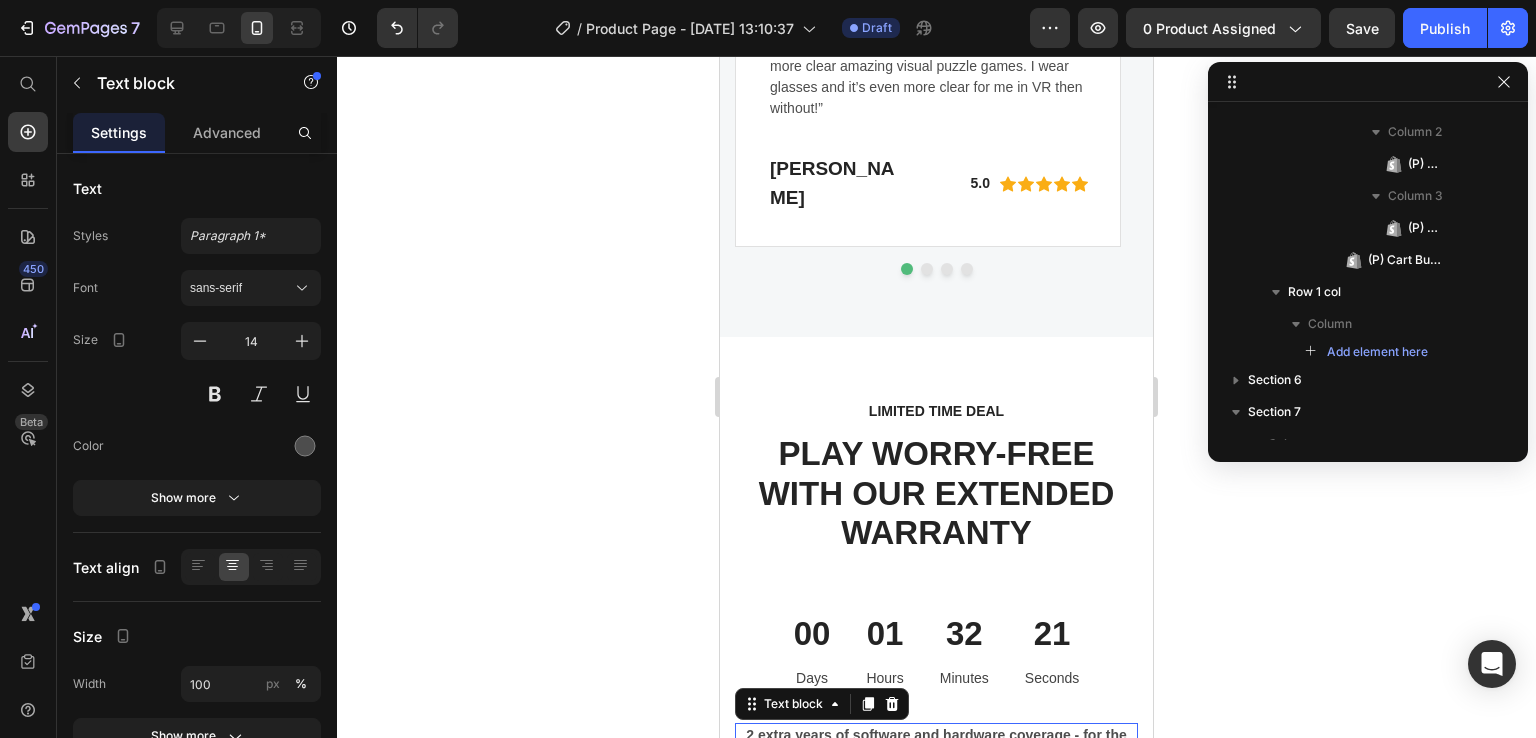 scroll, scrollTop: 1802, scrollLeft: 0, axis: vertical 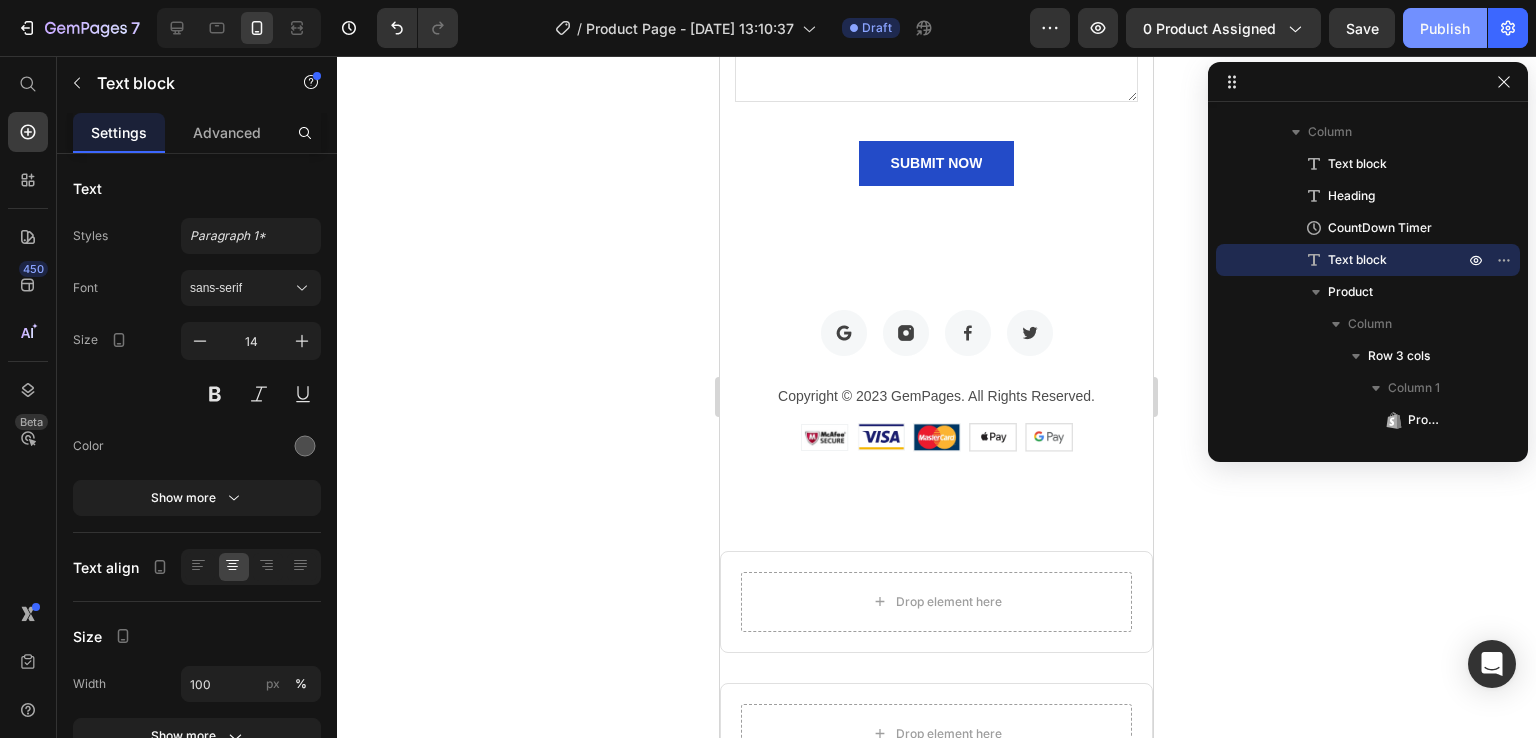 click on "Publish" at bounding box center (1445, 28) 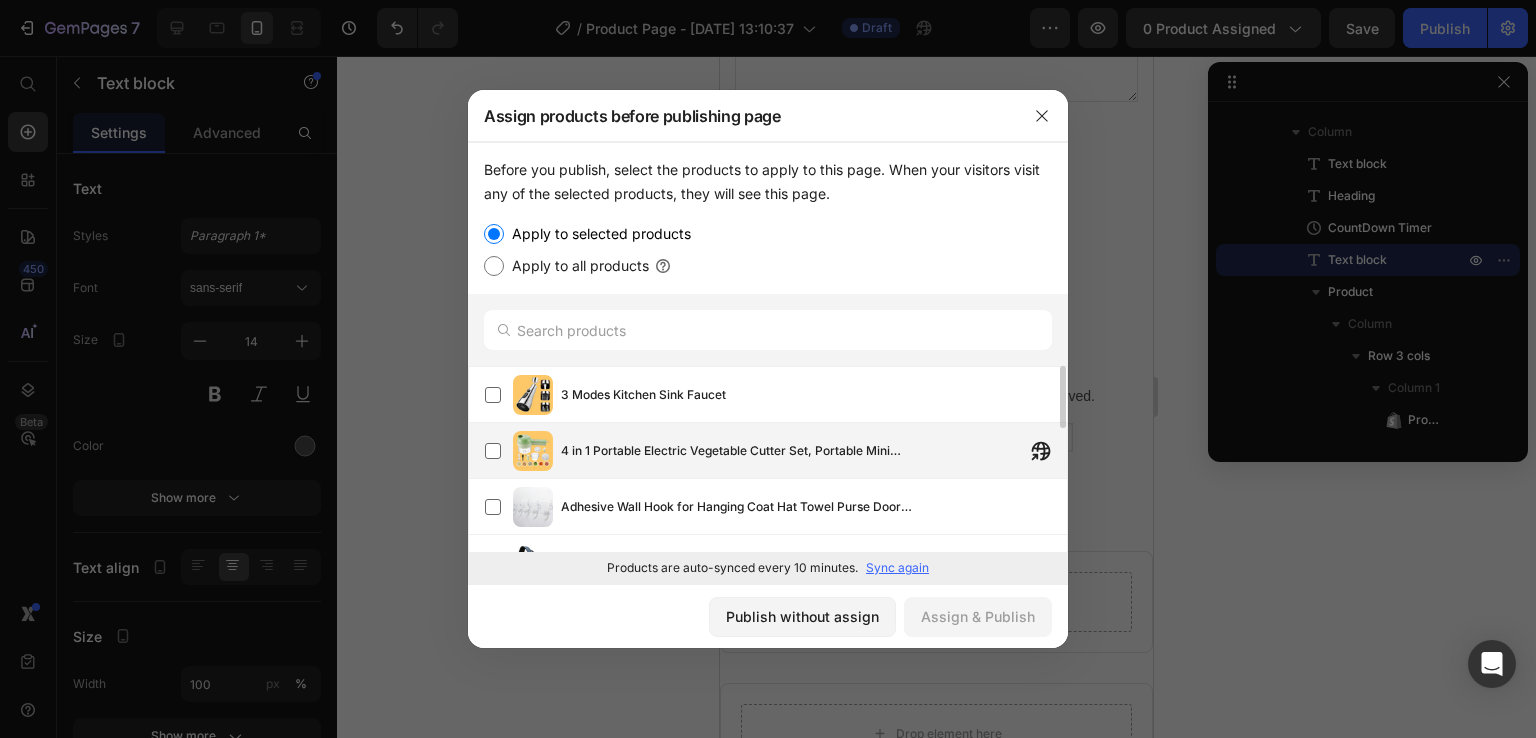 click at bounding box center [533, 451] 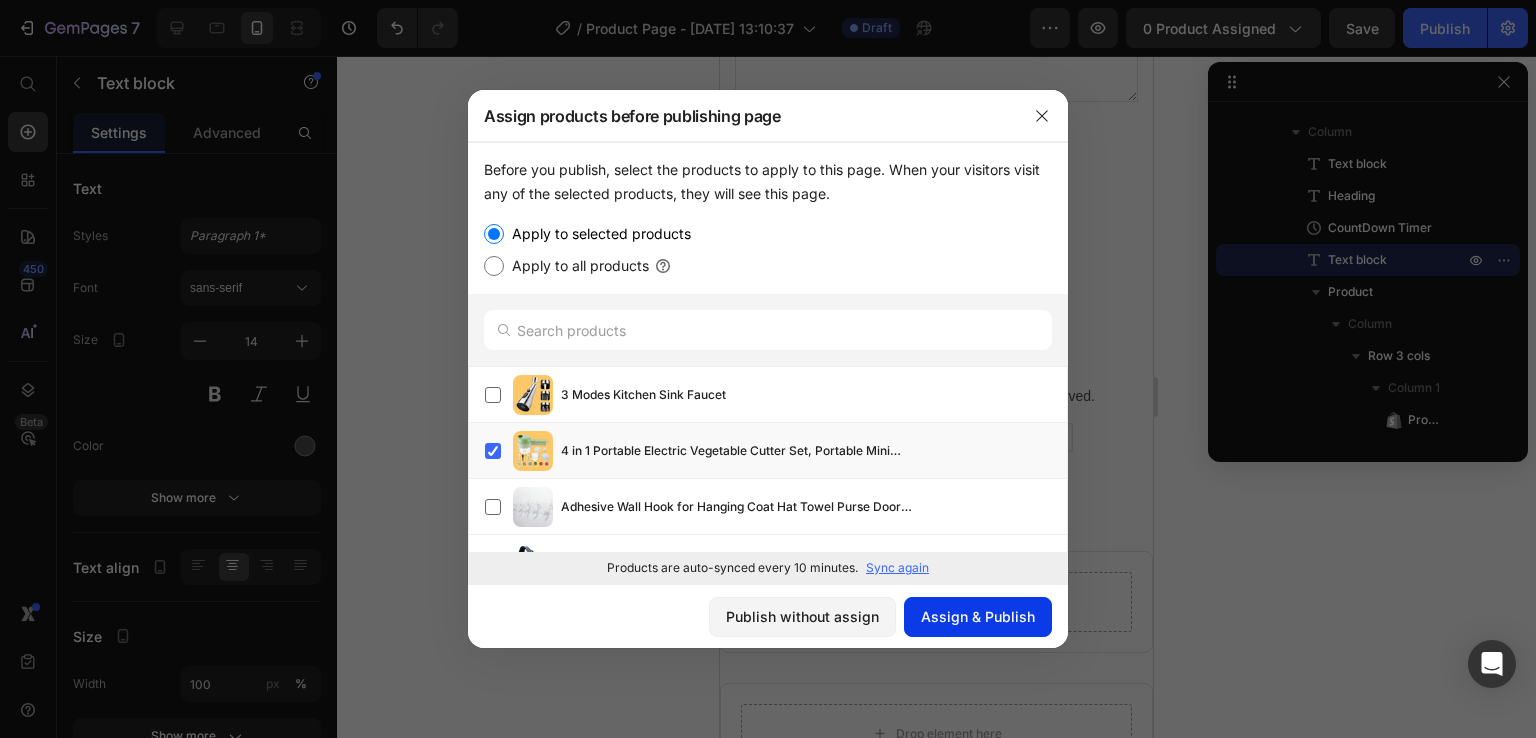 click on "Assign & Publish" at bounding box center (978, 616) 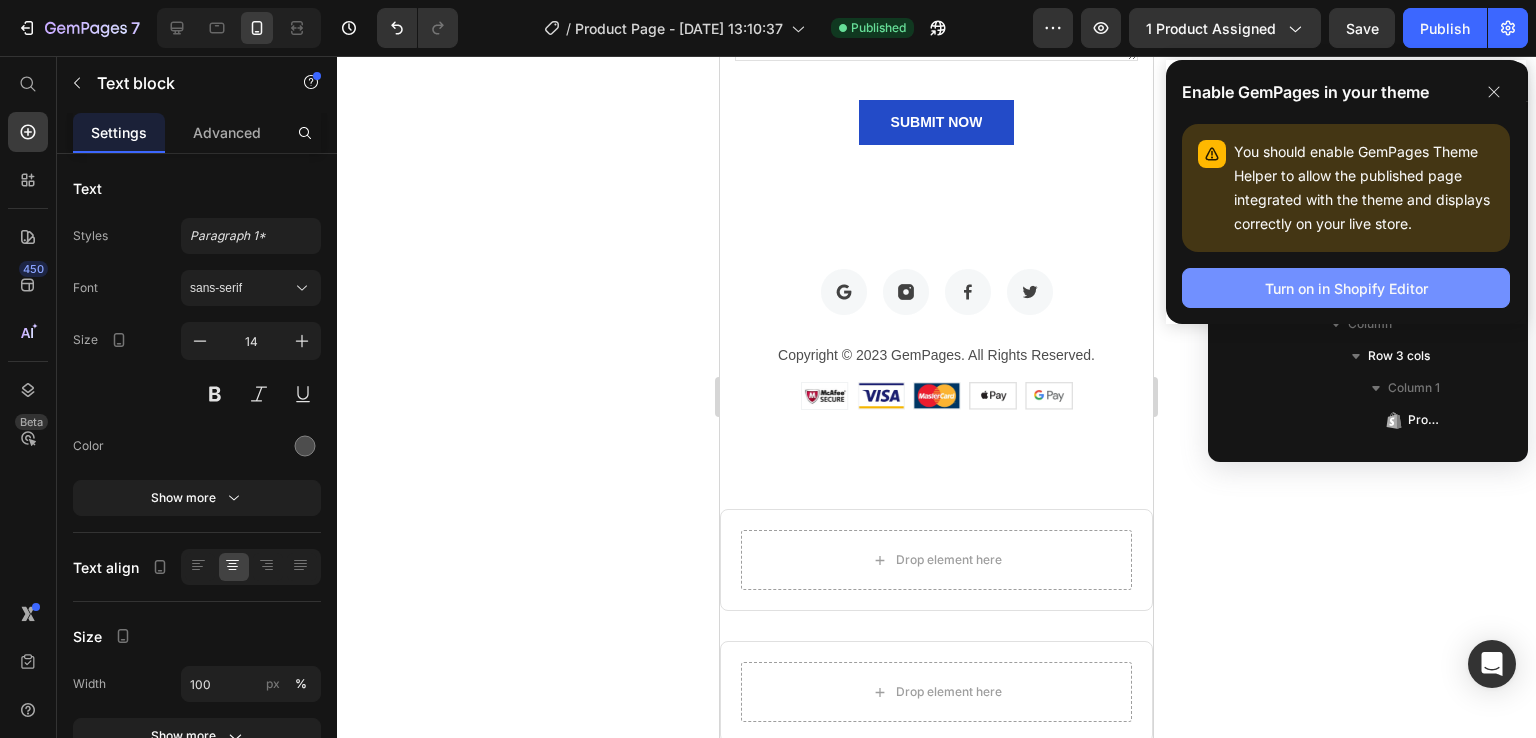 scroll, scrollTop: 5618, scrollLeft: 0, axis: vertical 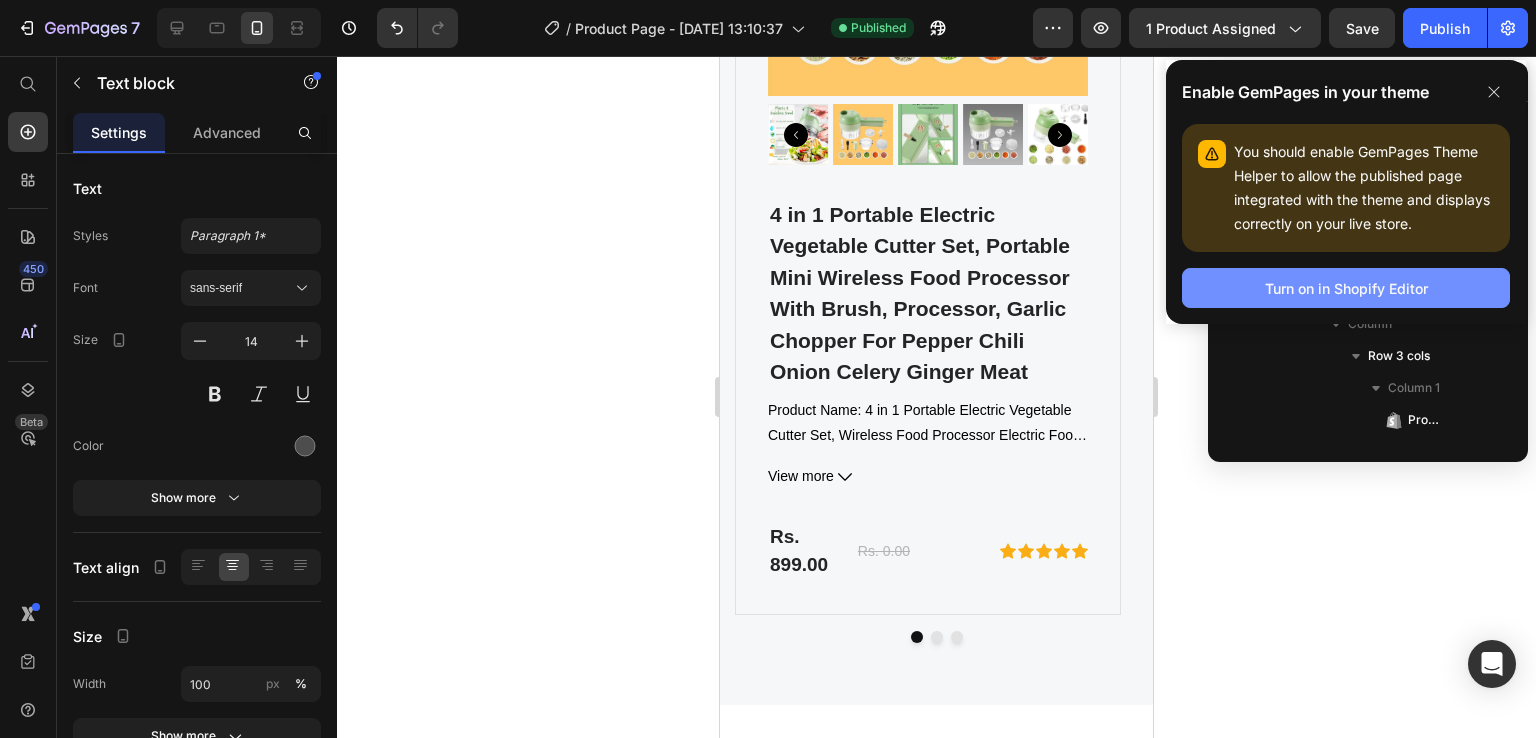 click on "Turn on in Shopify Editor" at bounding box center (1346, 288) 